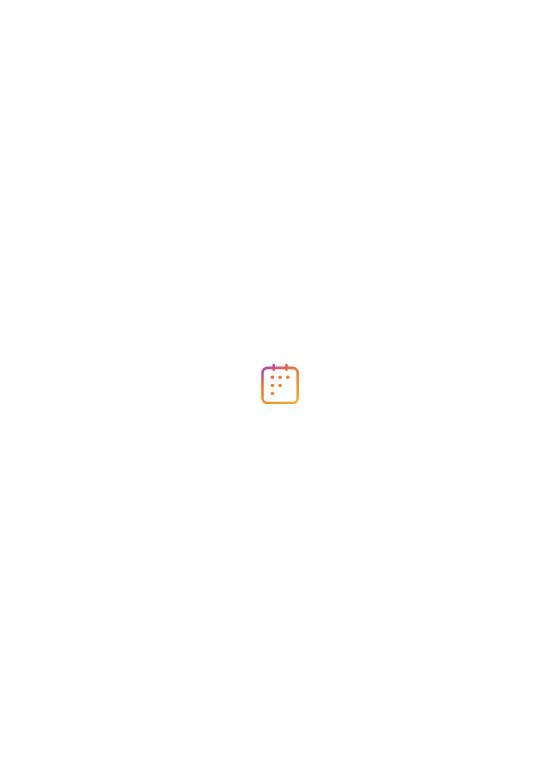 scroll, scrollTop: 0, scrollLeft: 0, axis: both 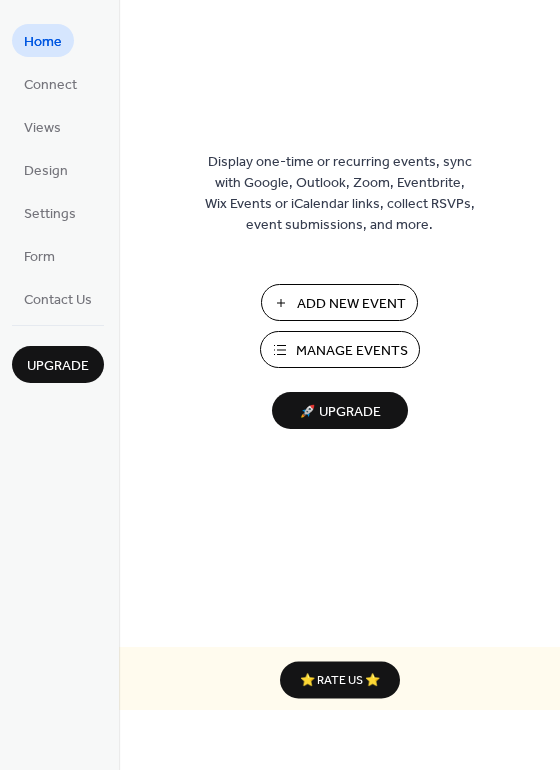 click on "Add New Event" at bounding box center [351, 304] 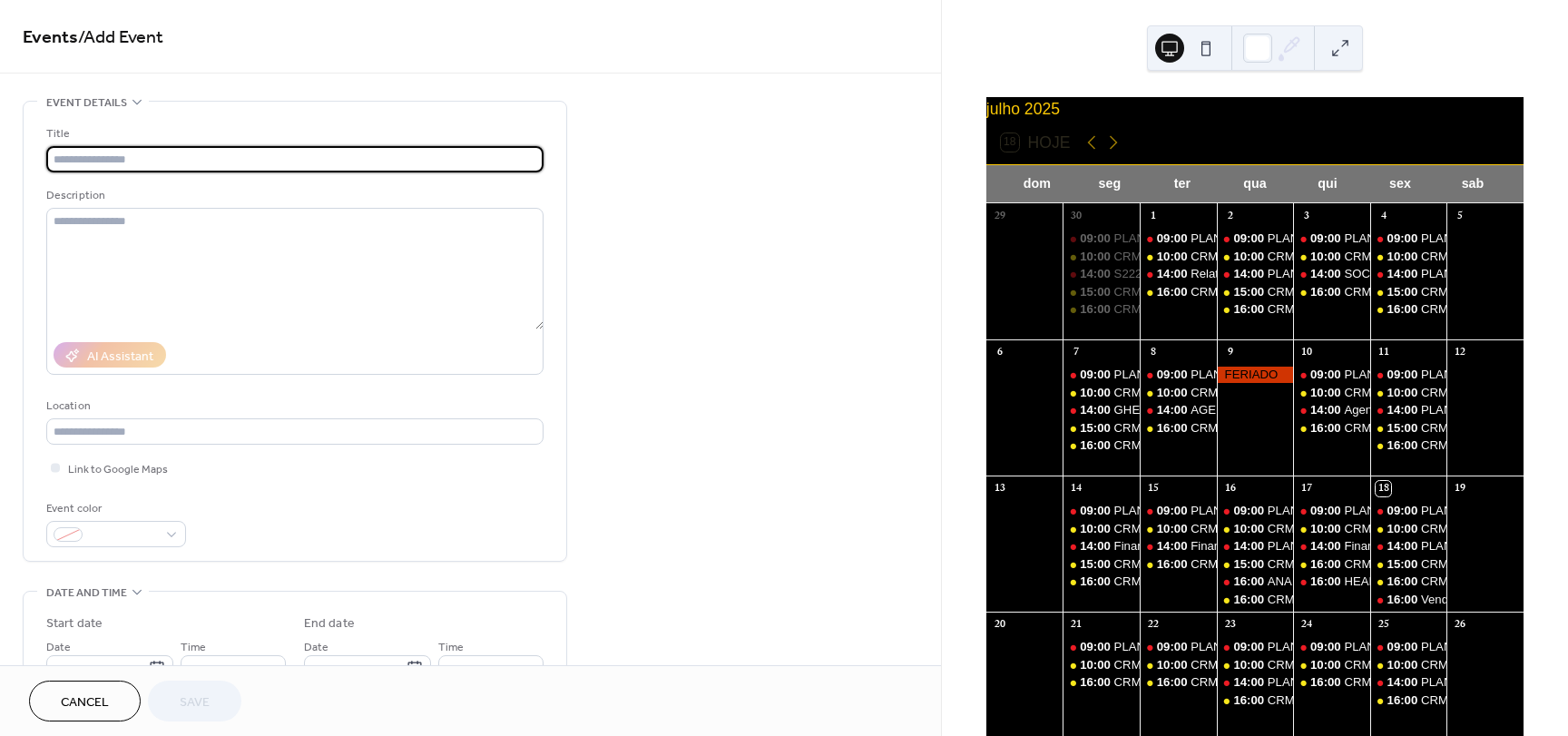 scroll, scrollTop: 0, scrollLeft: 0, axis: both 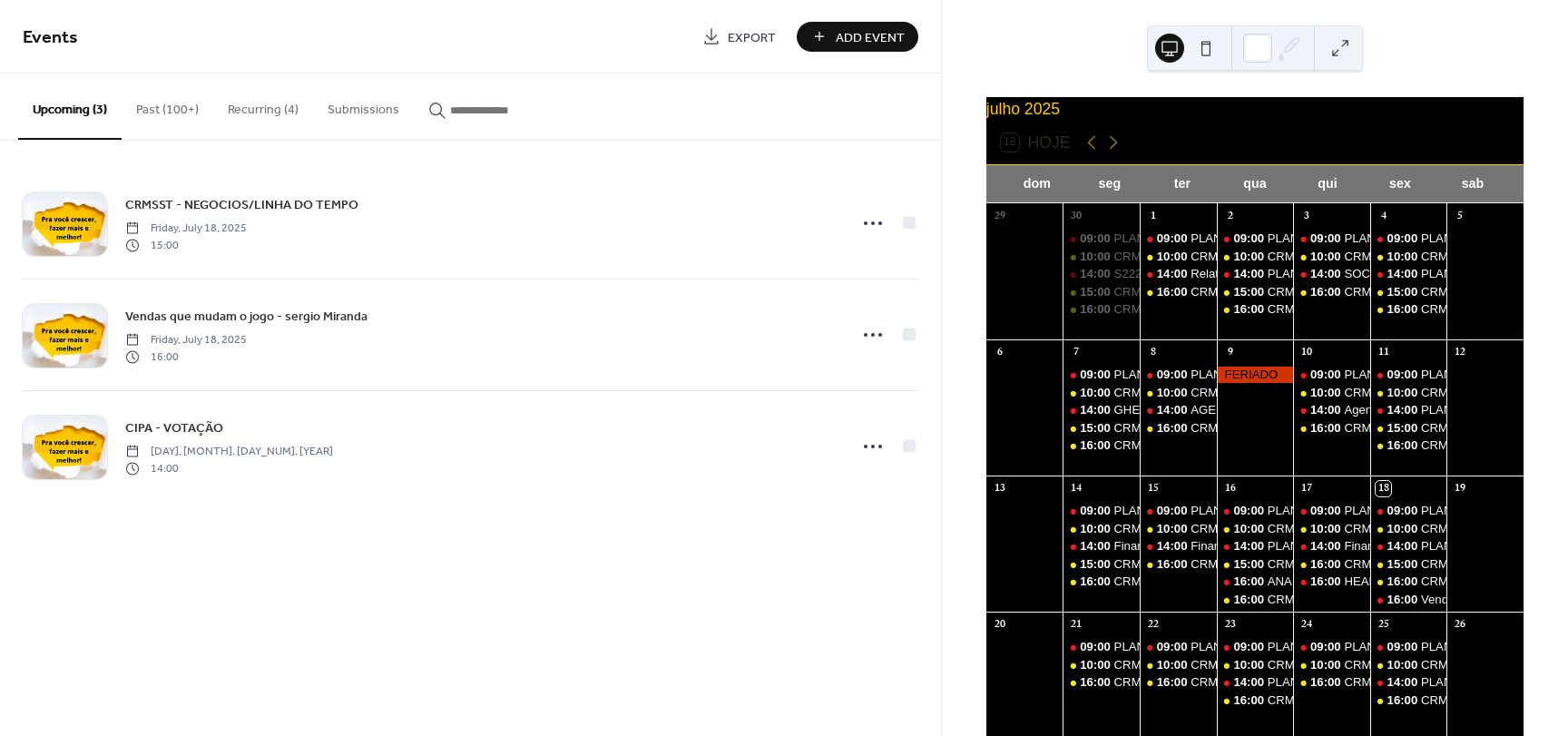 click at bounding box center [505, 110] 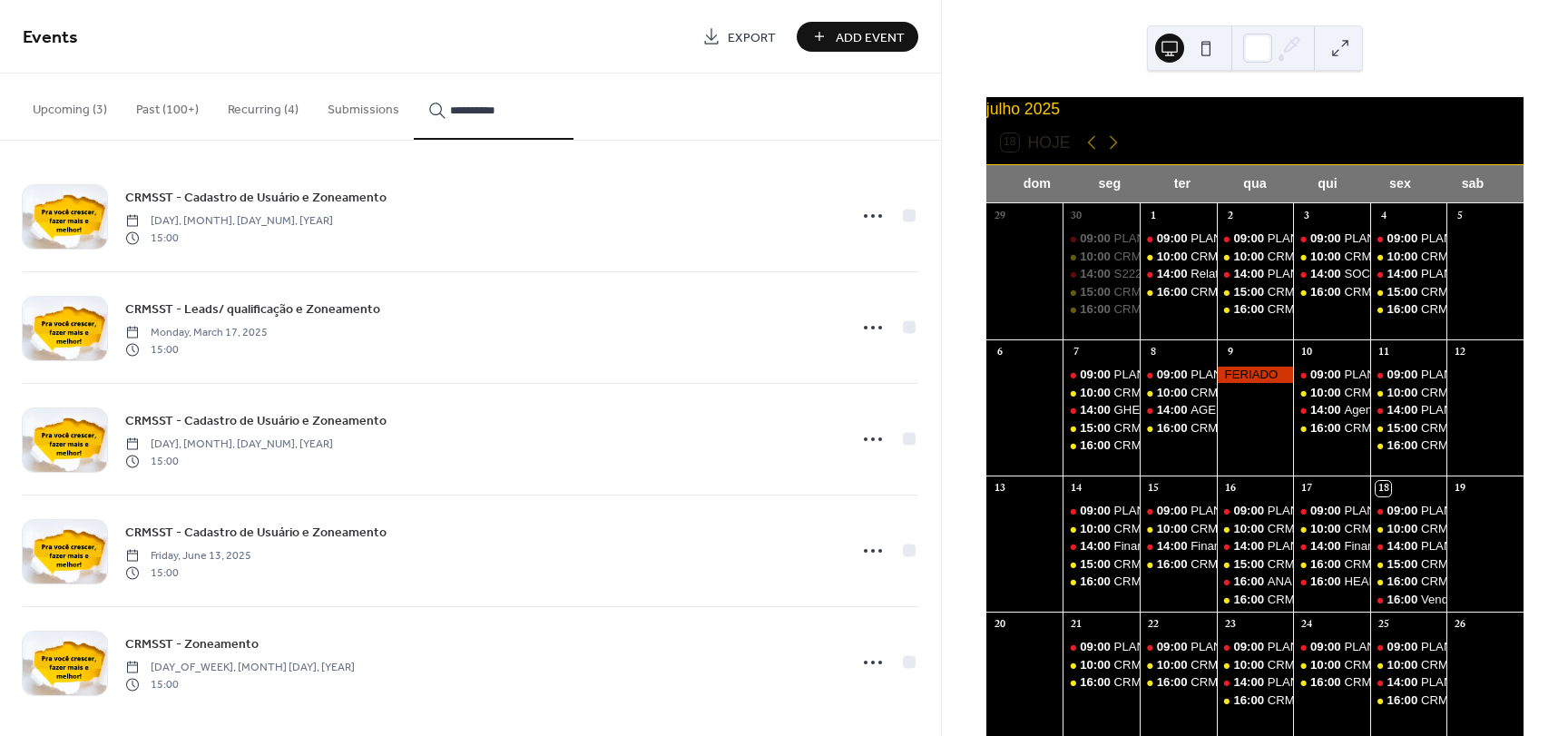 scroll, scrollTop: 16, scrollLeft: 0, axis: vertical 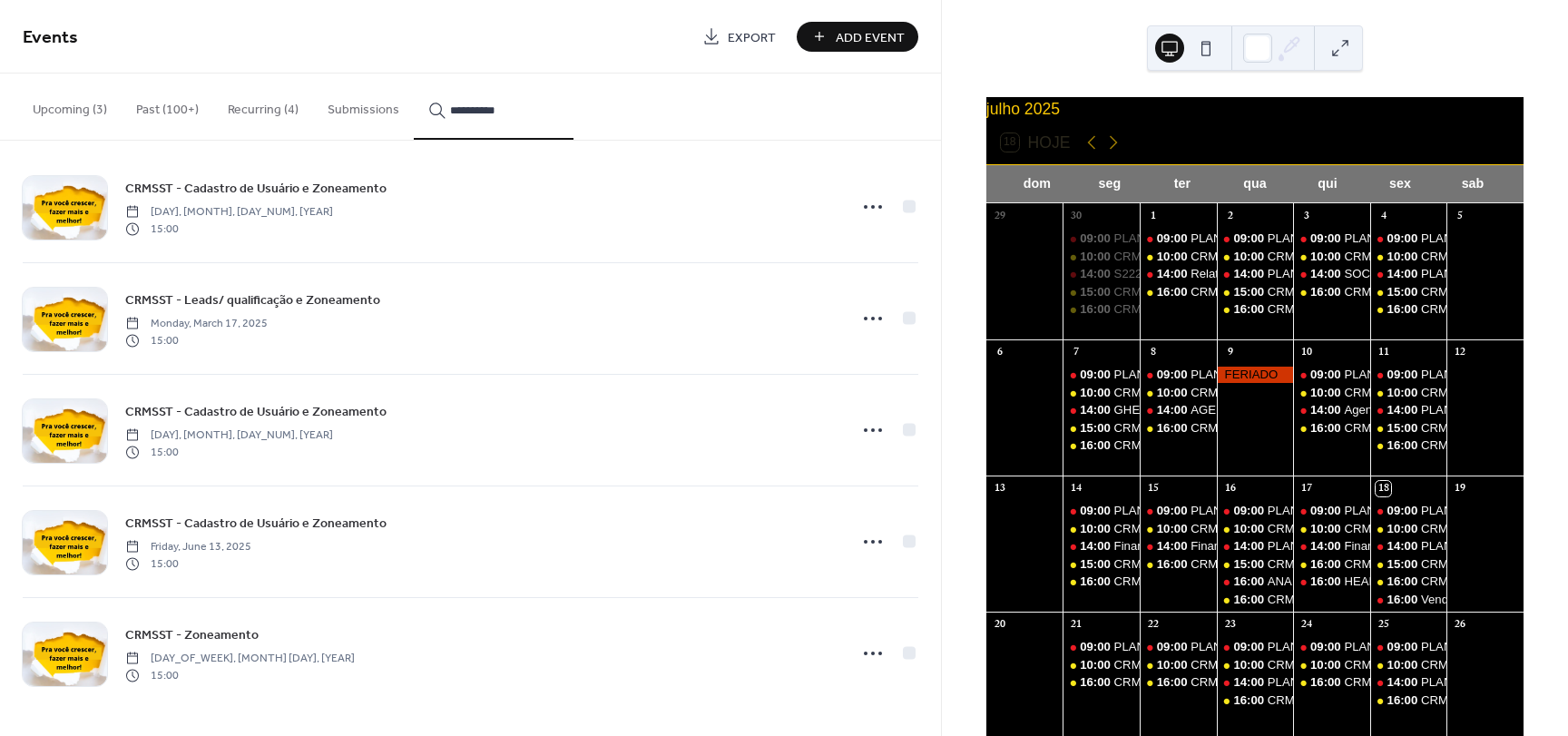 type on "**********" 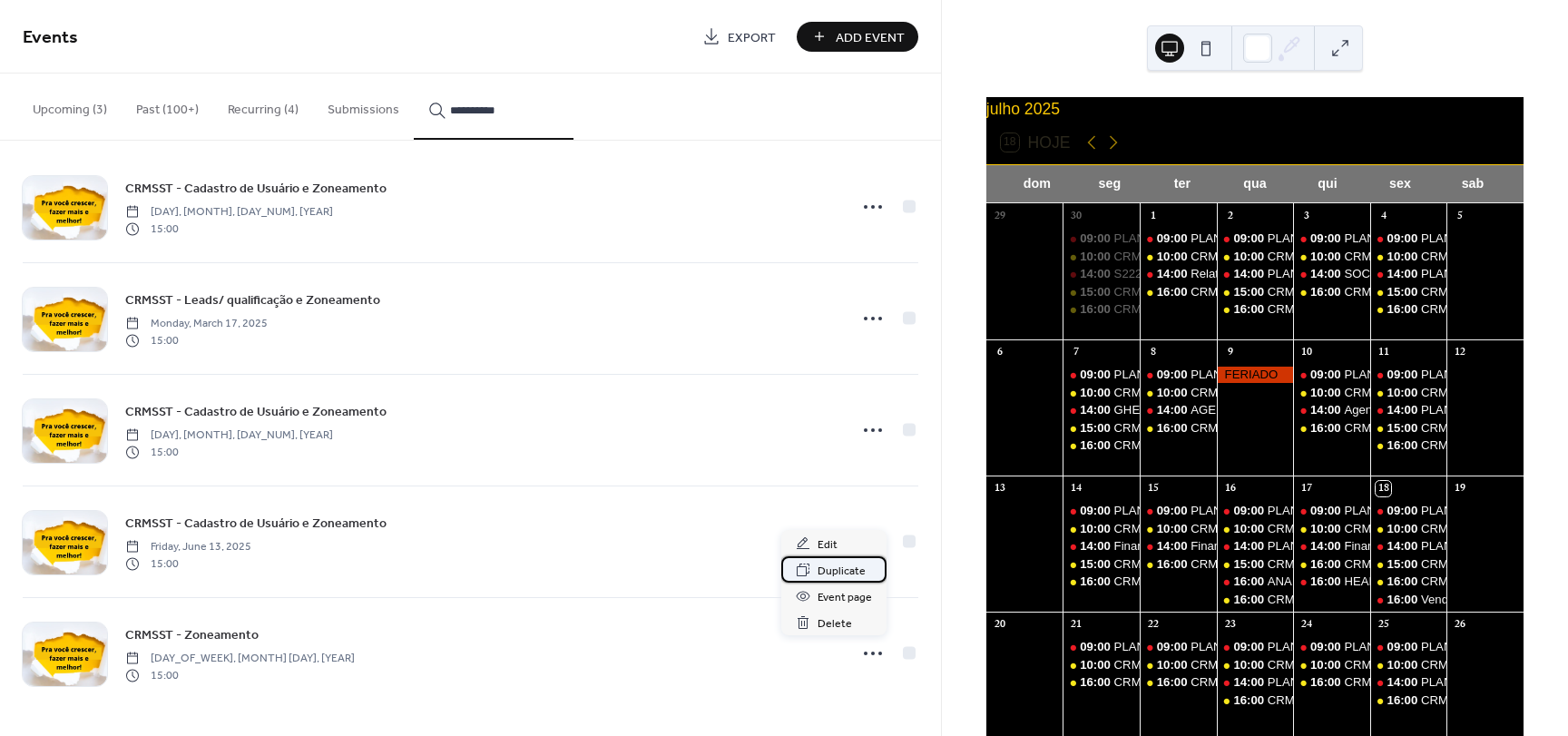 click on "Duplicate" at bounding box center (841, 571) 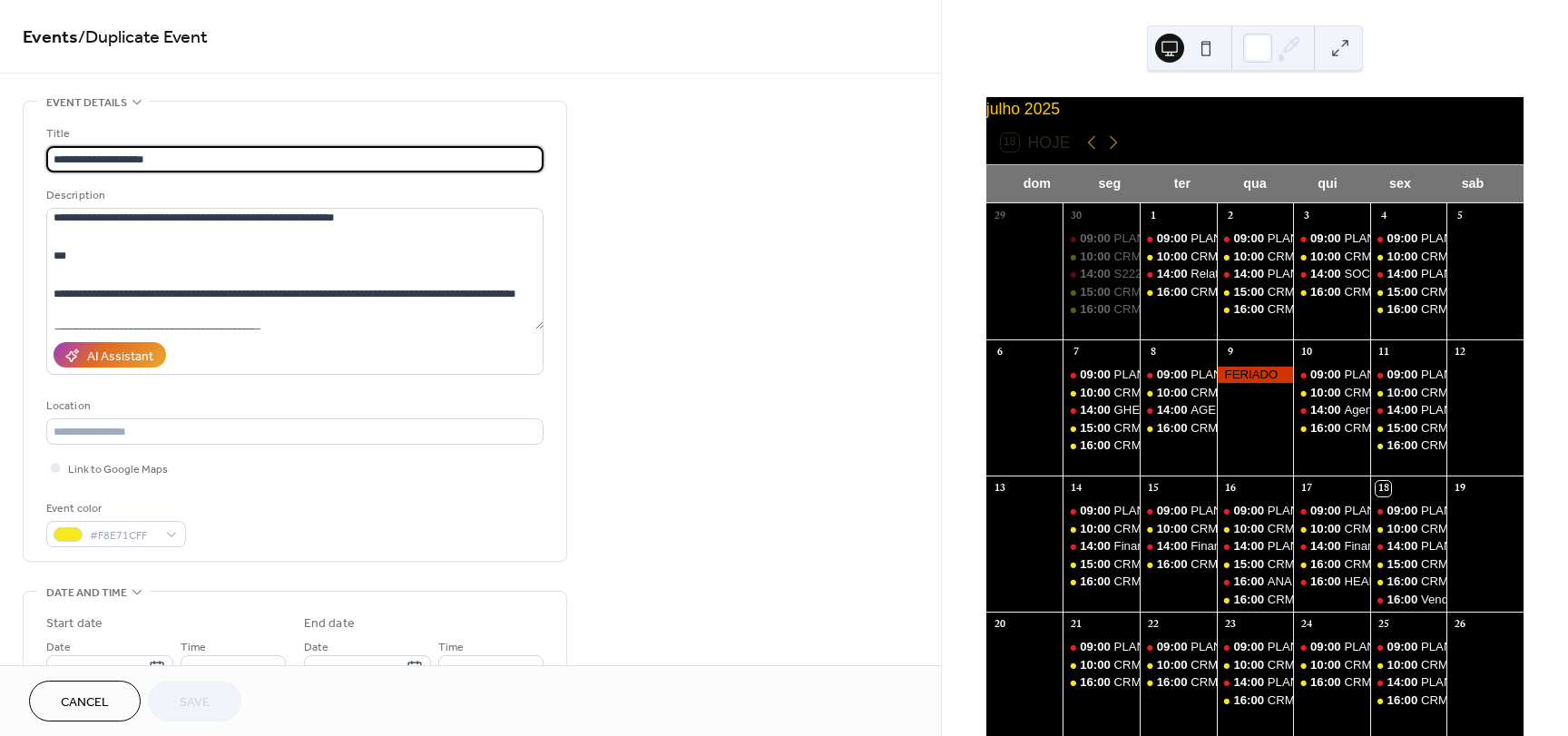 scroll, scrollTop: 272, scrollLeft: 0, axis: vertical 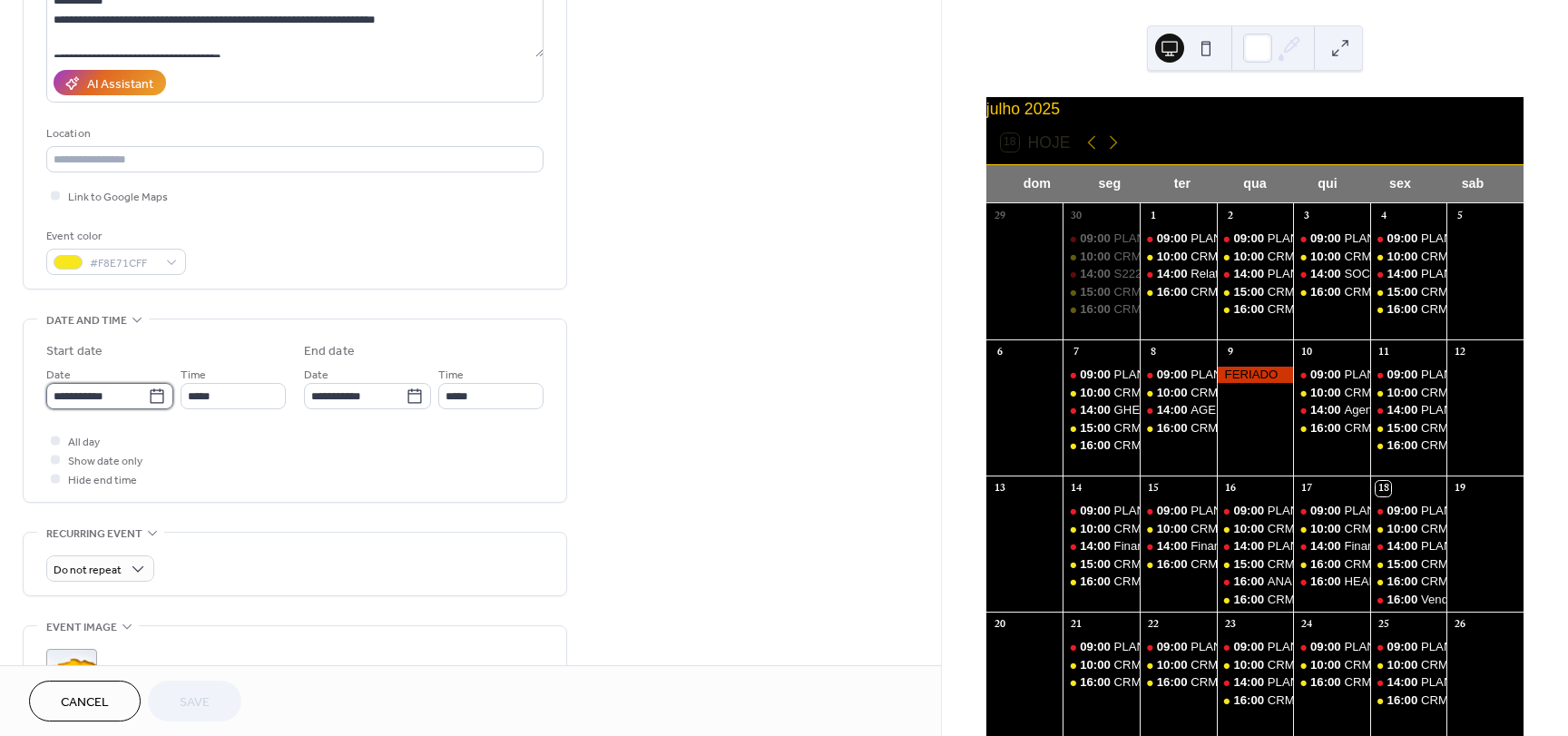 click on "**********" at bounding box center (97, 396) 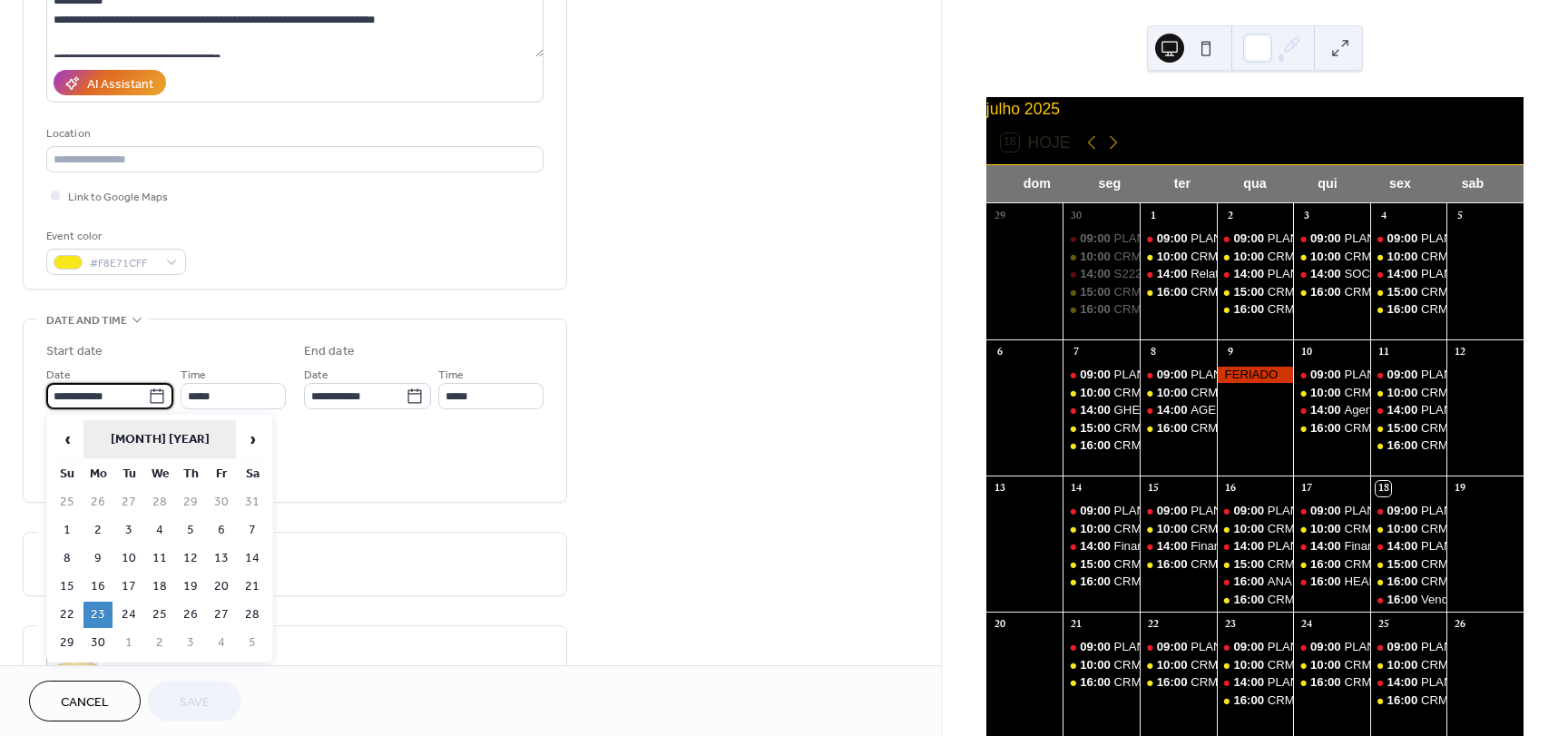 click on "[MONTH] [YEAR]" at bounding box center (160, 439) 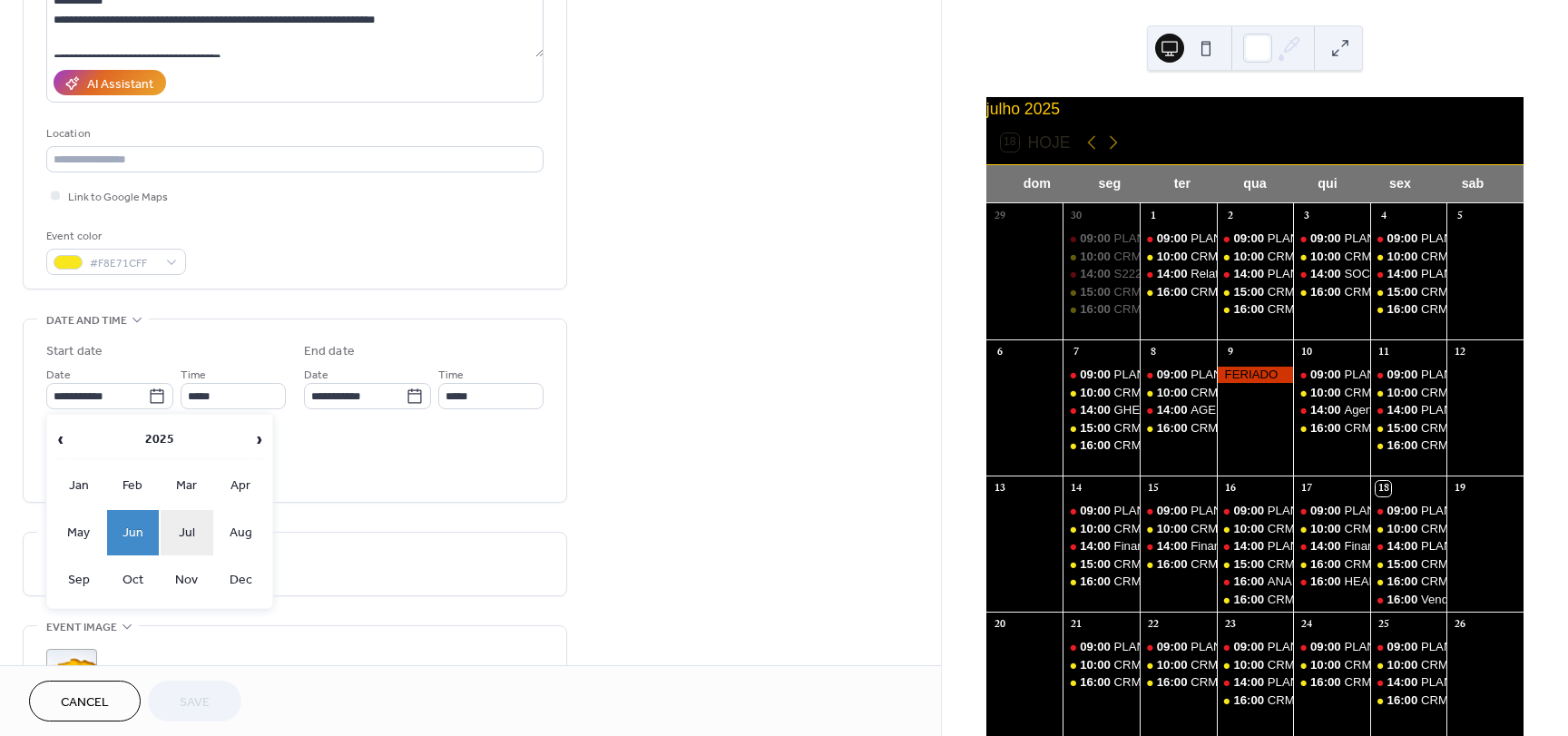 click on "Jul" at bounding box center [187, 533] 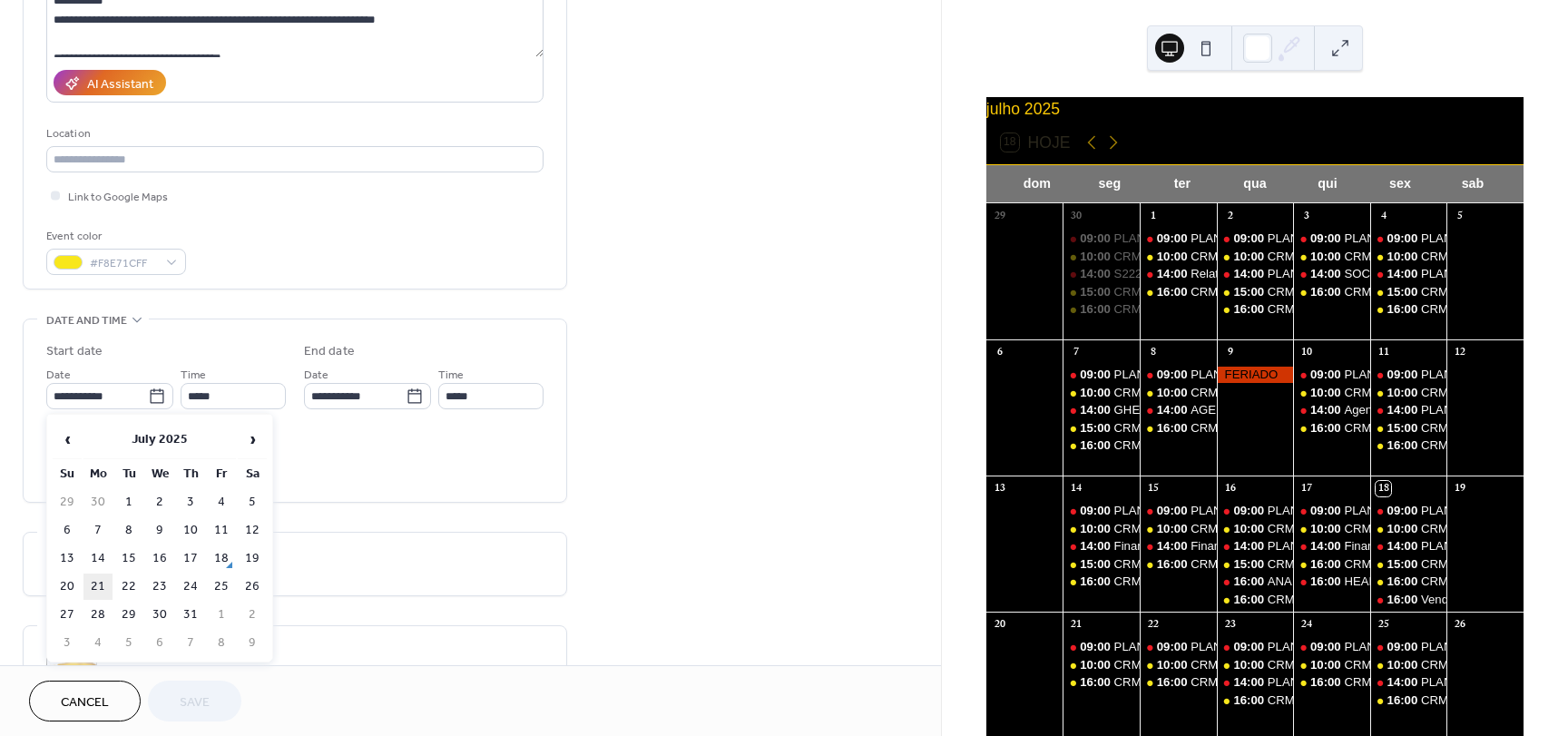 click on "21" at bounding box center (98, 586) 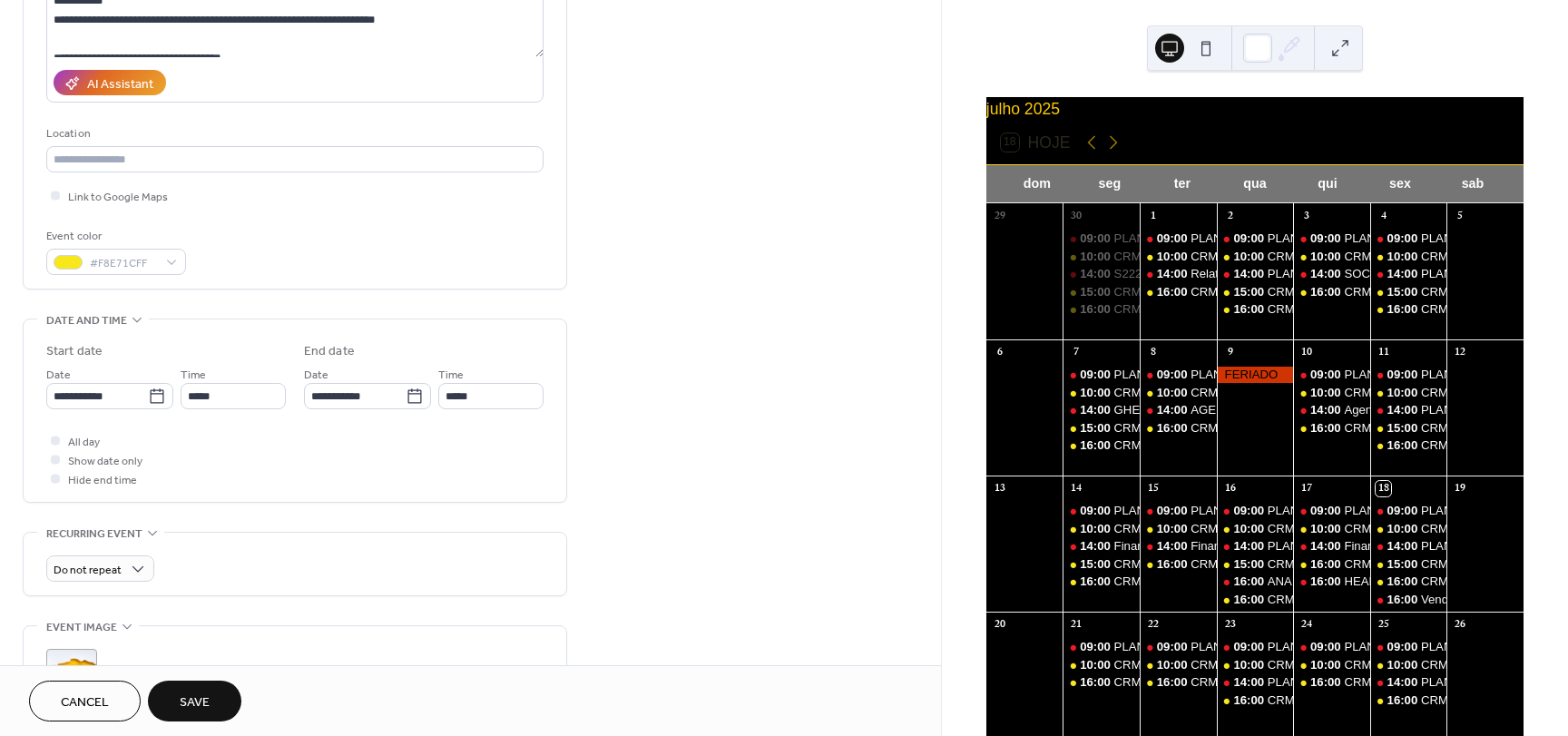 click on "All day Show date only Hide end time" at bounding box center (295, 459) 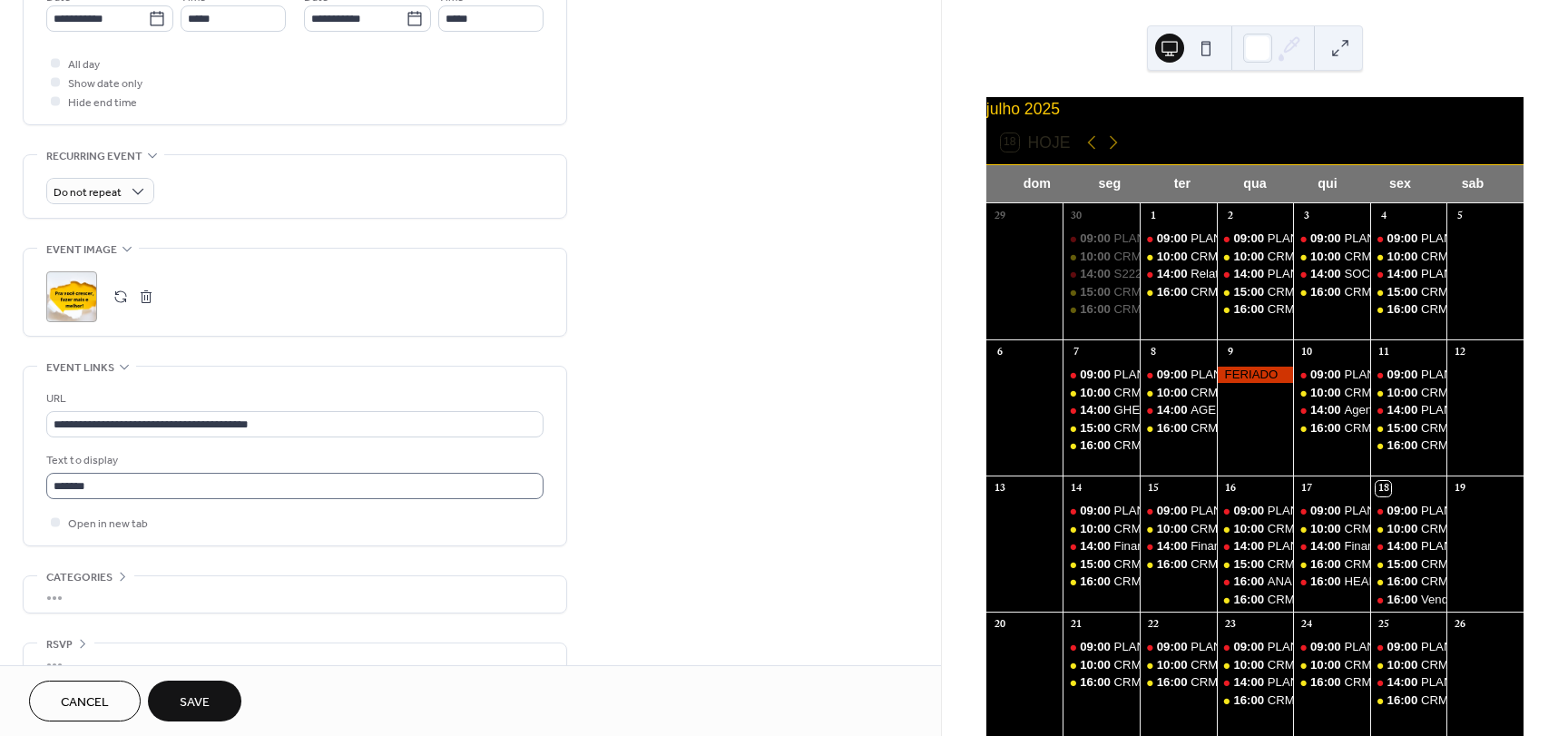 scroll, scrollTop: 683, scrollLeft: 0, axis: vertical 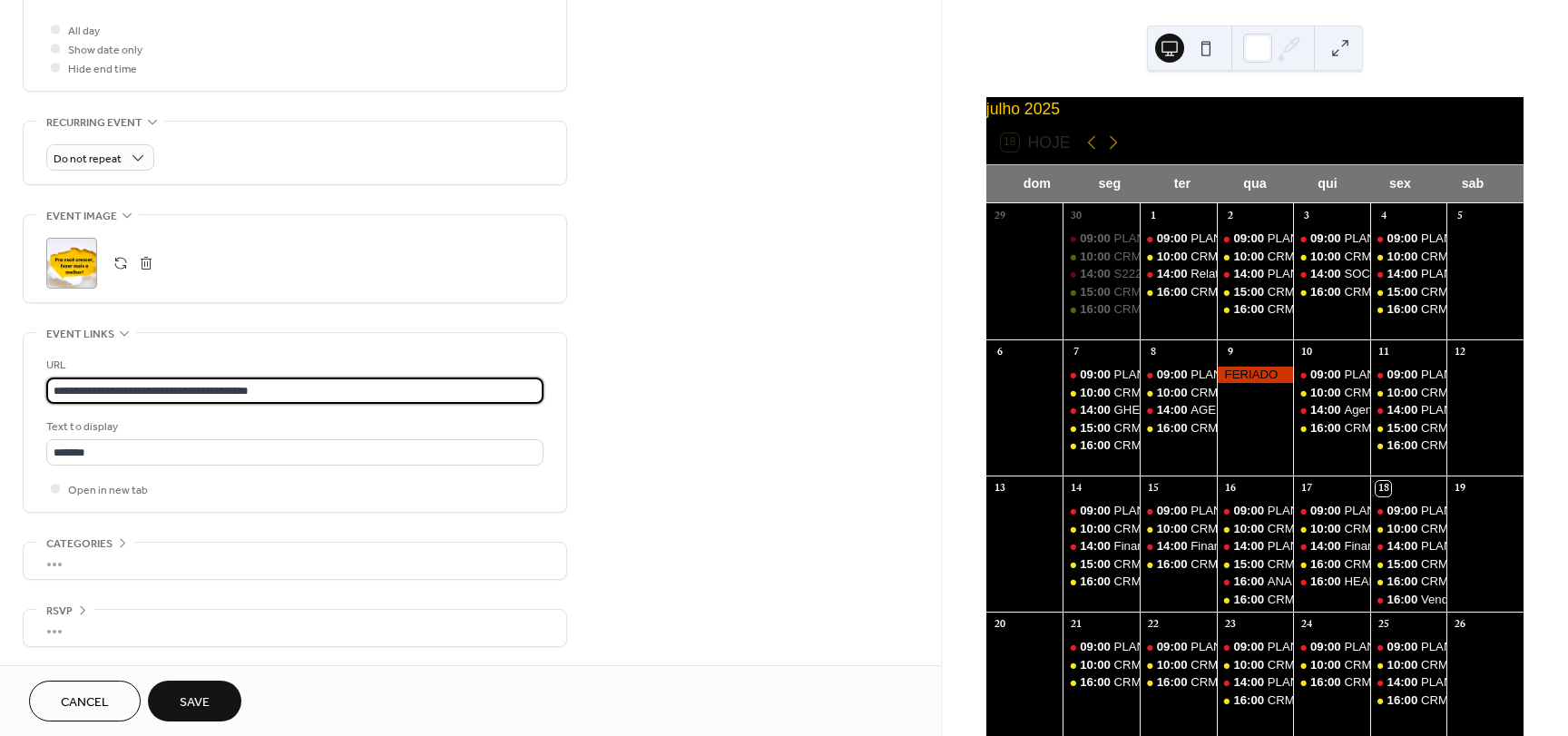 drag, startPoint x: 327, startPoint y: 397, endPoint x: -87, endPoint y: 392, distance: 414.0302 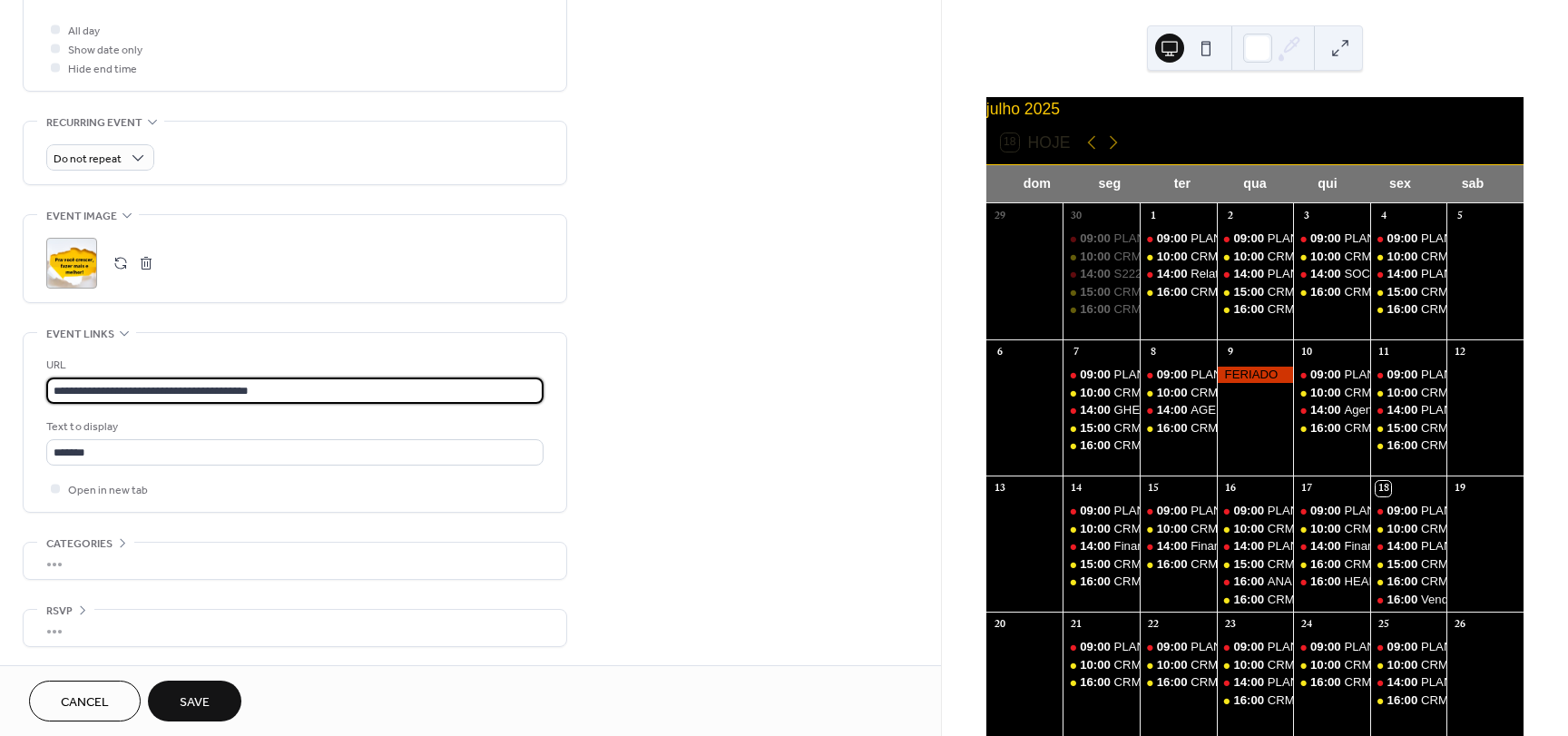 click on "**********" at bounding box center (784, 368) 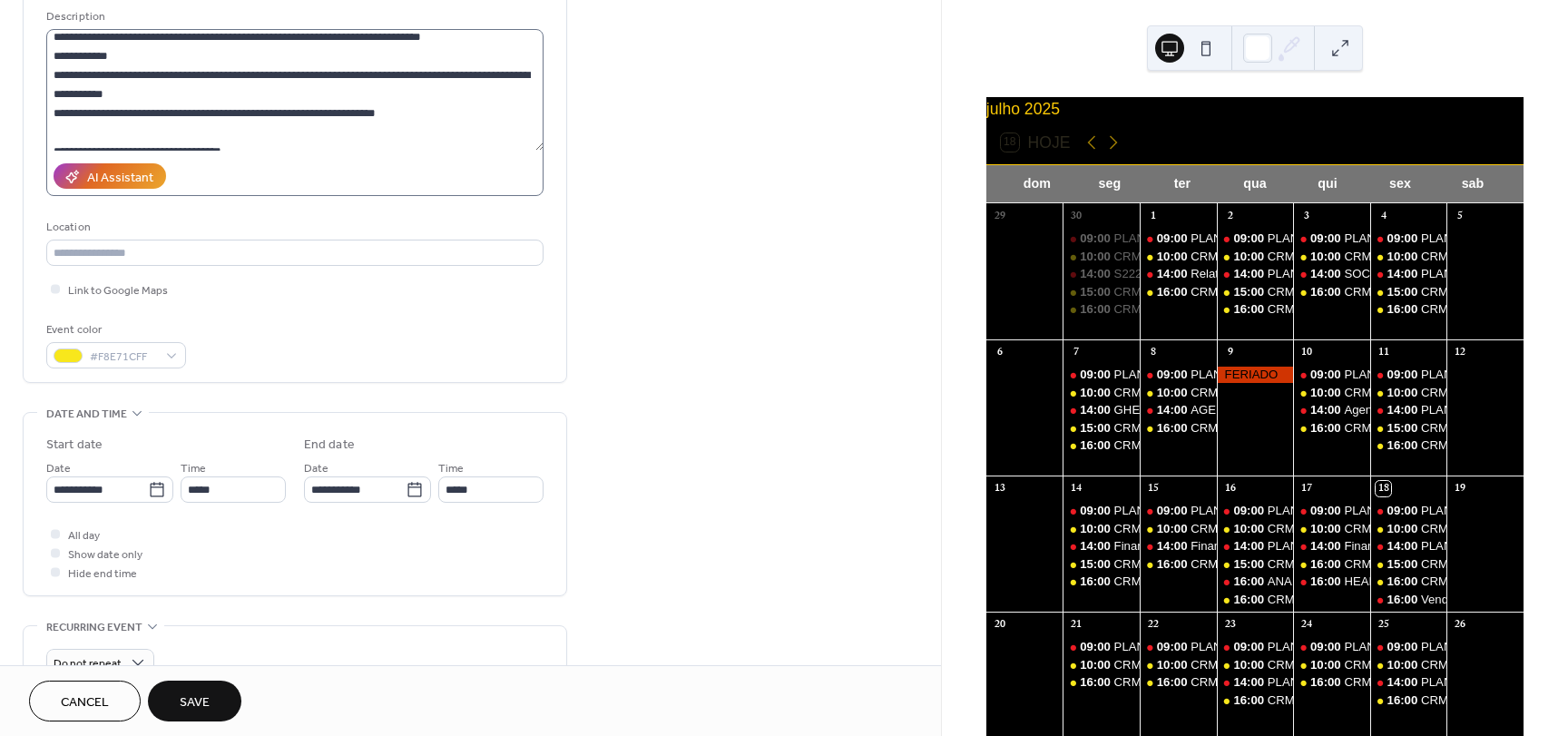 scroll, scrollTop: 0, scrollLeft: 0, axis: both 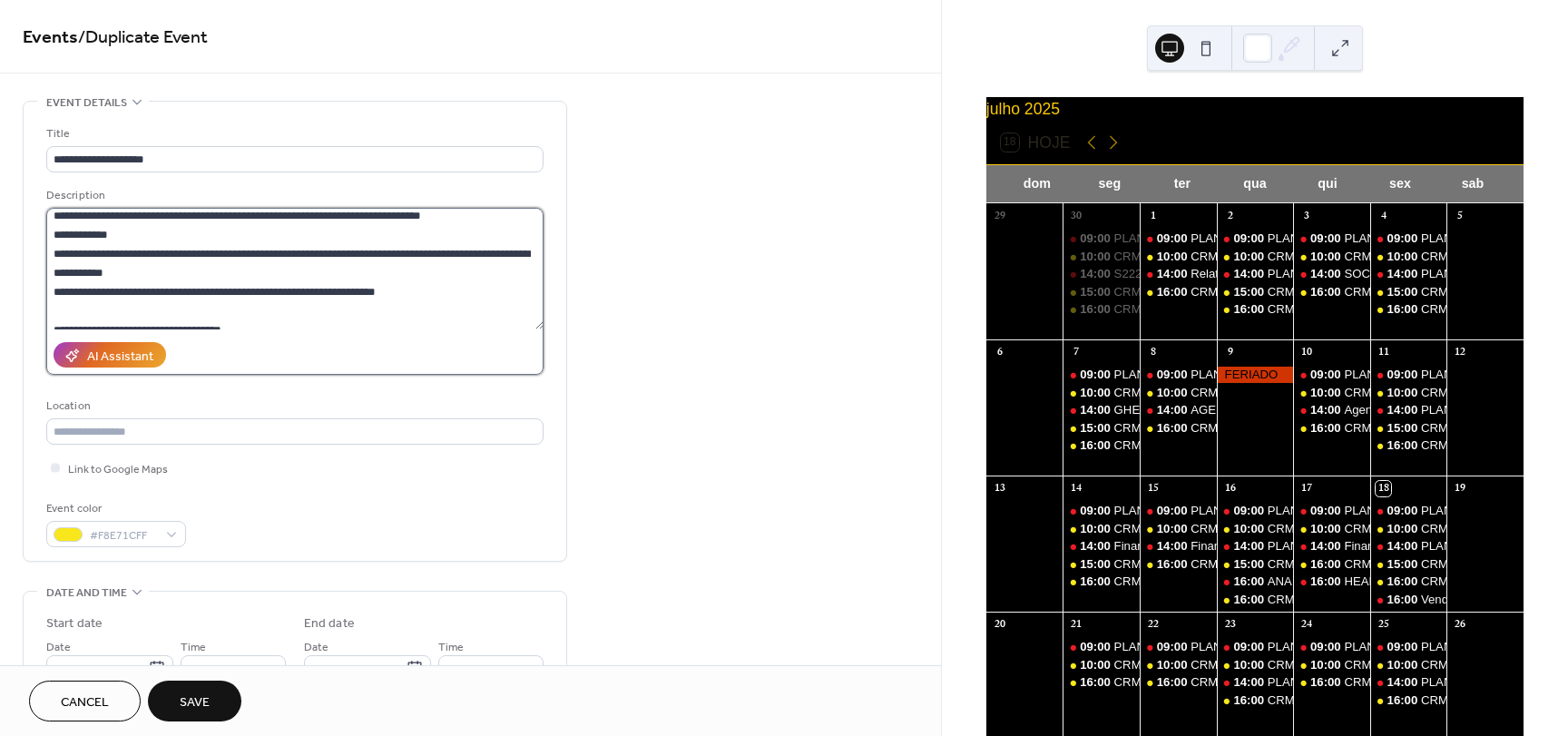 click on "**********" at bounding box center (295, 269) 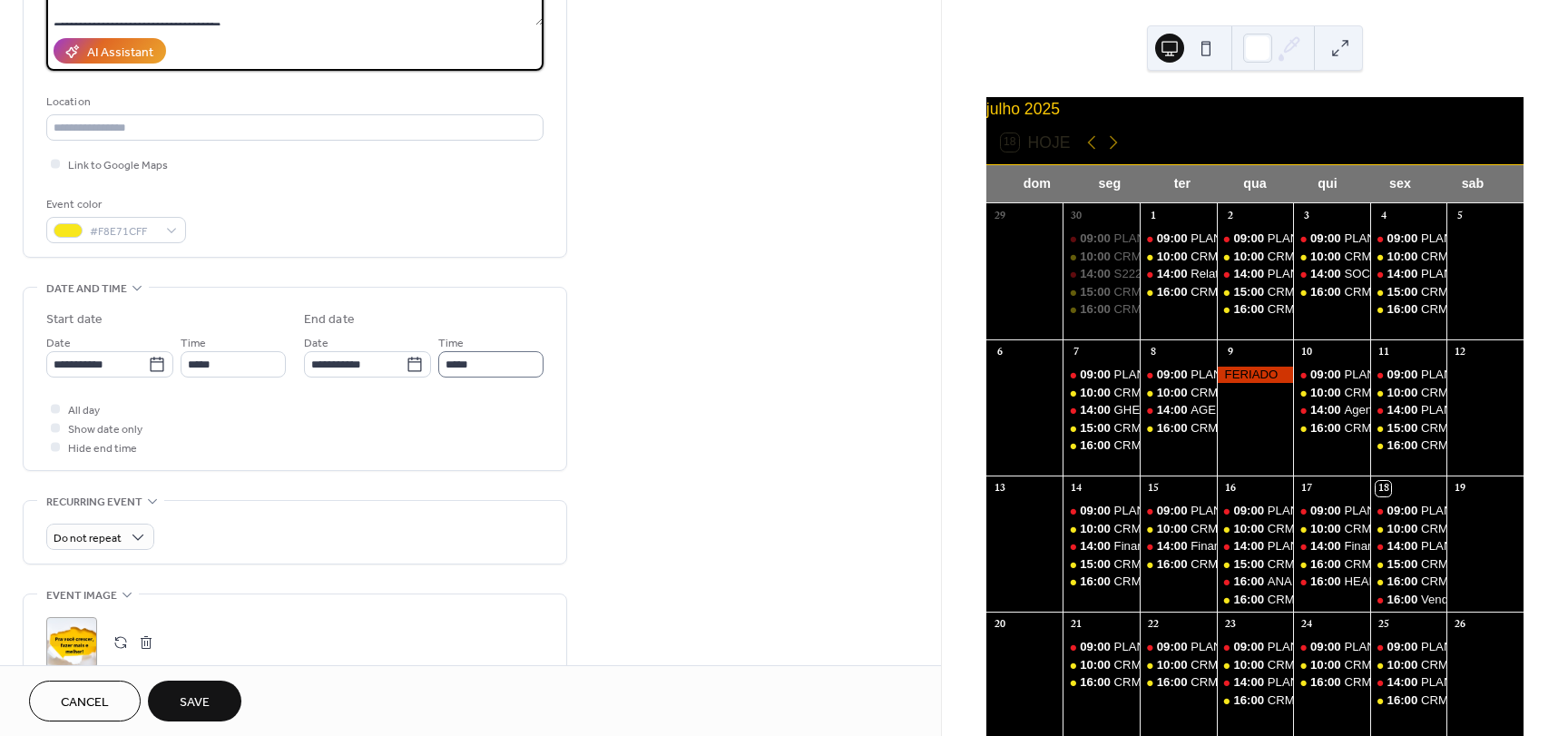 scroll, scrollTop: 454, scrollLeft: 0, axis: vertical 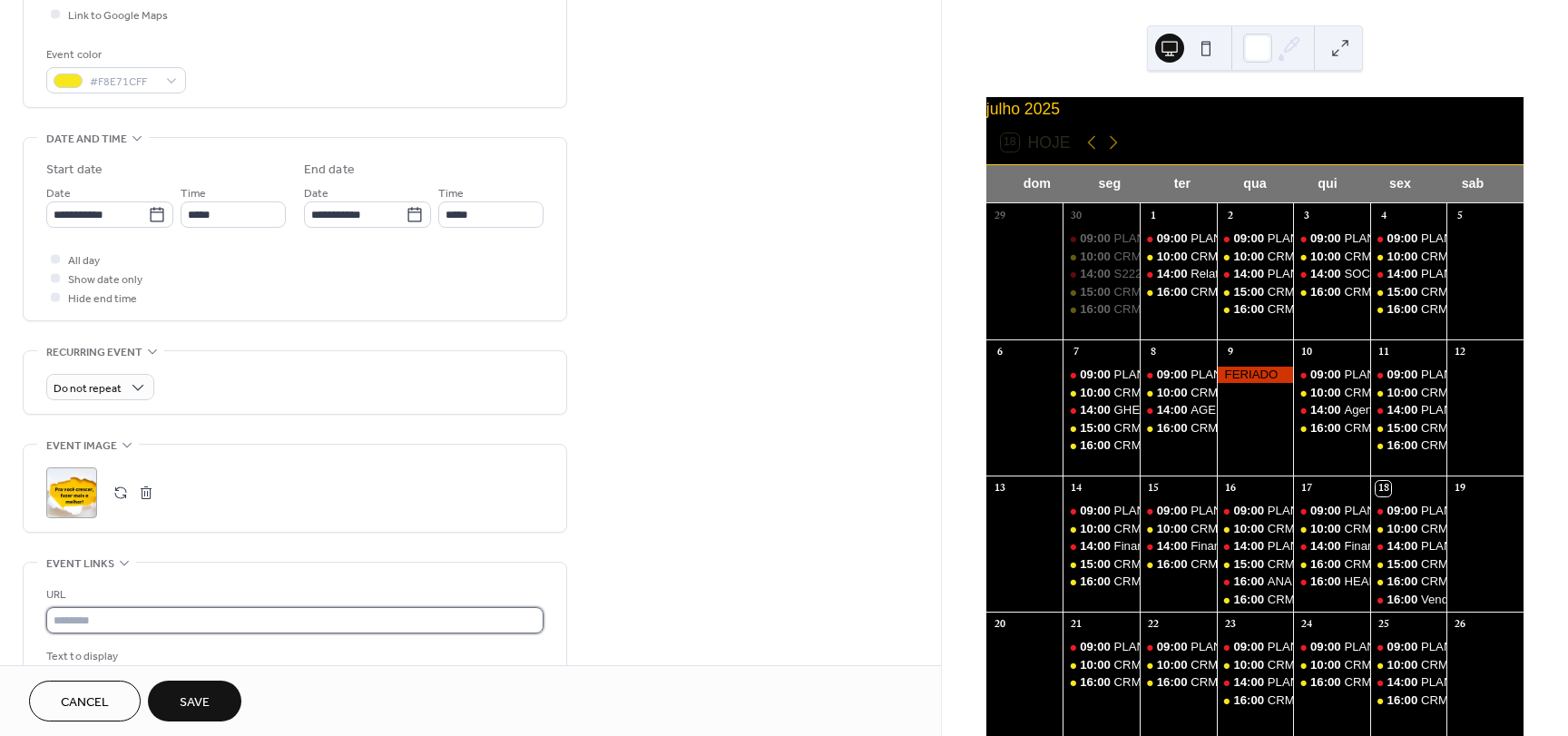 click at bounding box center (295, 620) 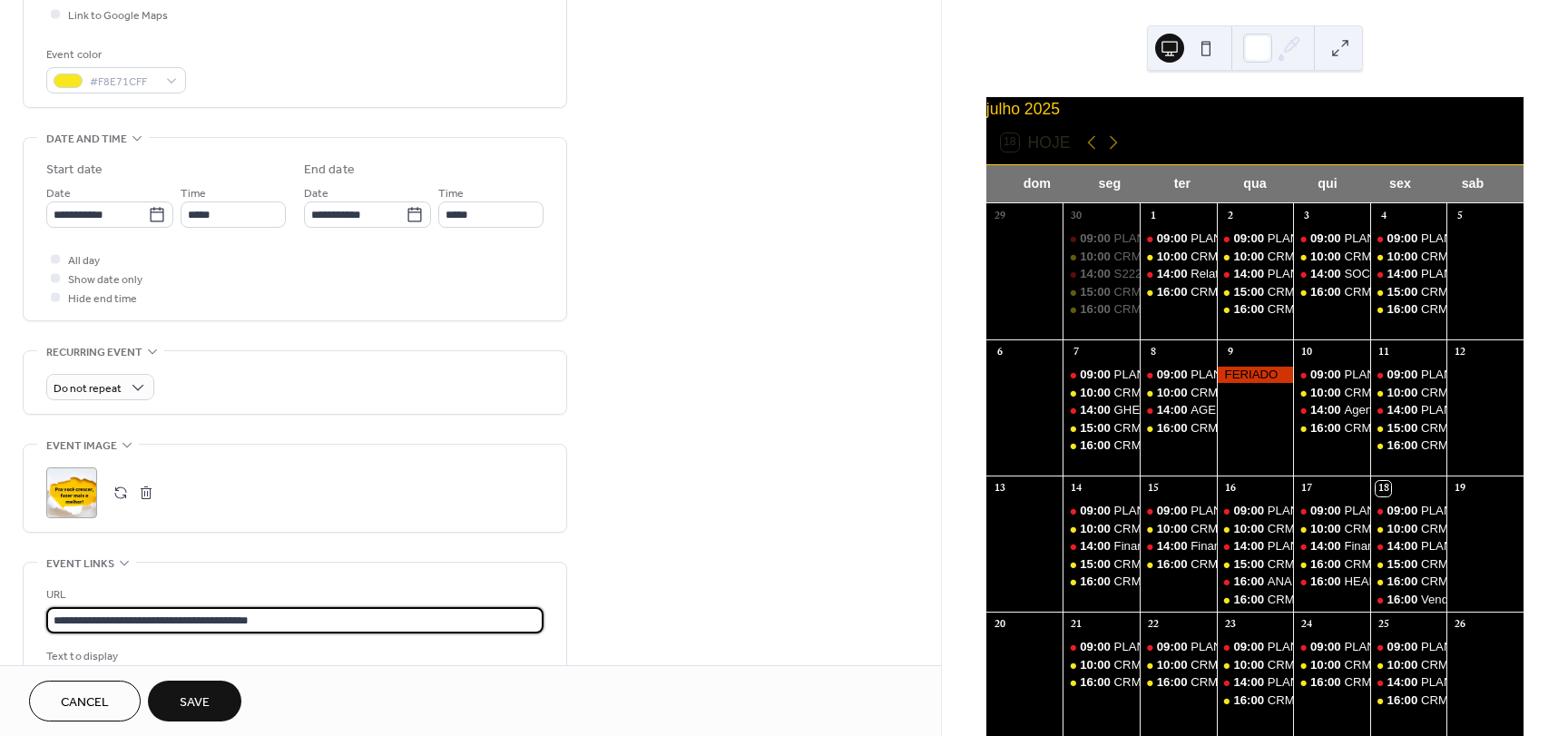 type on "**********" 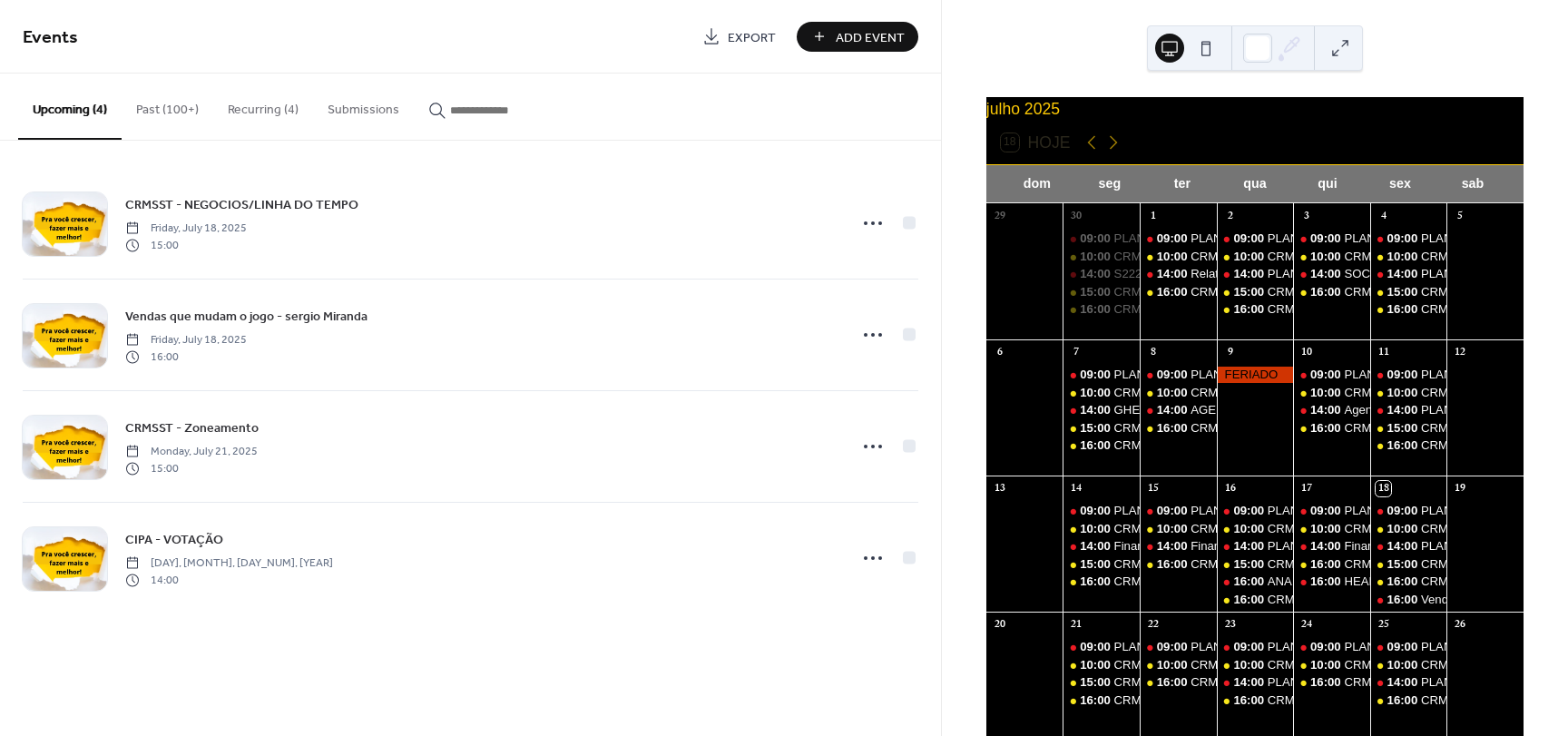 click at bounding box center (494, 105) 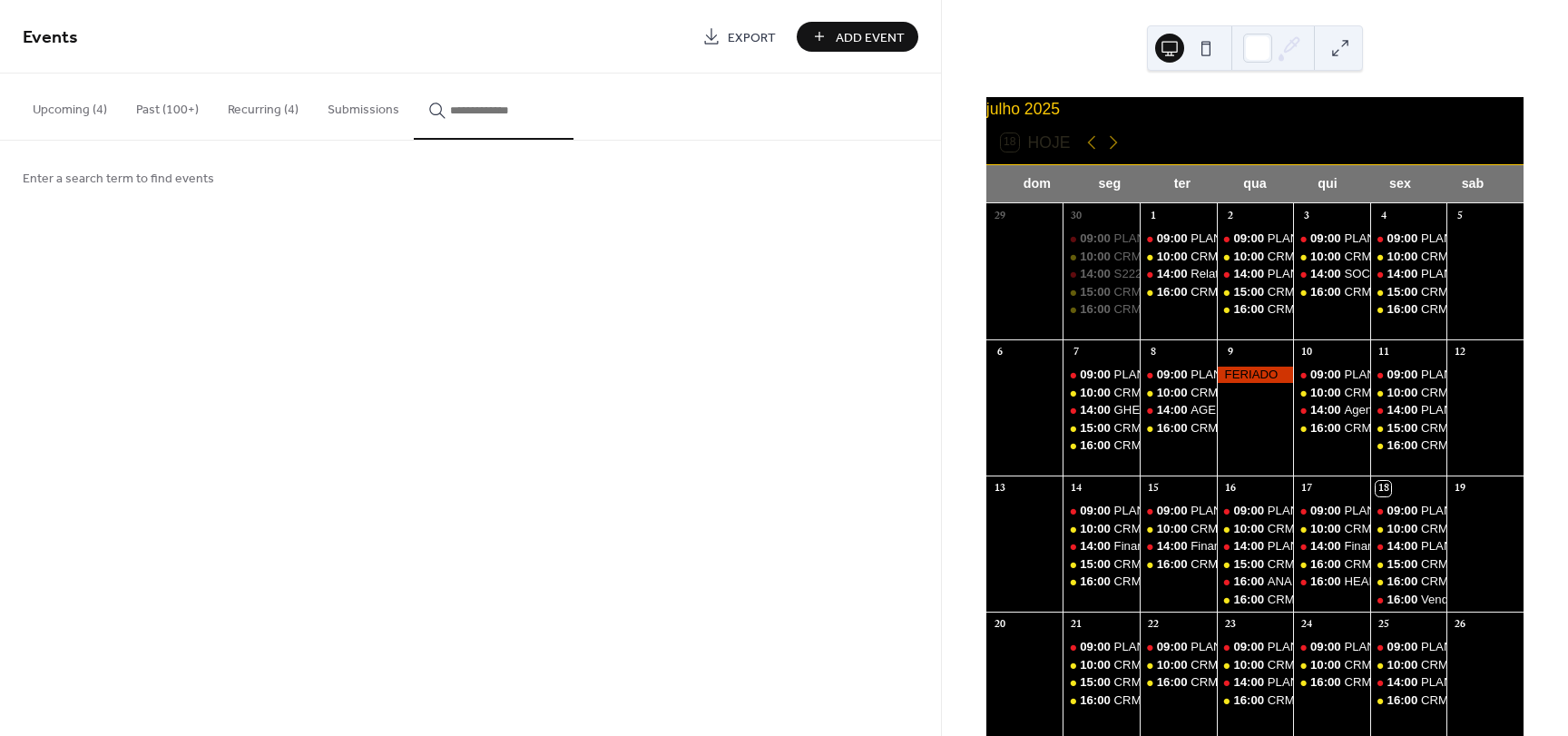 click at bounding box center (505, 110) 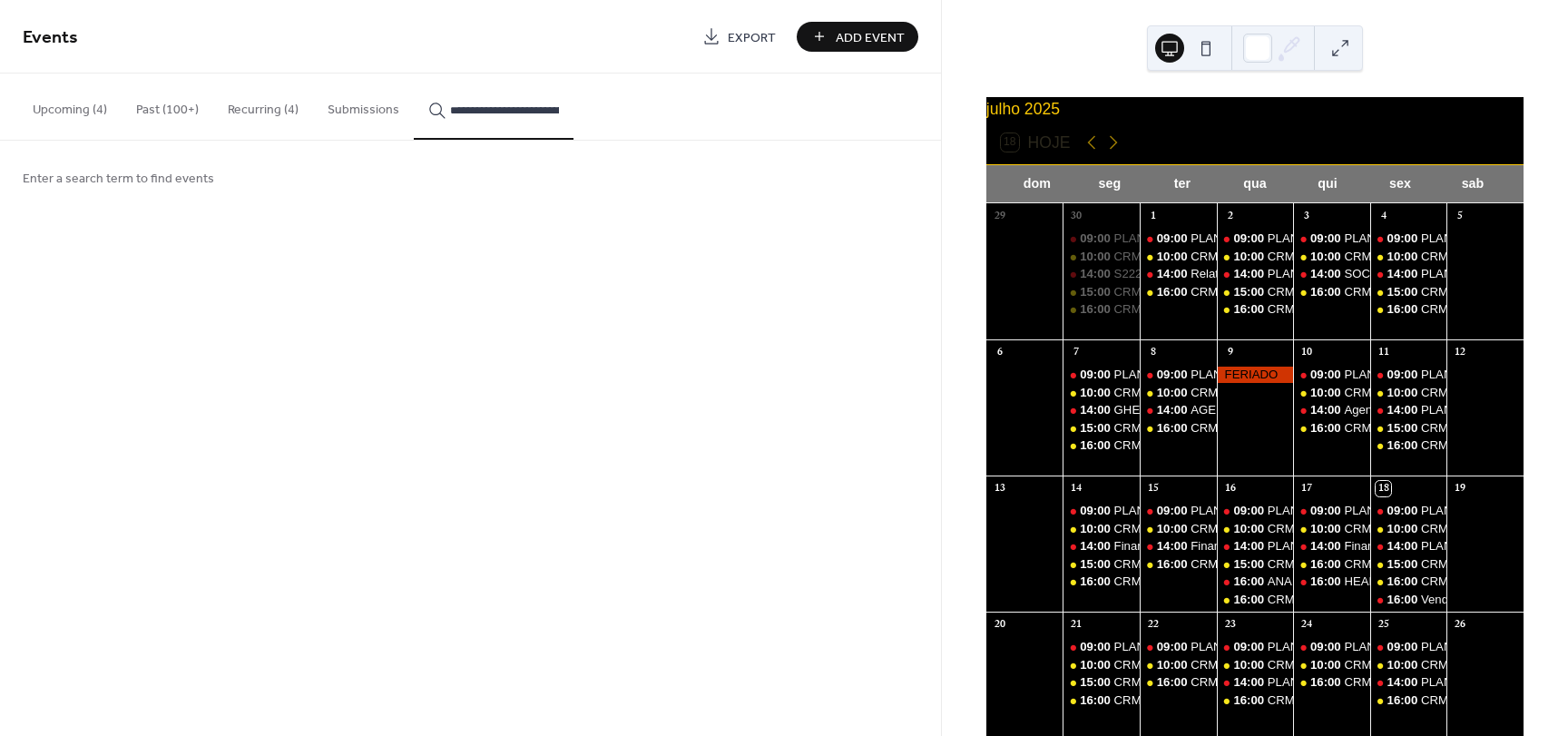scroll, scrollTop: 0, scrollLeft: 152, axis: horizontal 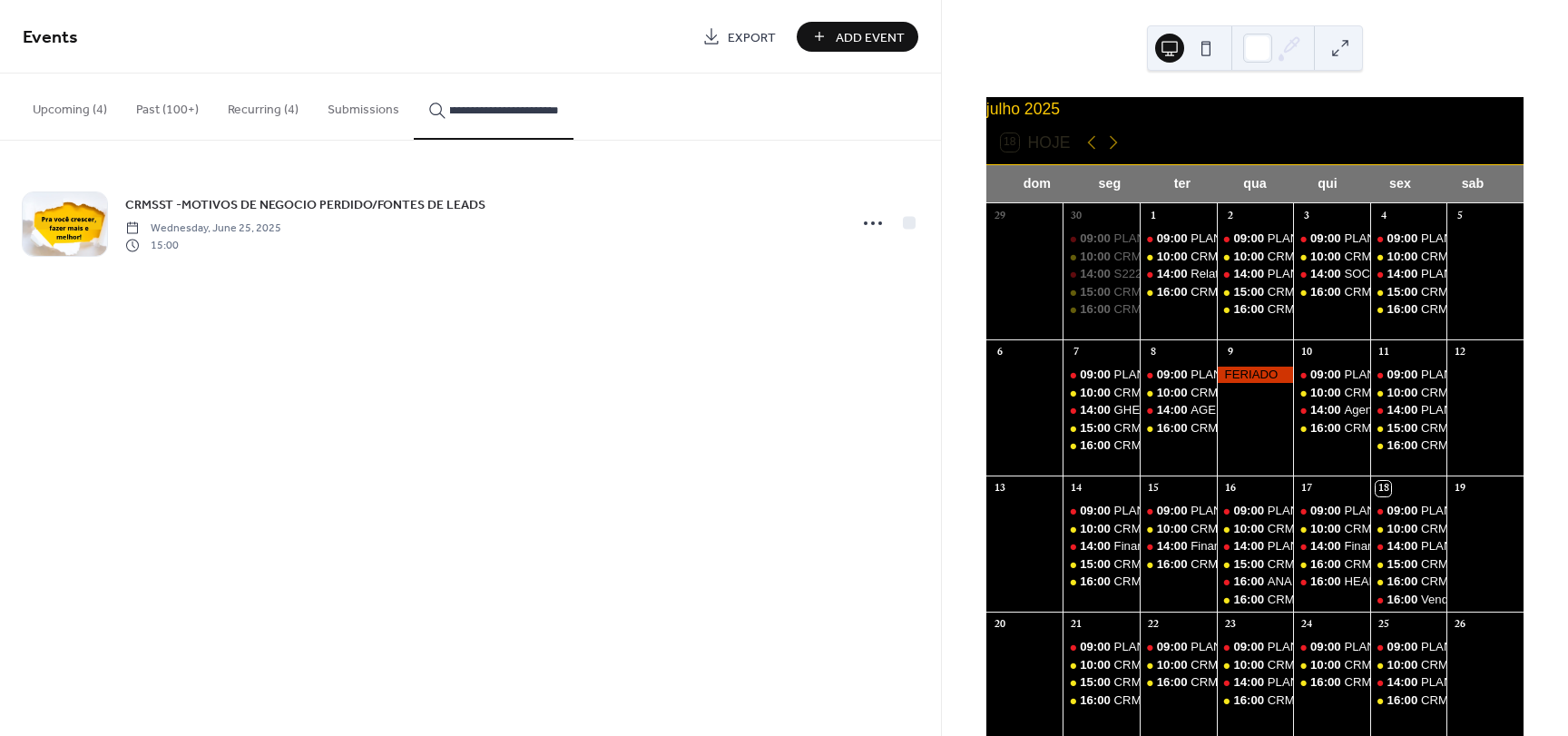 type on "**********" 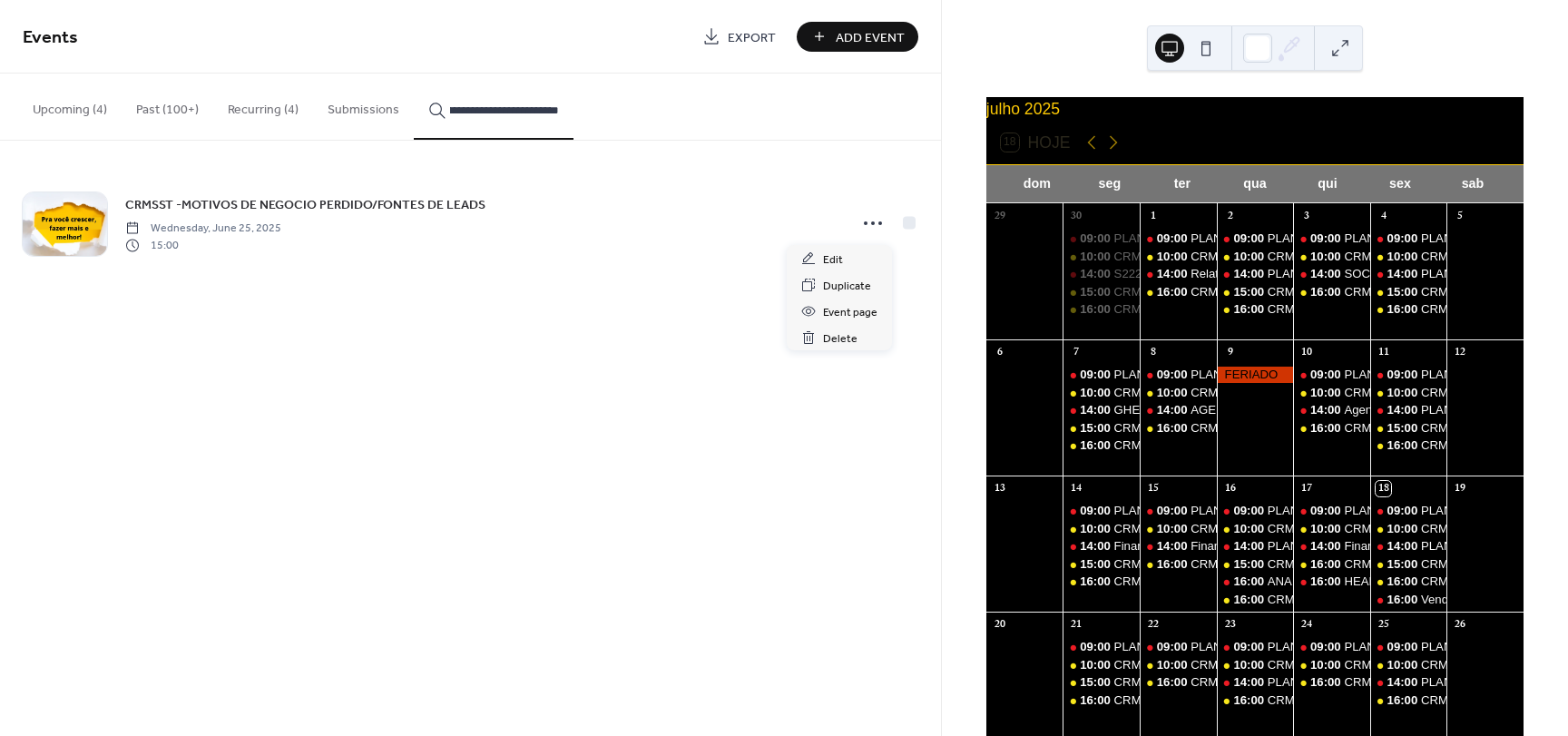 scroll, scrollTop: 0, scrollLeft: 0, axis: both 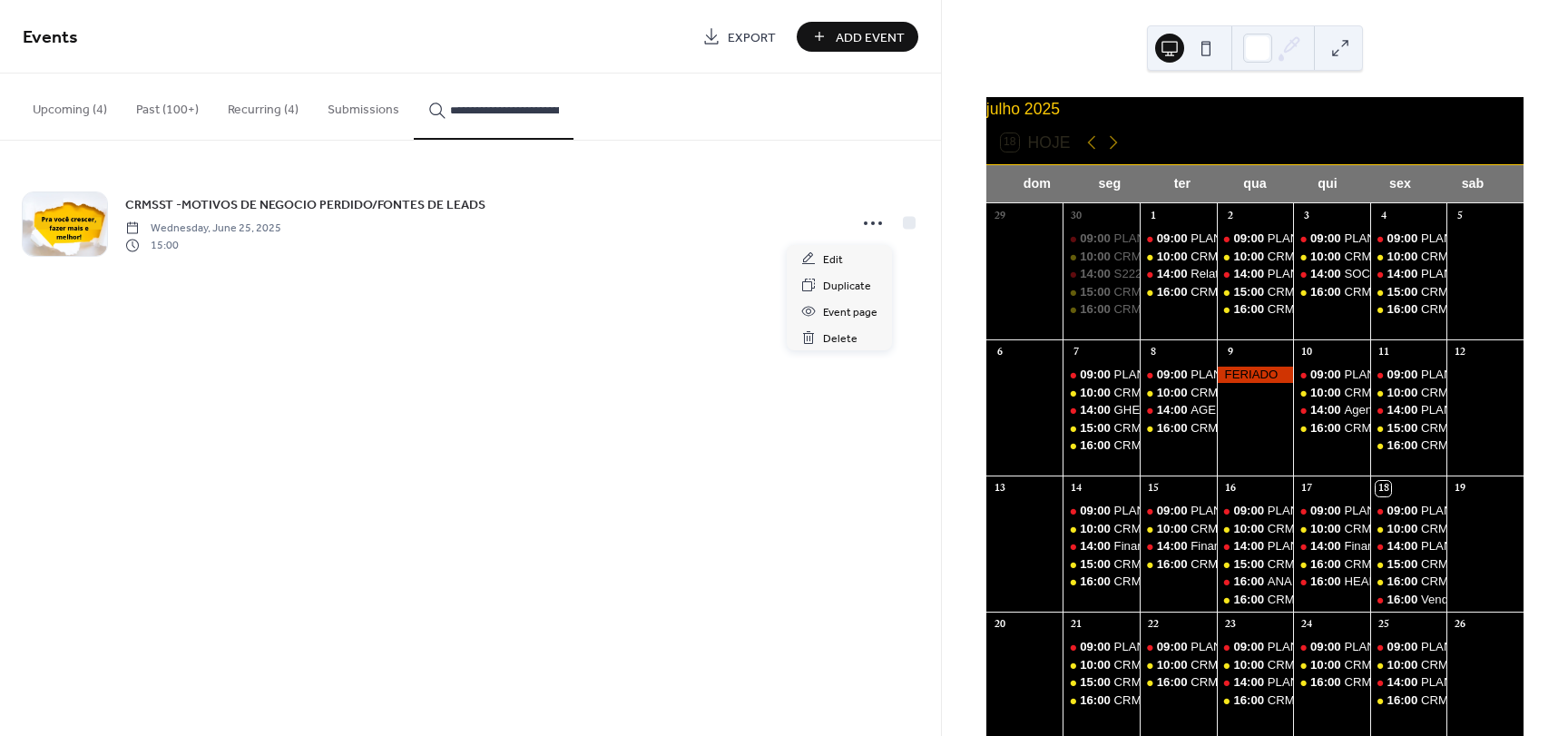 click 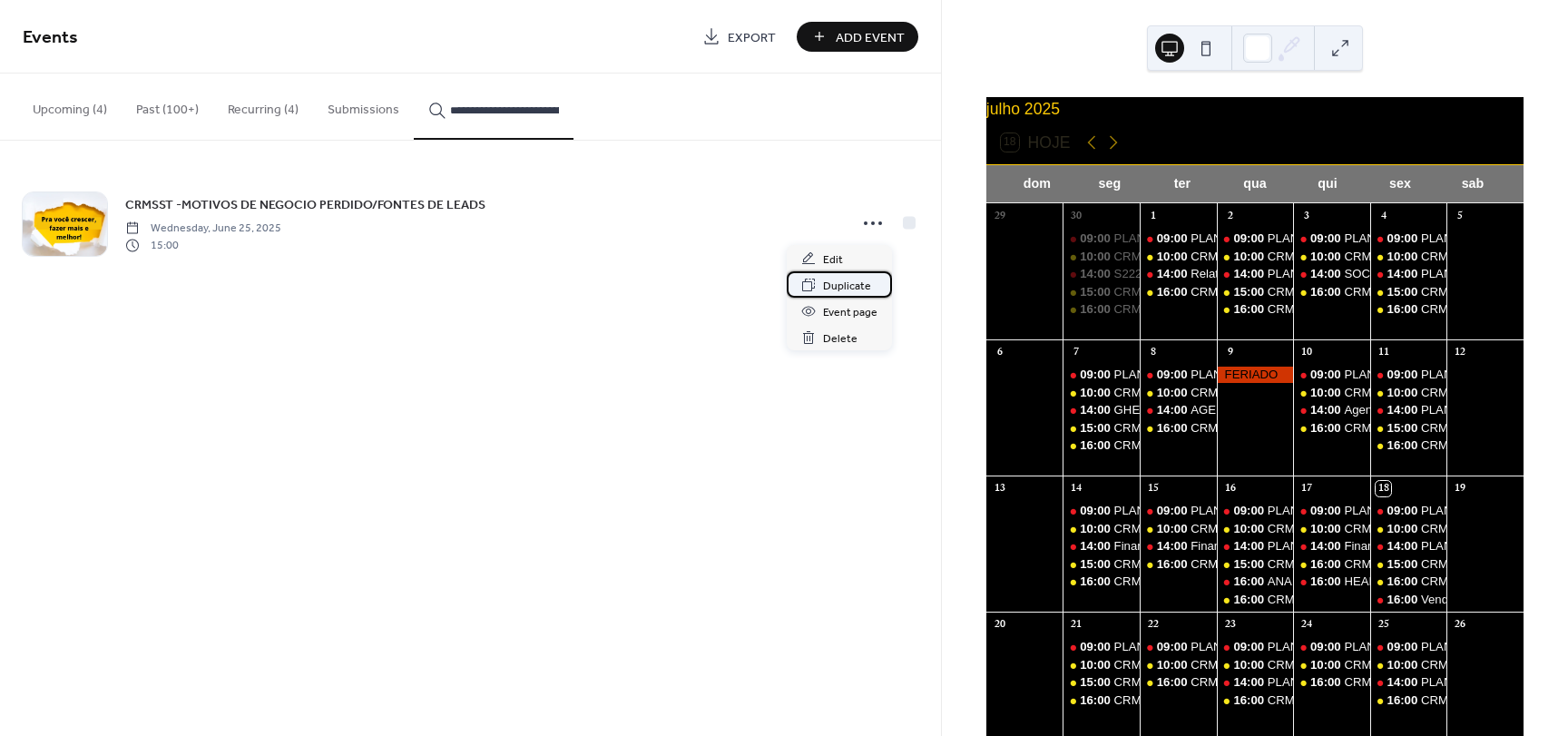 click on "Duplicate" at bounding box center (847, 286) 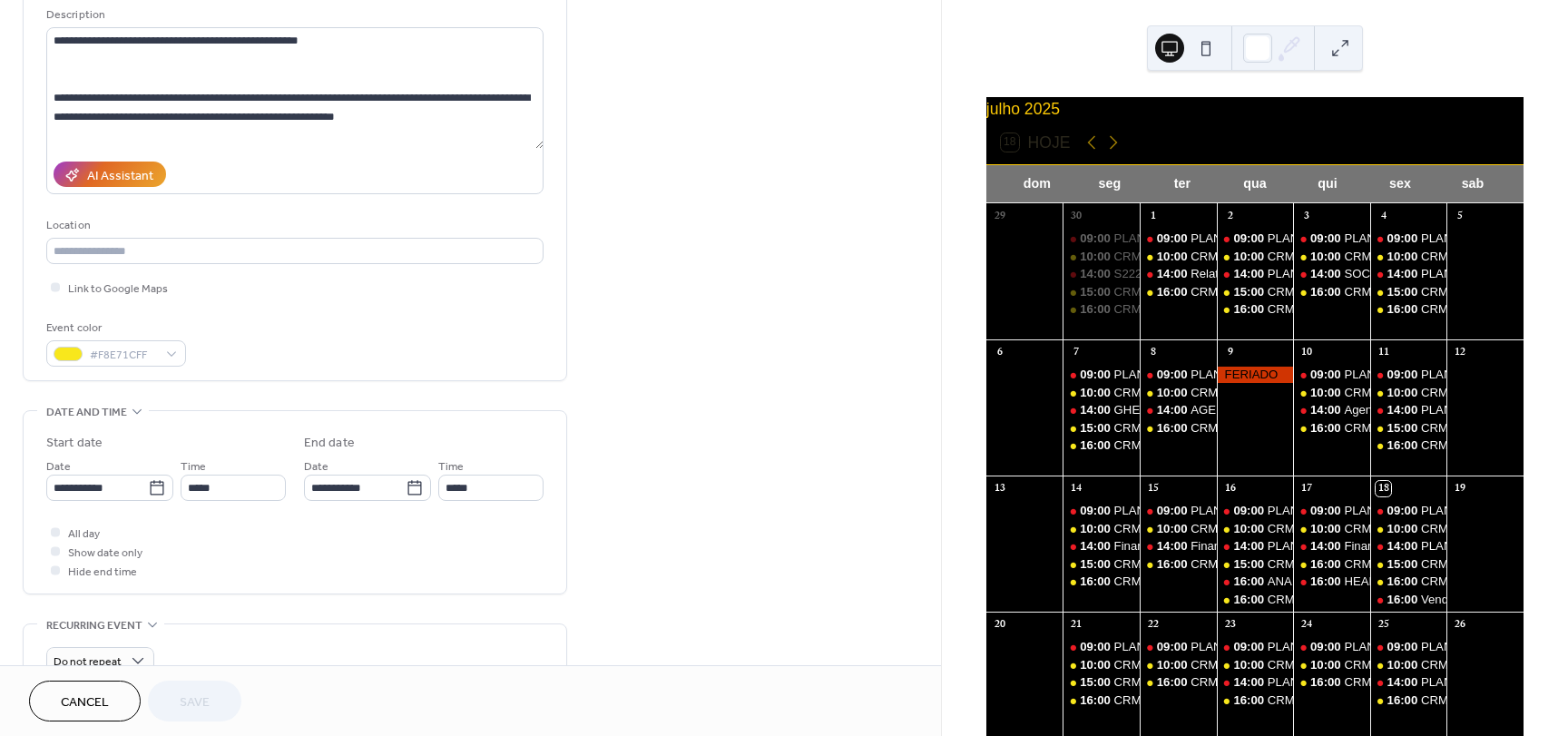 scroll, scrollTop: 182, scrollLeft: 0, axis: vertical 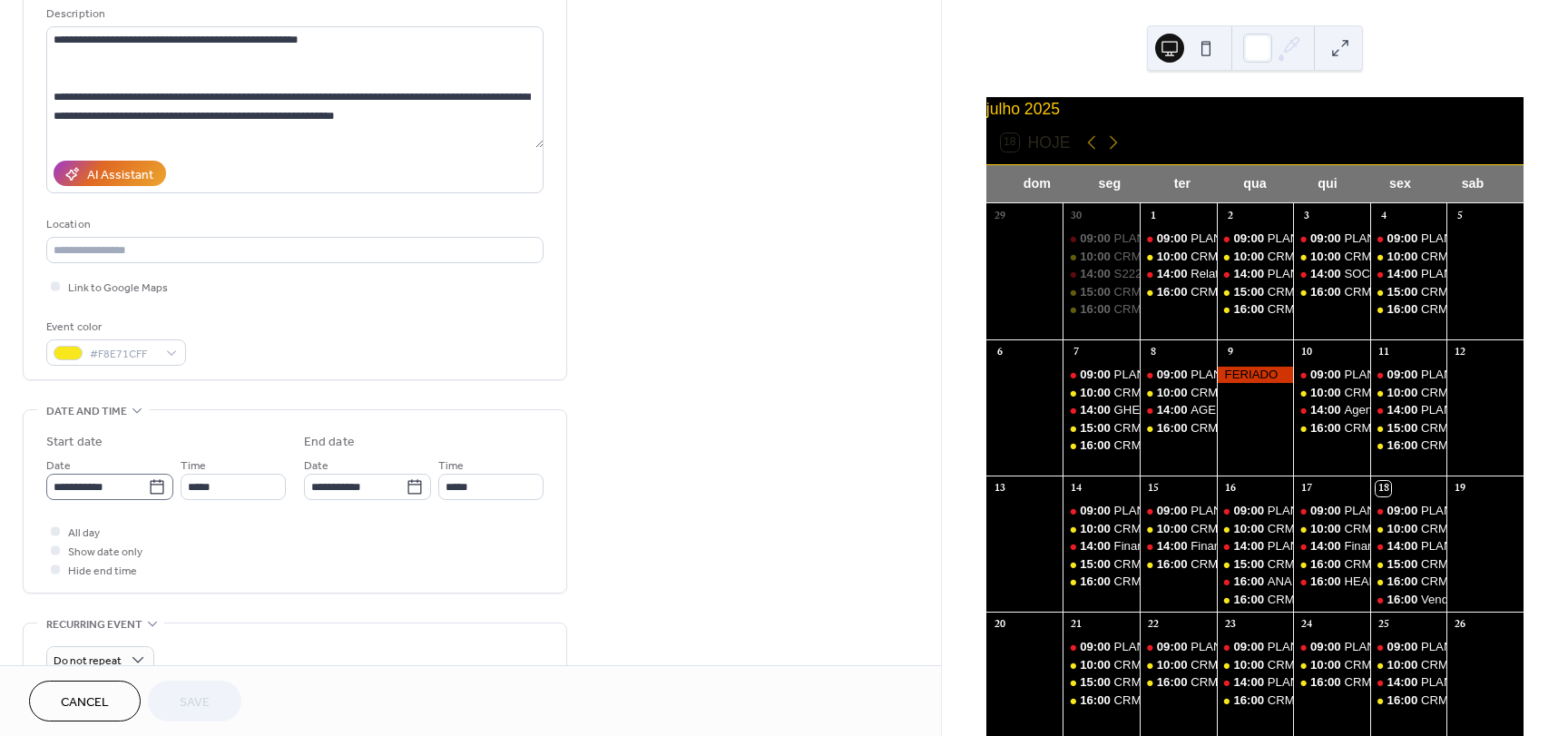 click 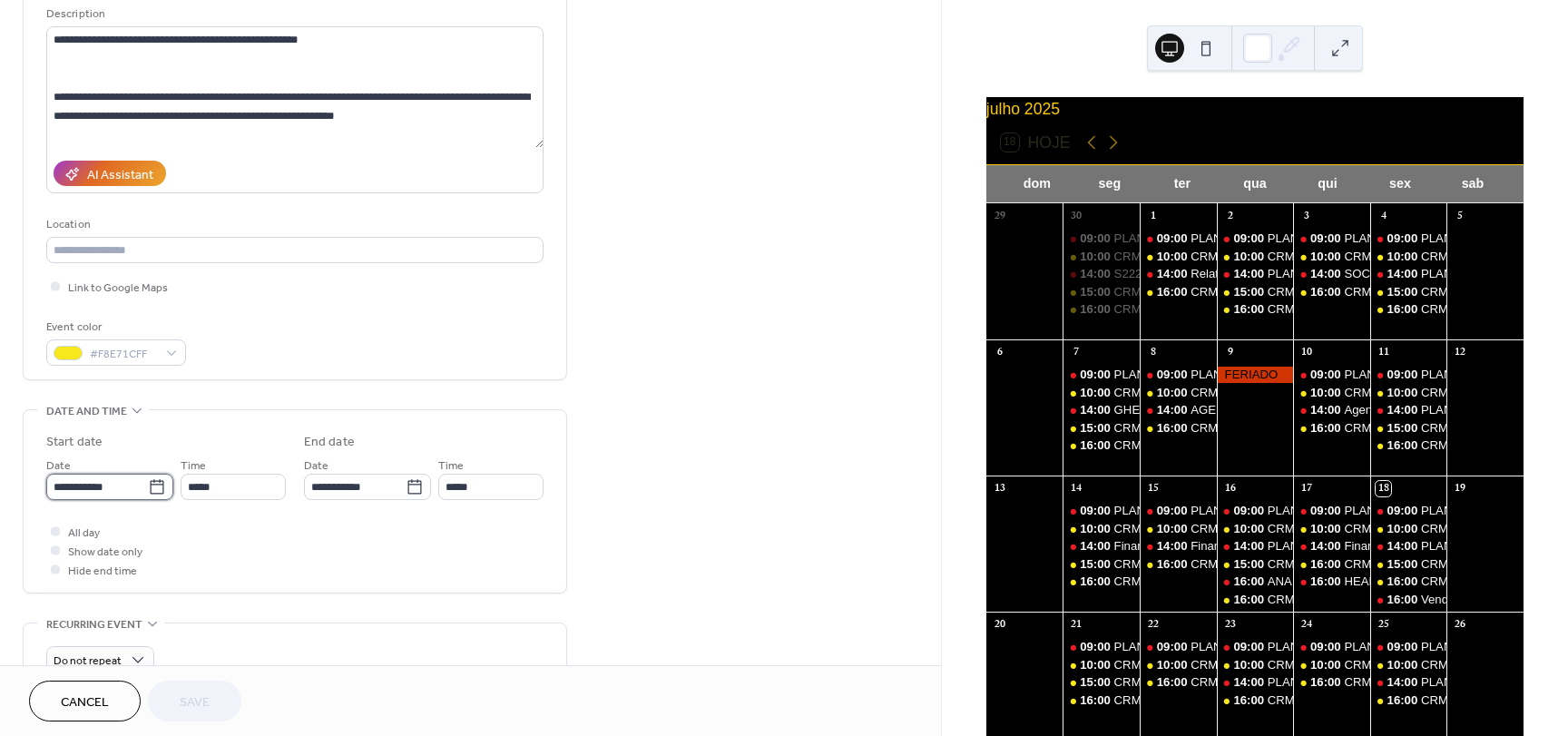 click on "**********" at bounding box center (97, 486) 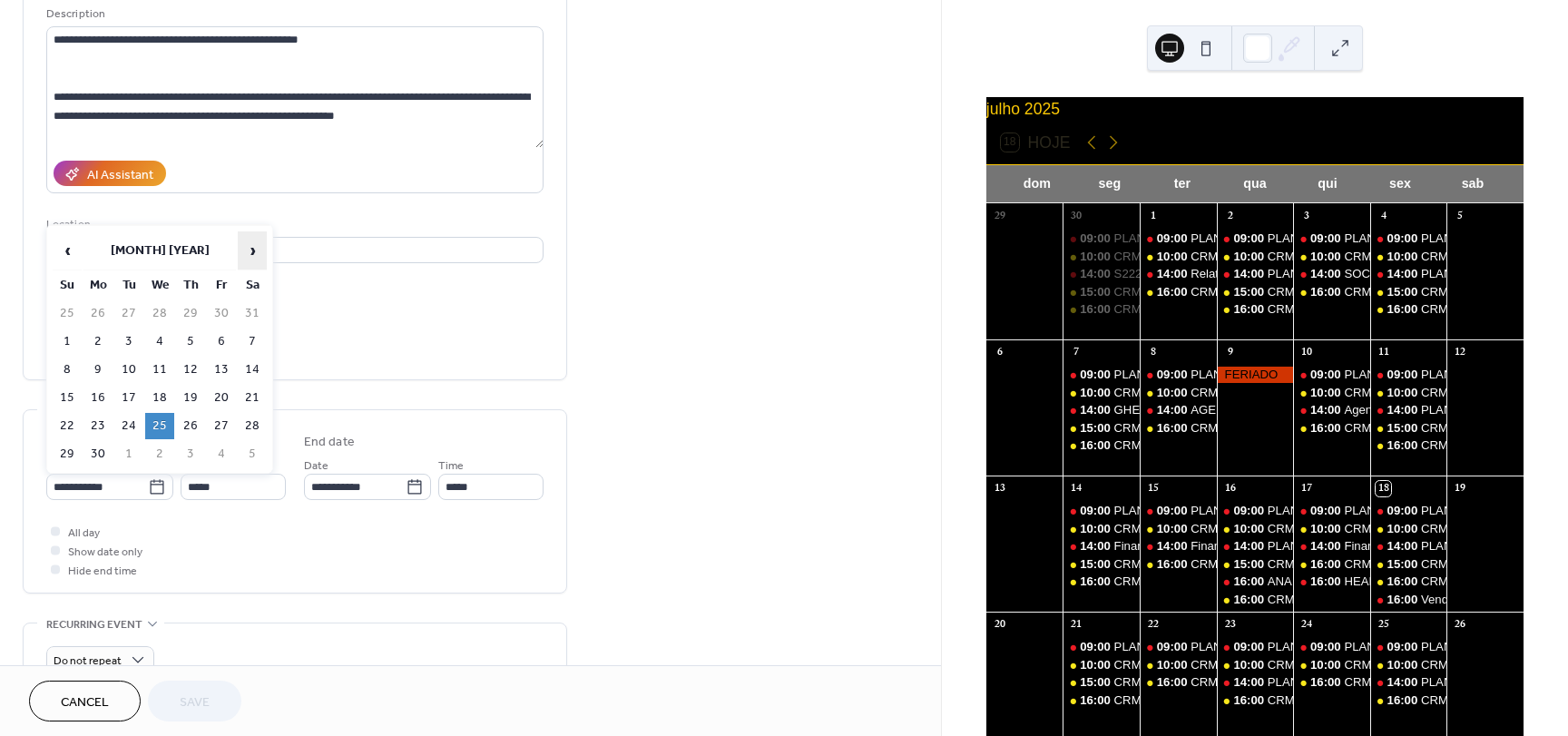 click on "›" at bounding box center [252, 250] 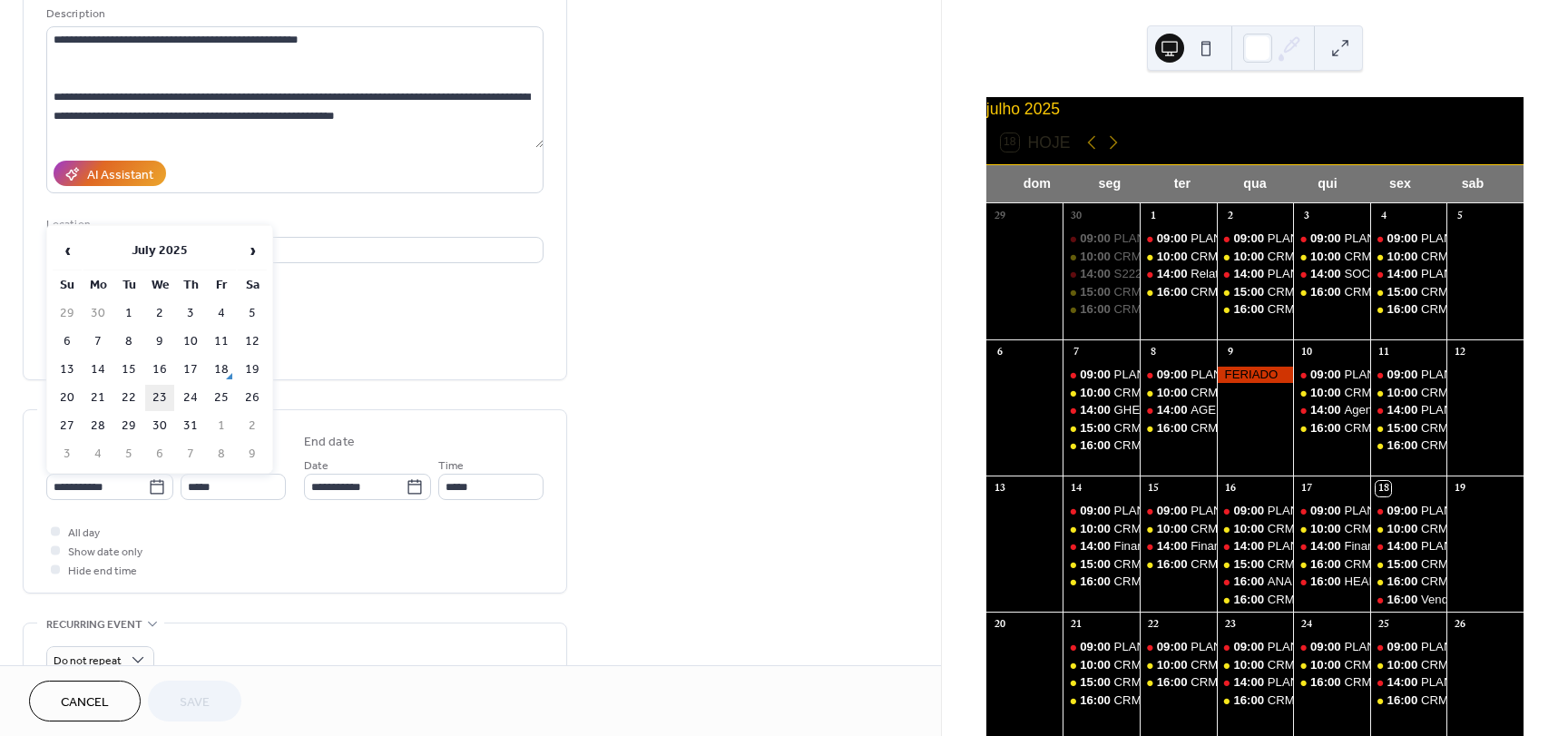 click on "23" at bounding box center (160, 397) 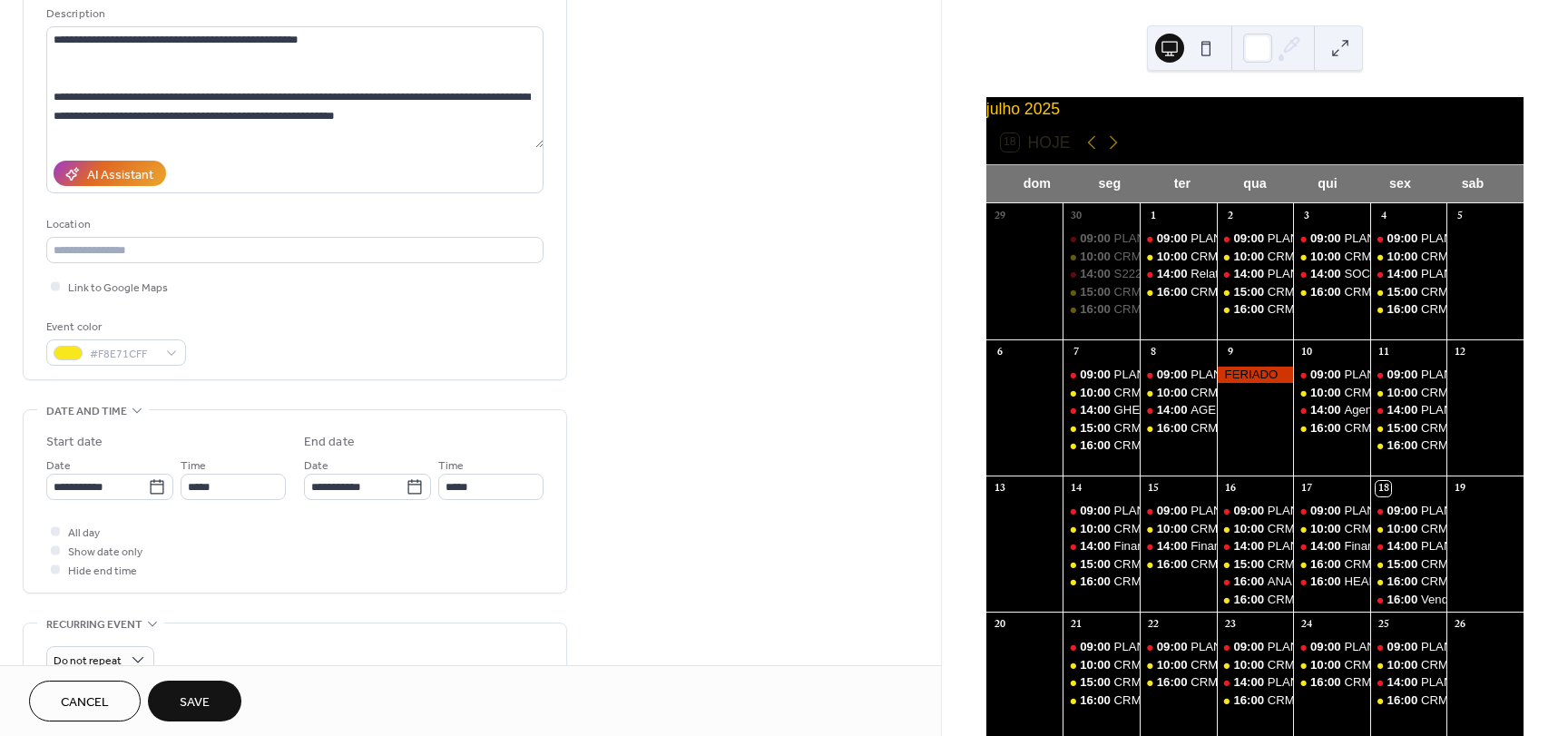 click on "All day Show date only Hide end time" at bounding box center (295, 550) 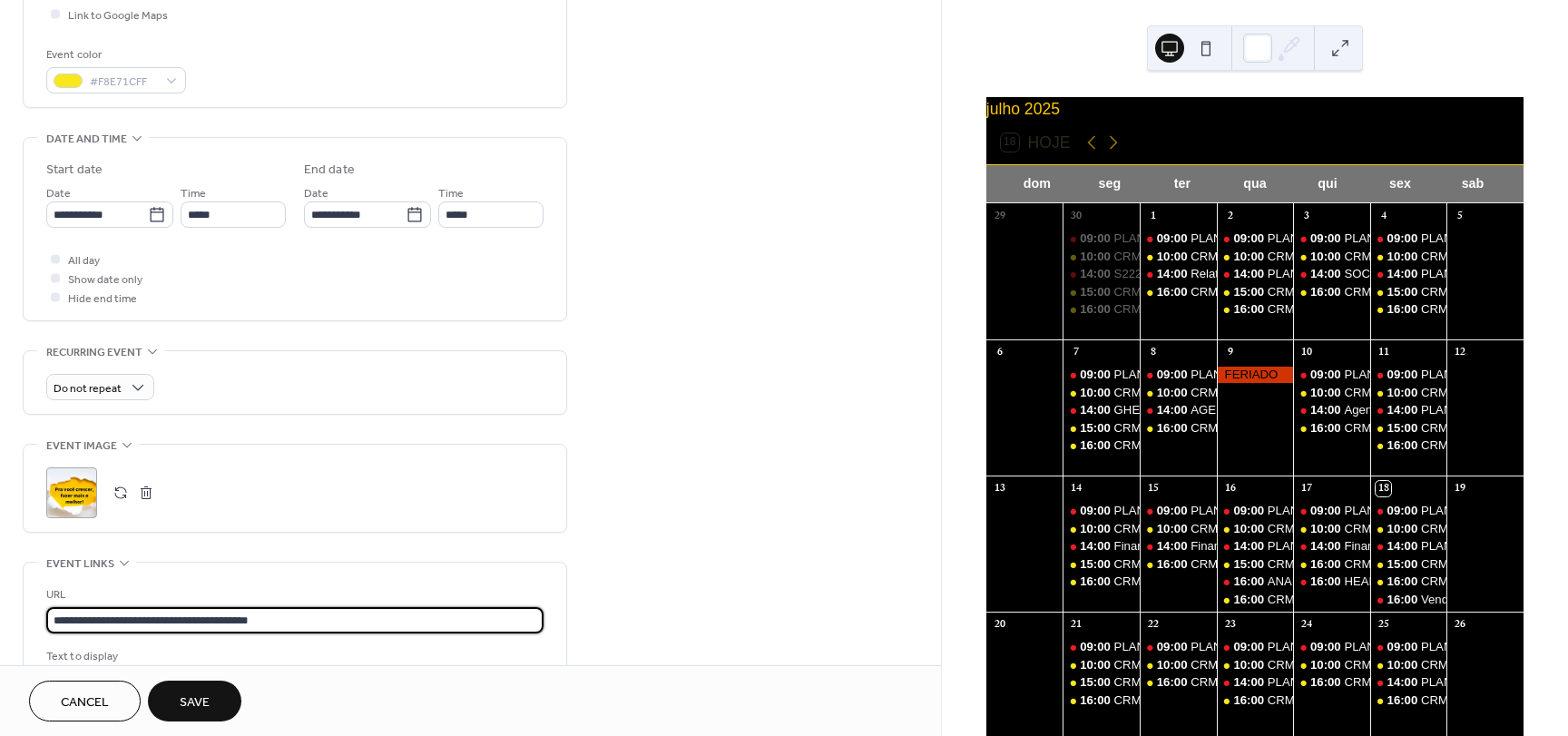 drag, startPoint x: 340, startPoint y: 622, endPoint x: -86, endPoint y: 607, distance: 426.264 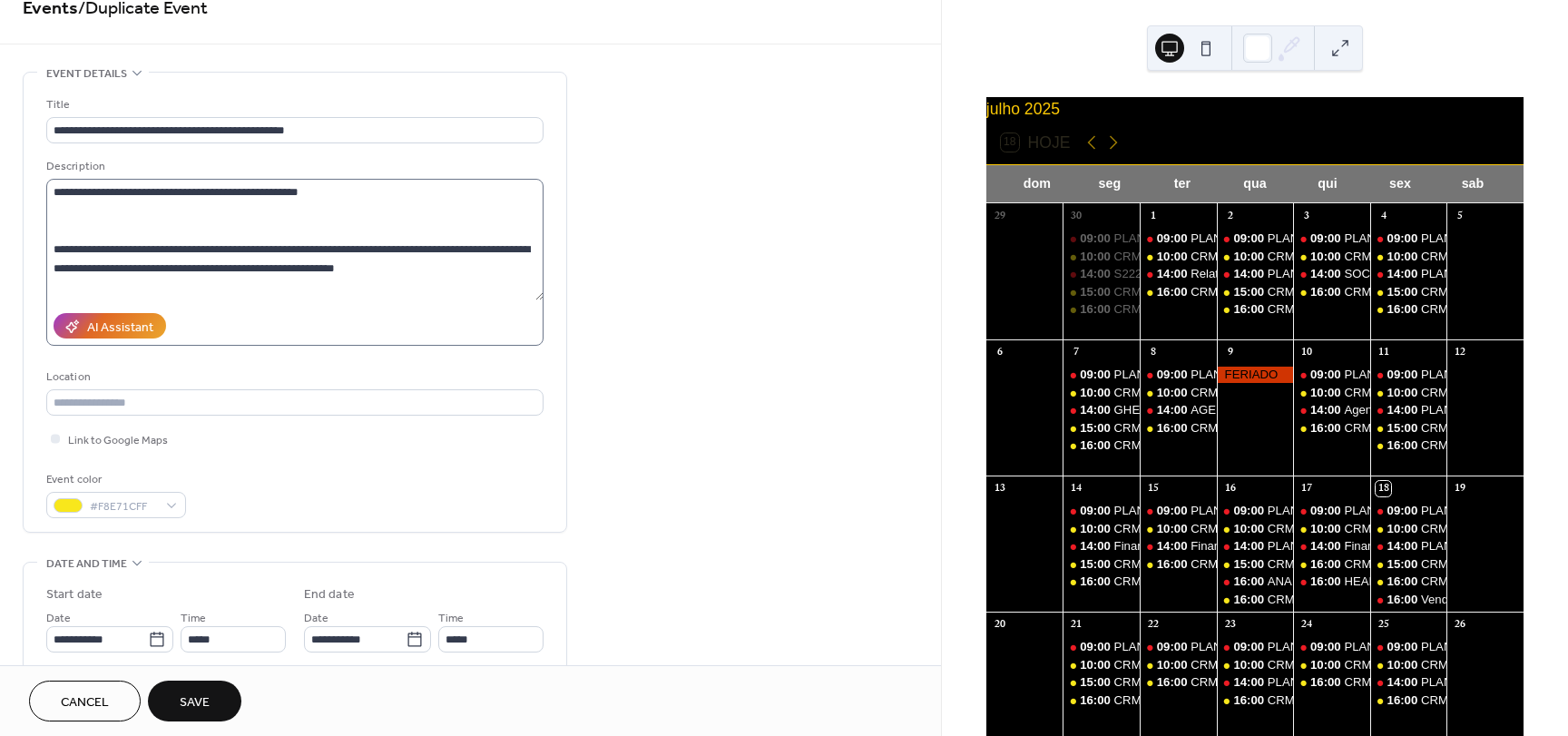 scroll, scrollTop: 0, scrollLeft: 0, axis: both 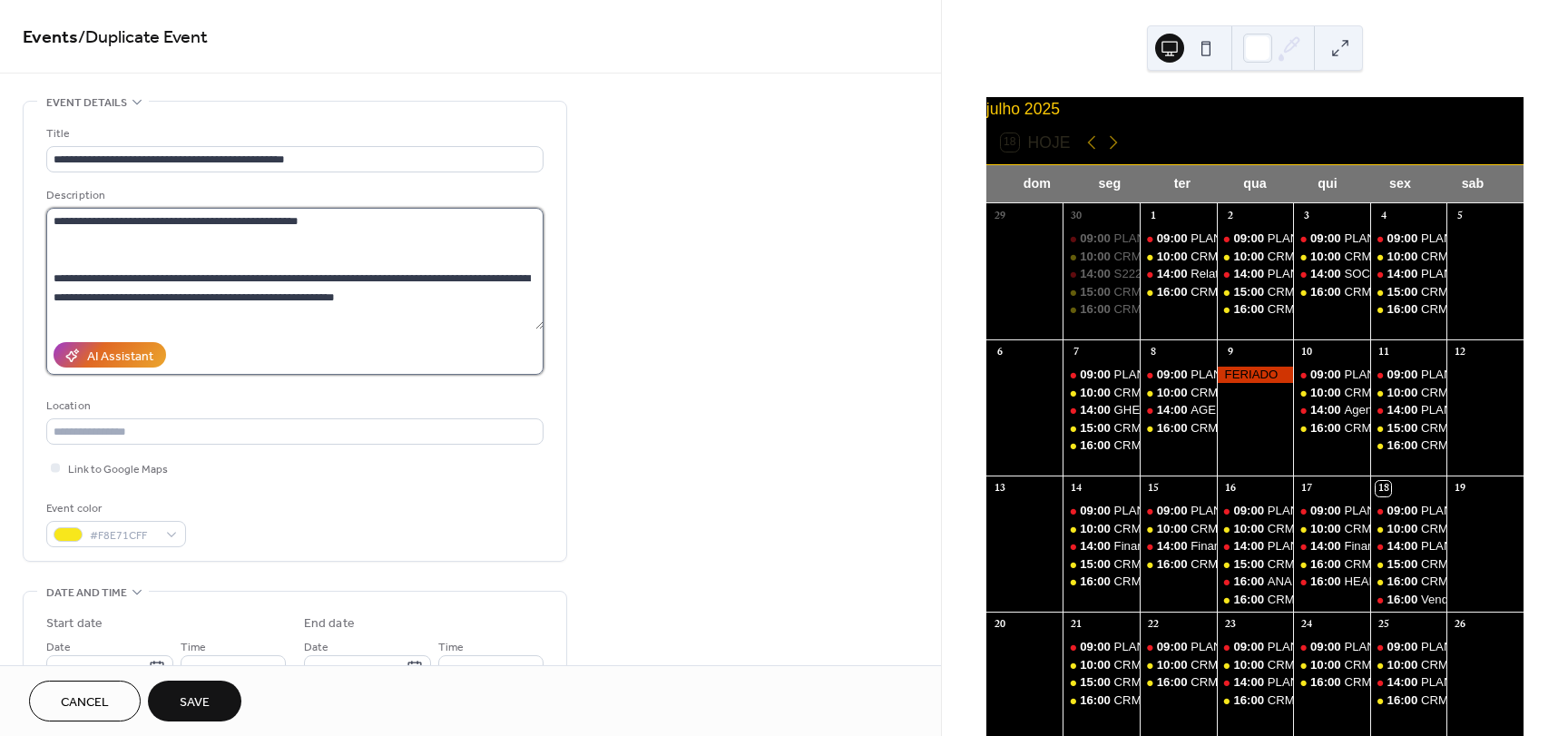click on "**********" at bounding box center [295, 269] 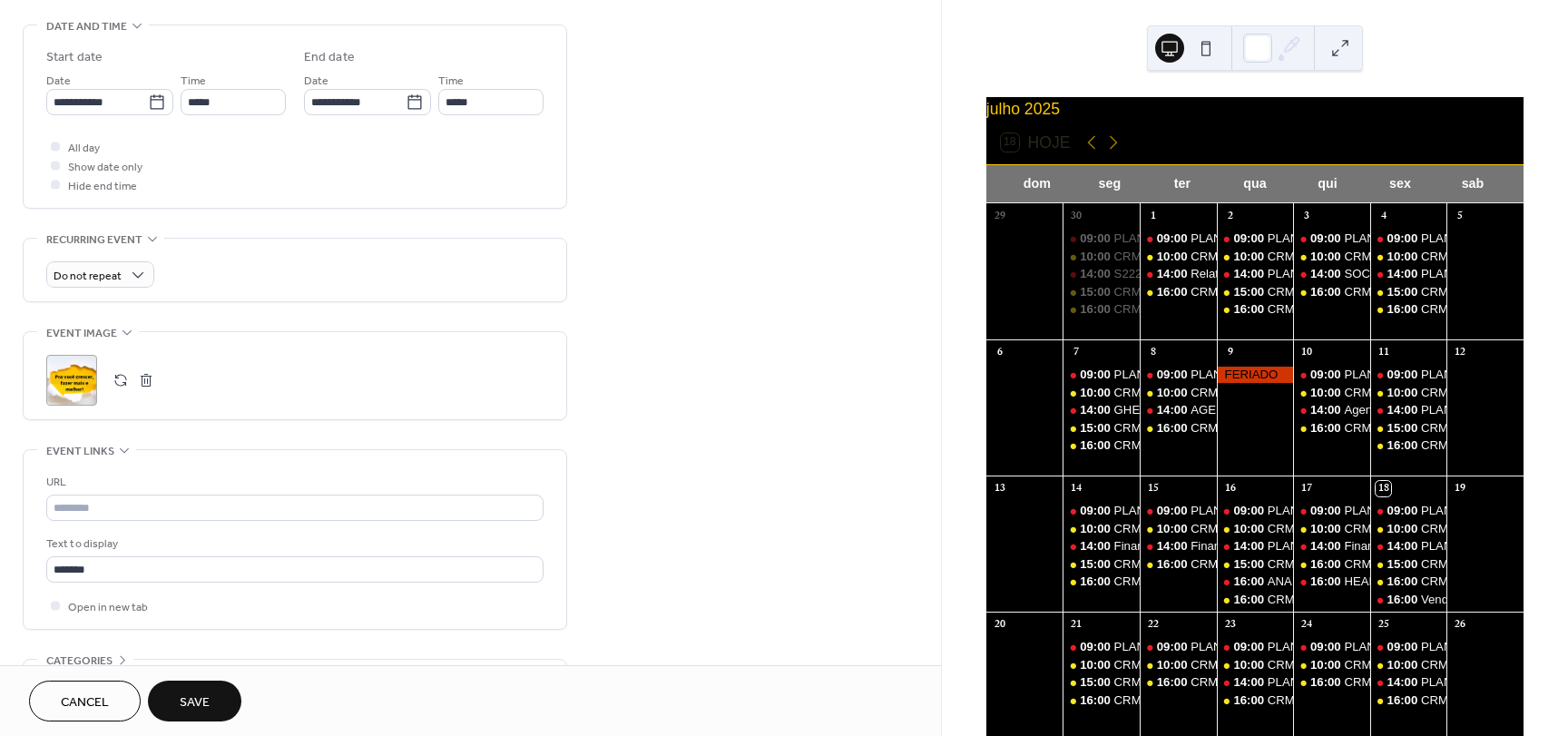 scroll, scrollTop: 635, scrollLeft: 0, axis: vertical 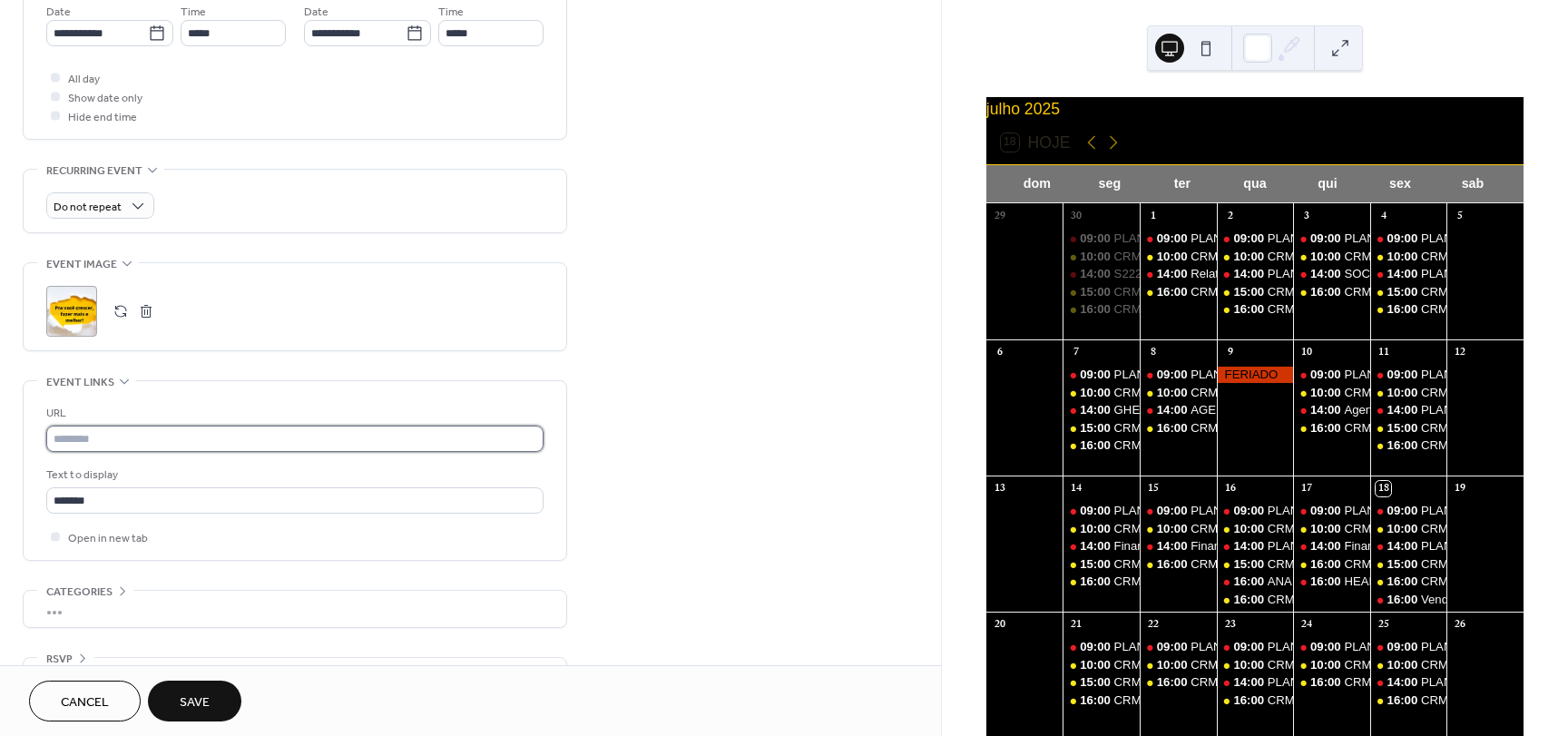 click at bounding box center (295, 438) 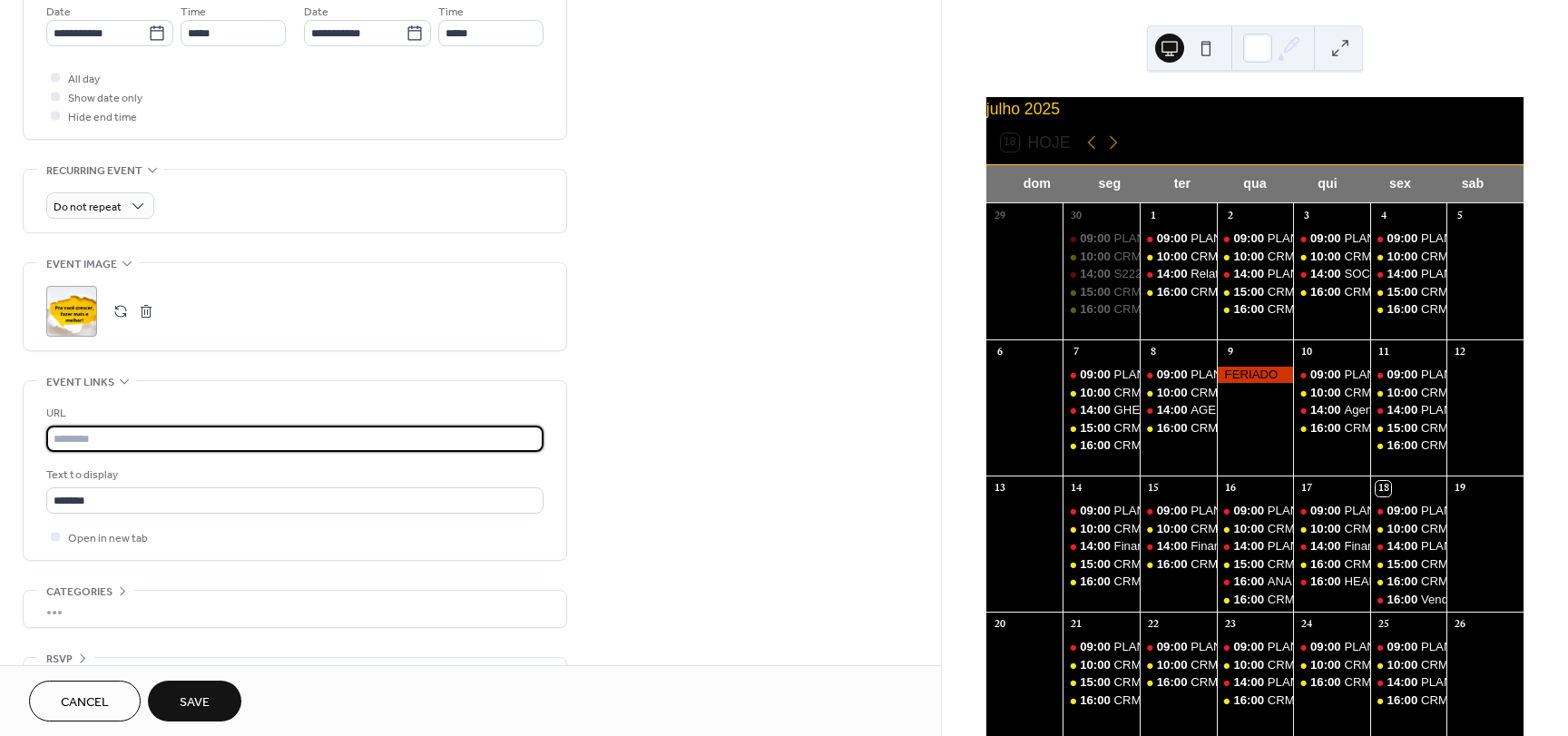 paste on "**********" 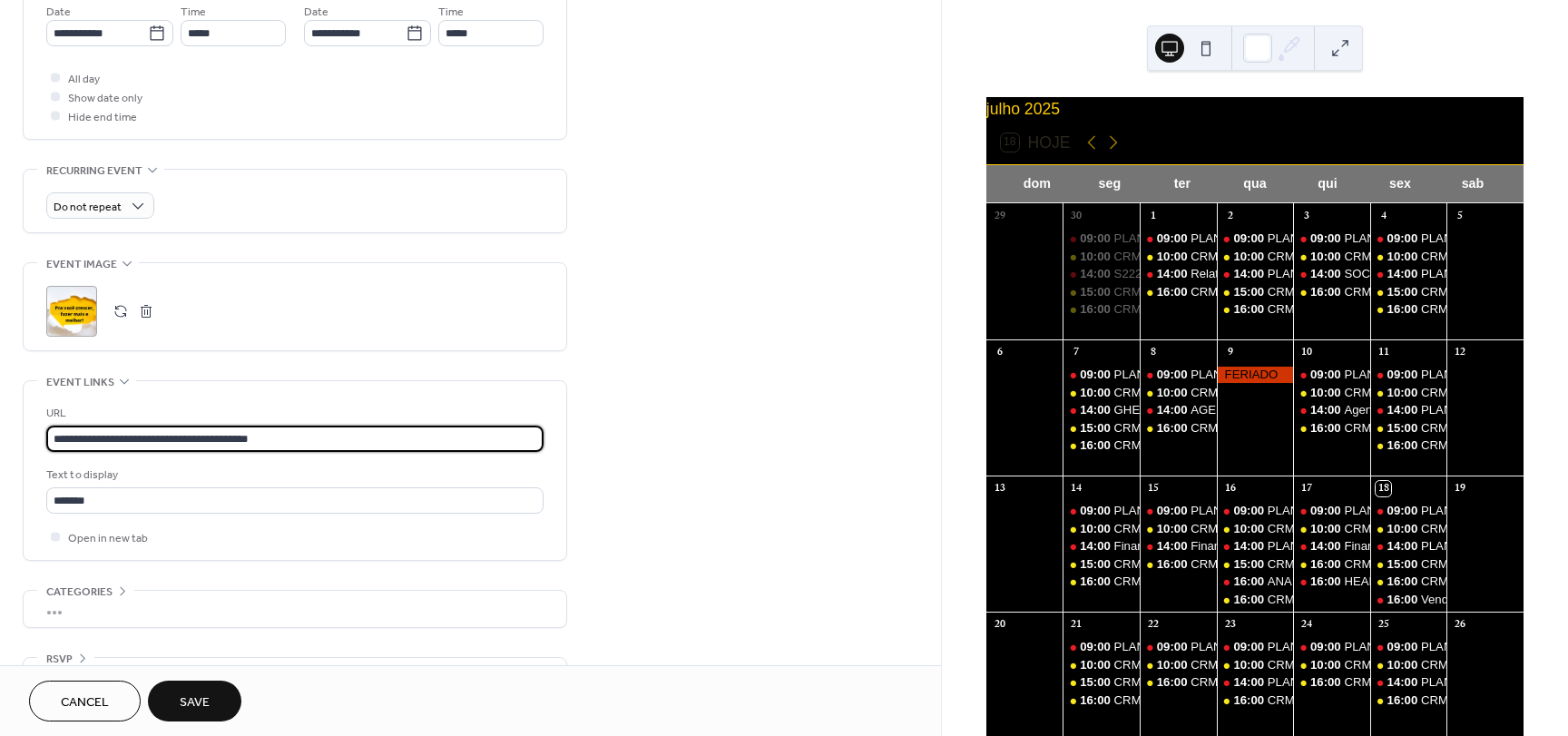 type on "**********" 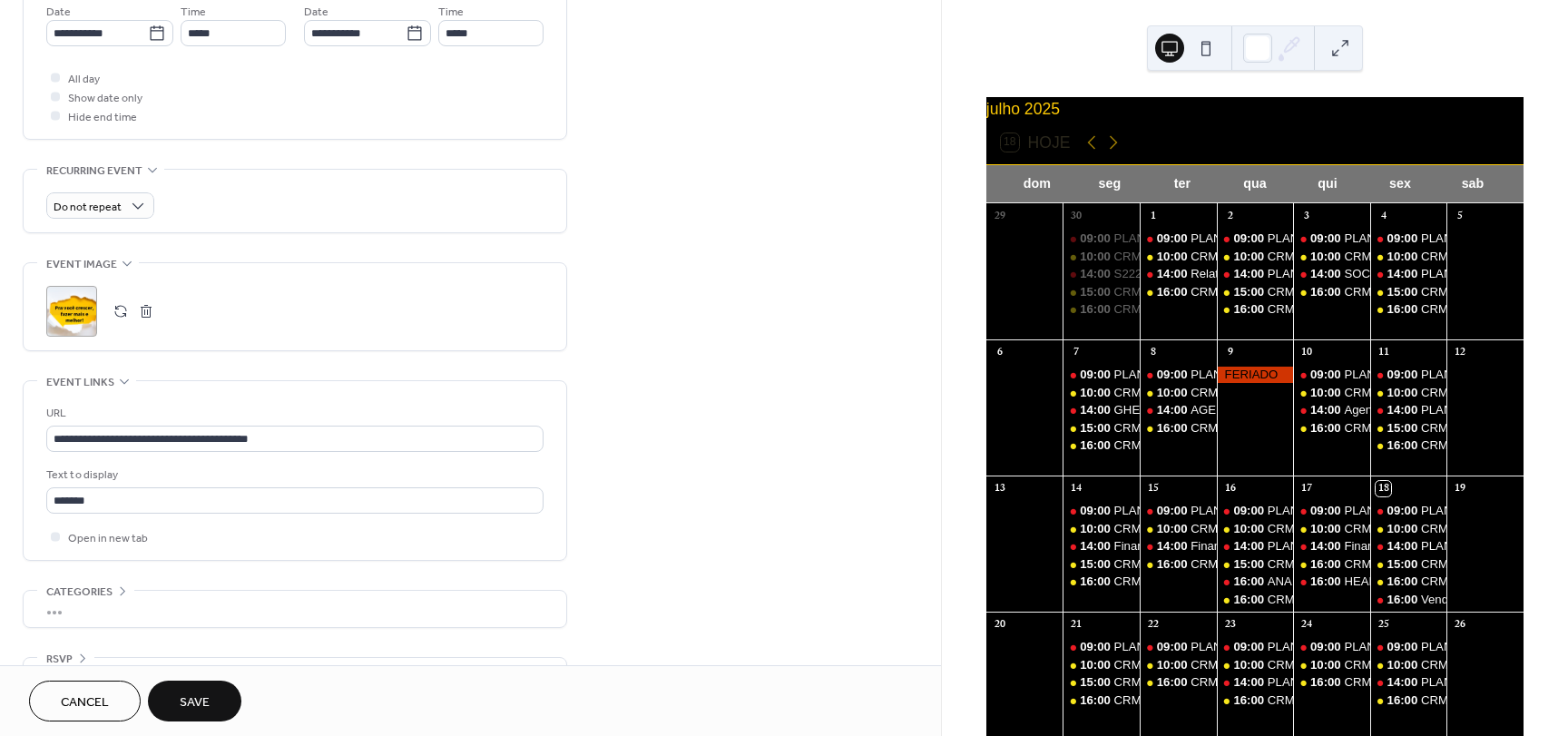 click on "Save" at bounding box center [194, 702] 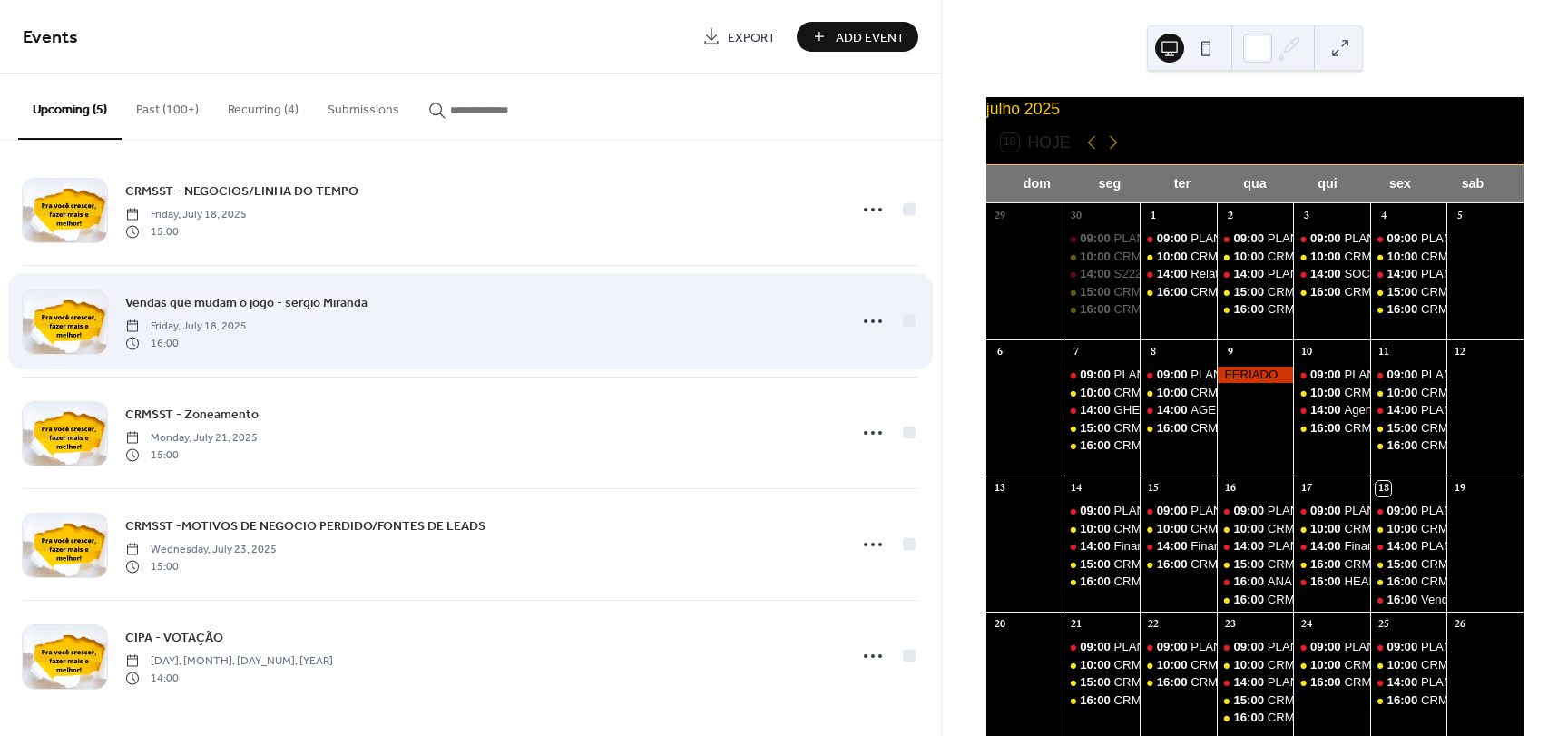 scroll, scrollTop: 16, scrollLeft: 0, axis: vertical 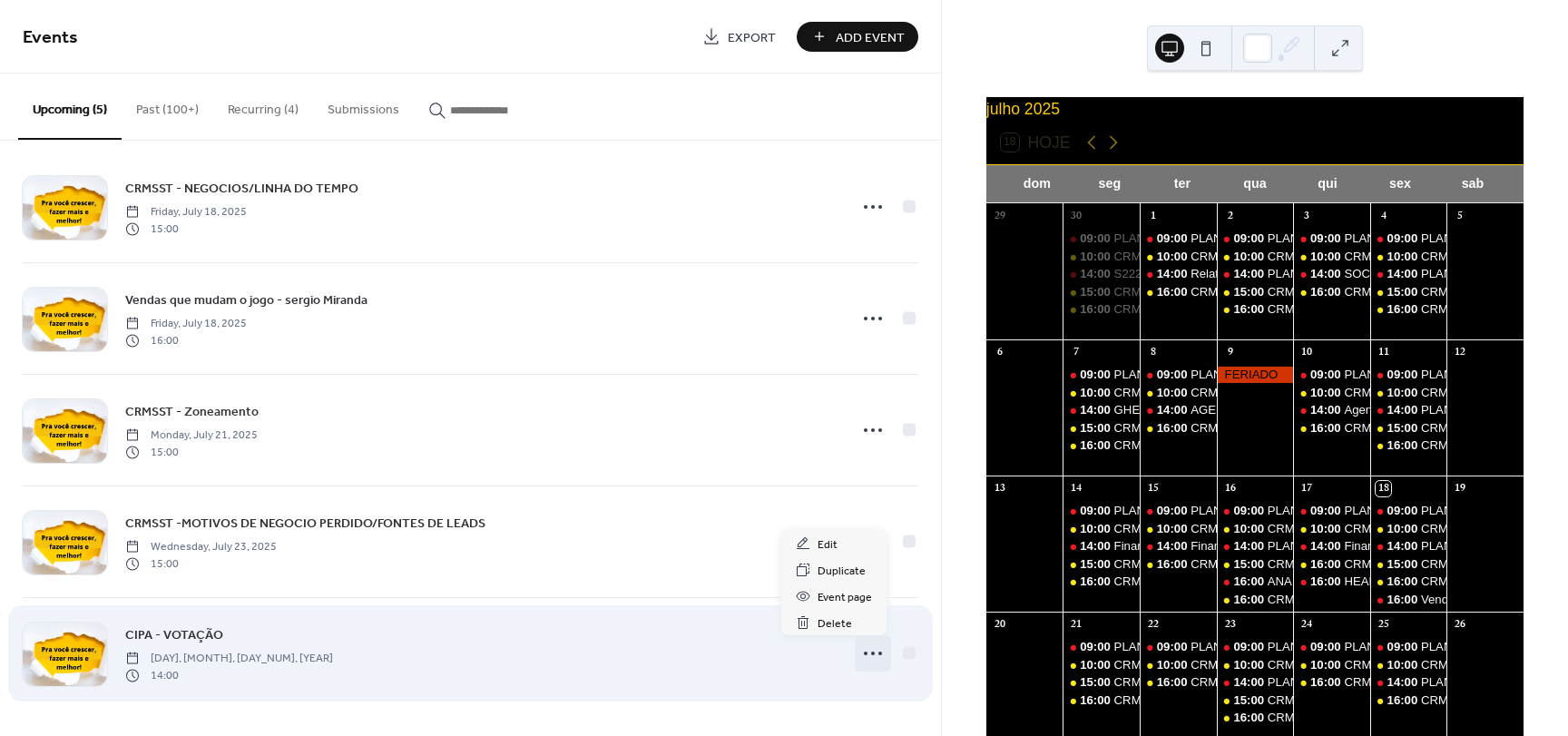 click 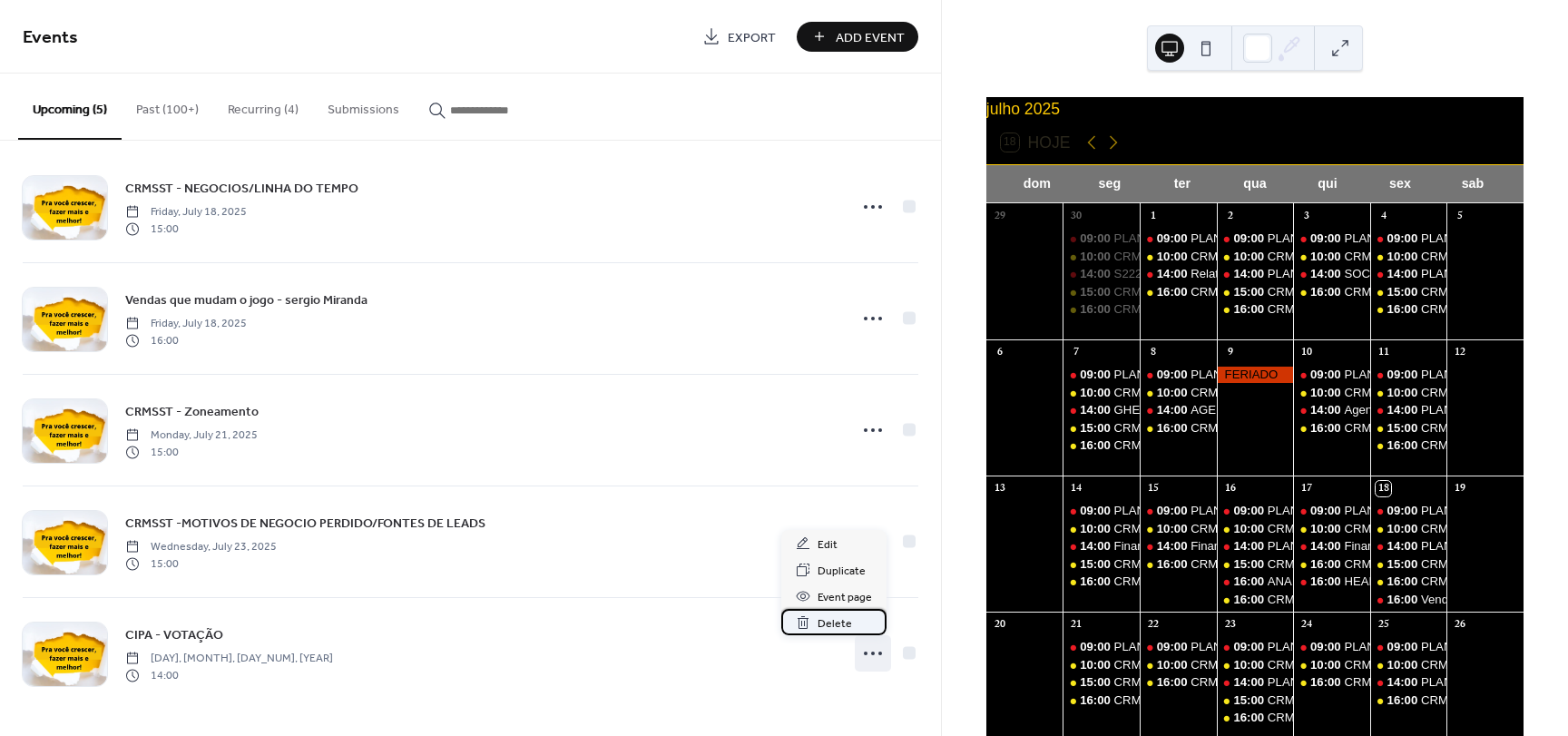 click on "Delete" at bounding box center (834, 622) 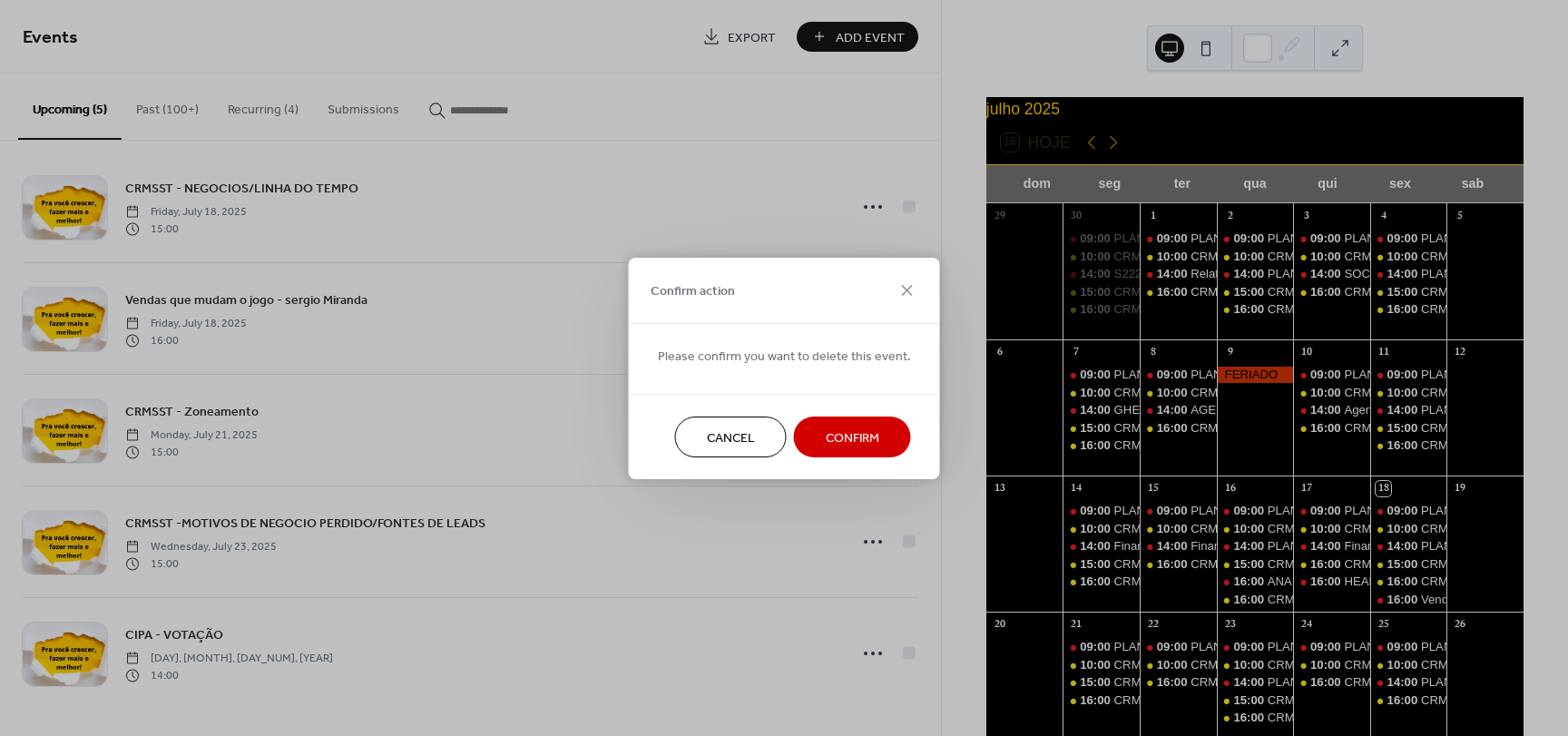 click on "Confirm" at bounding box center (852, 437) 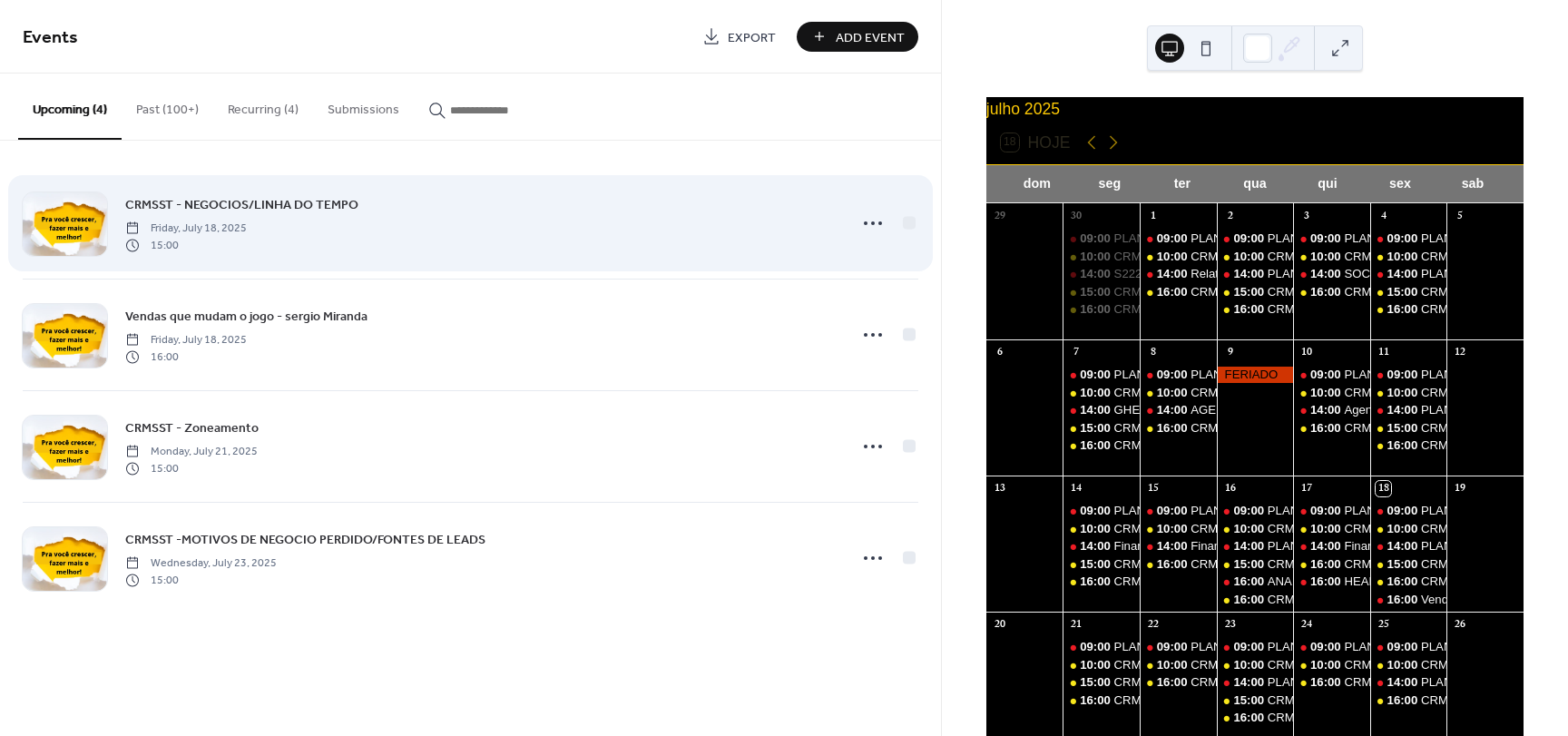 scroll, scrollTop: 0, scrollLeft: 0, axis: both 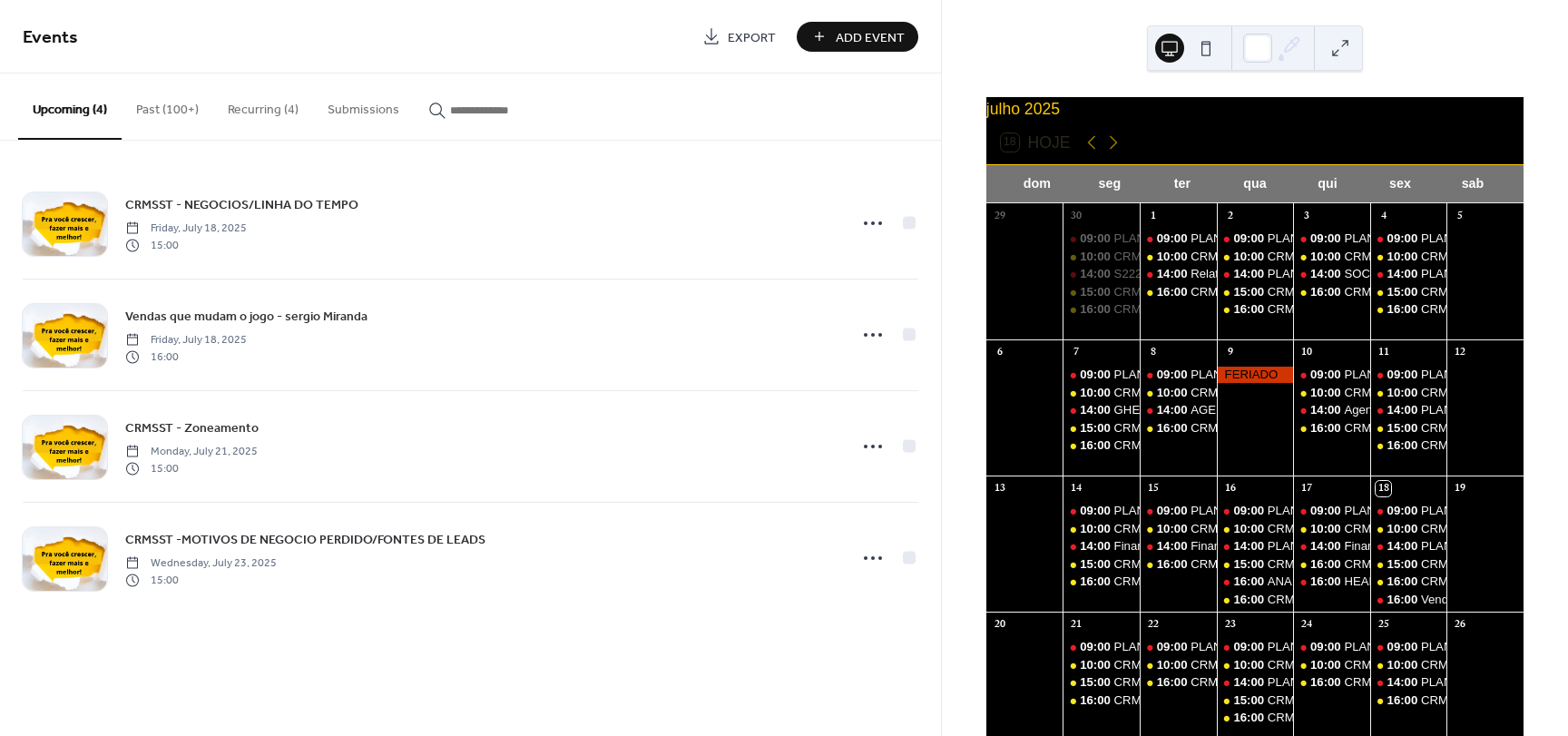click at bounding box center (494, 105) 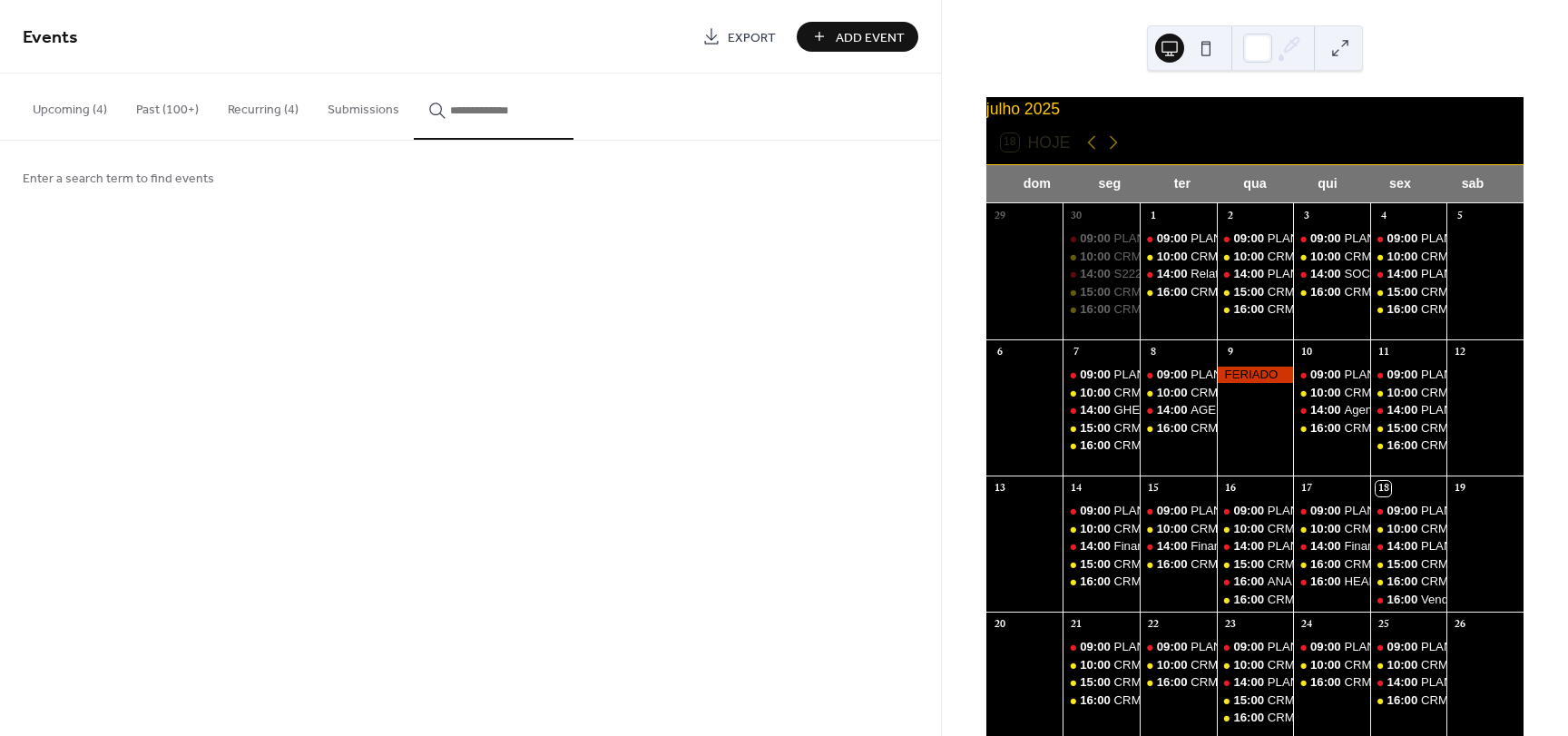 type 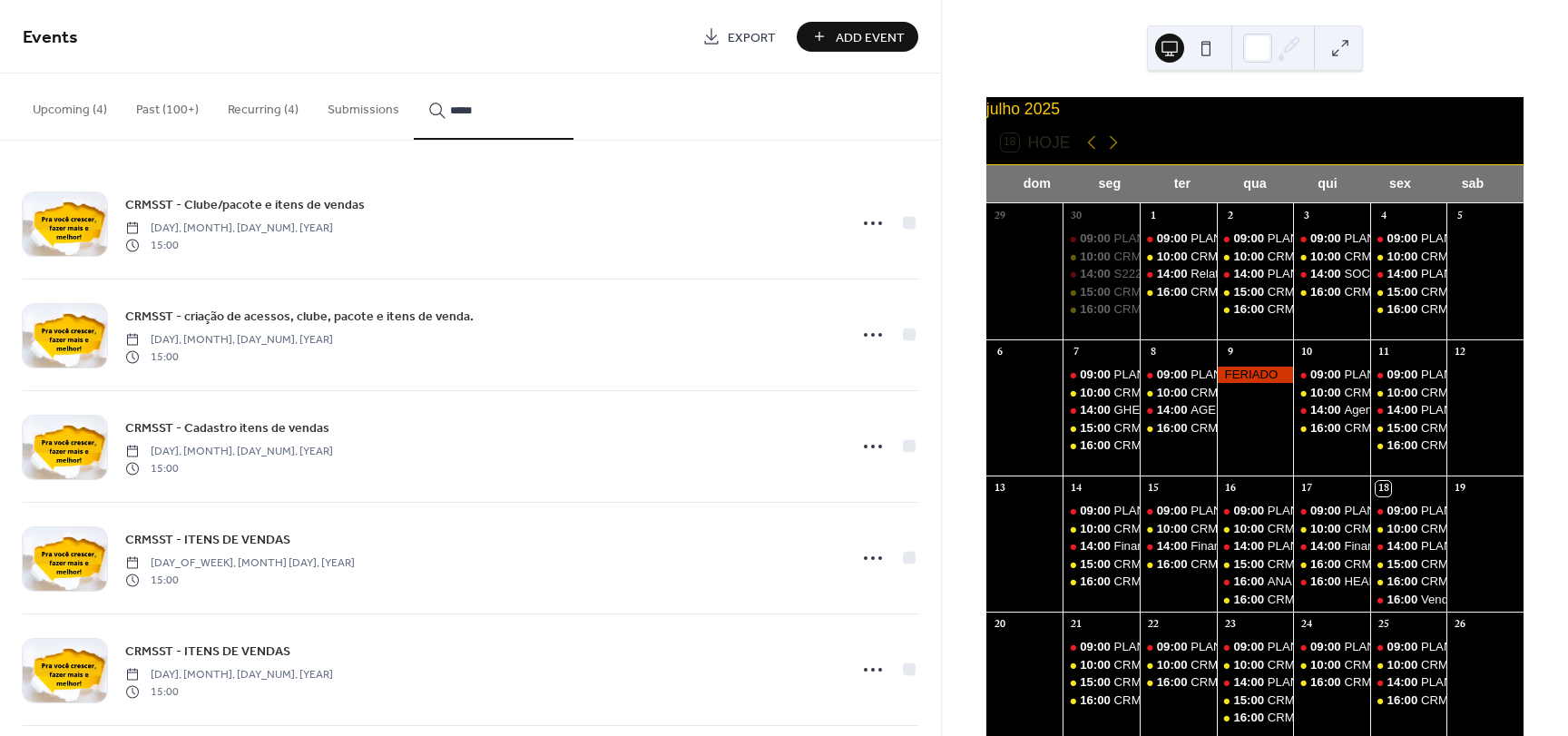 type on "*****" 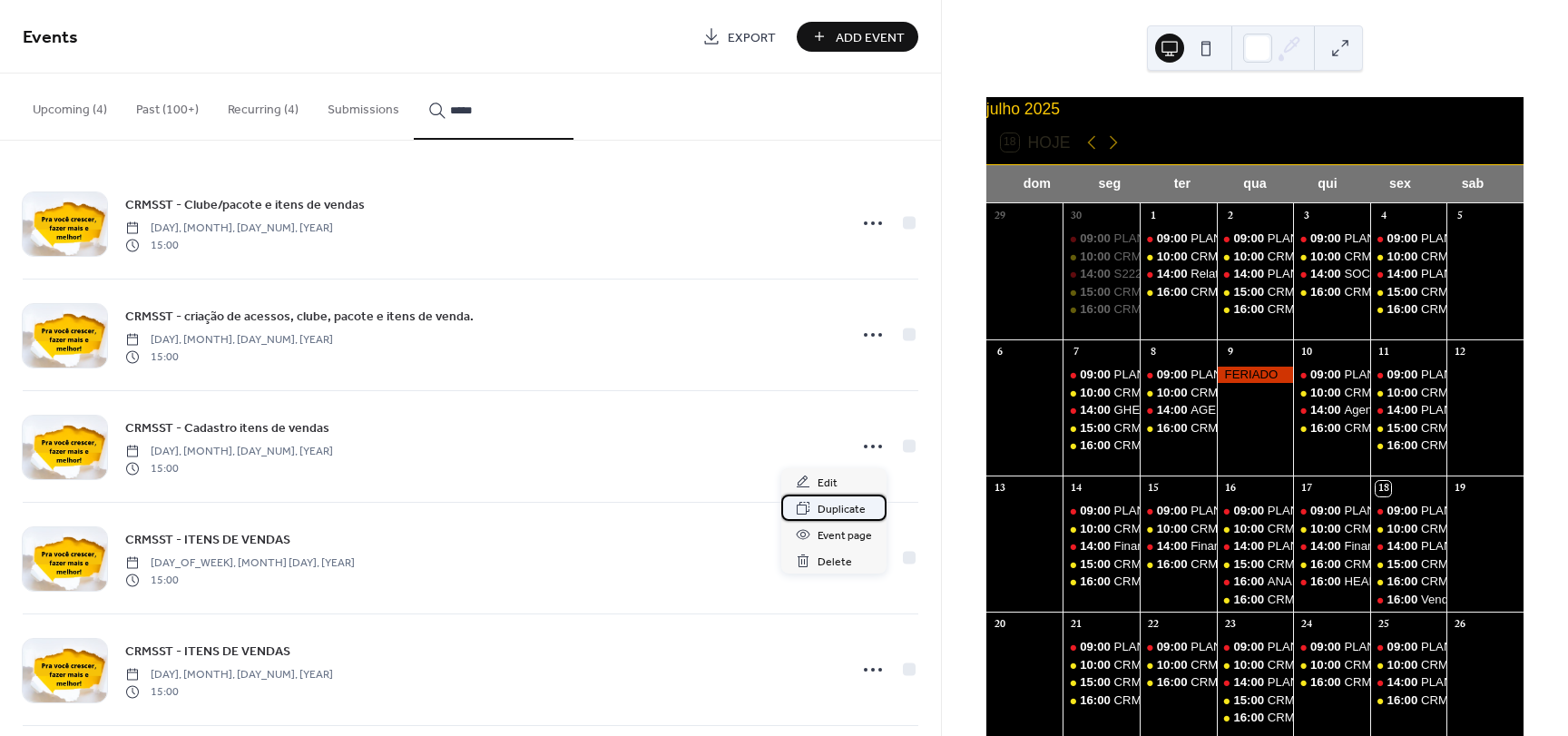 click on "Duplicate" at bounding box center (841, 509) 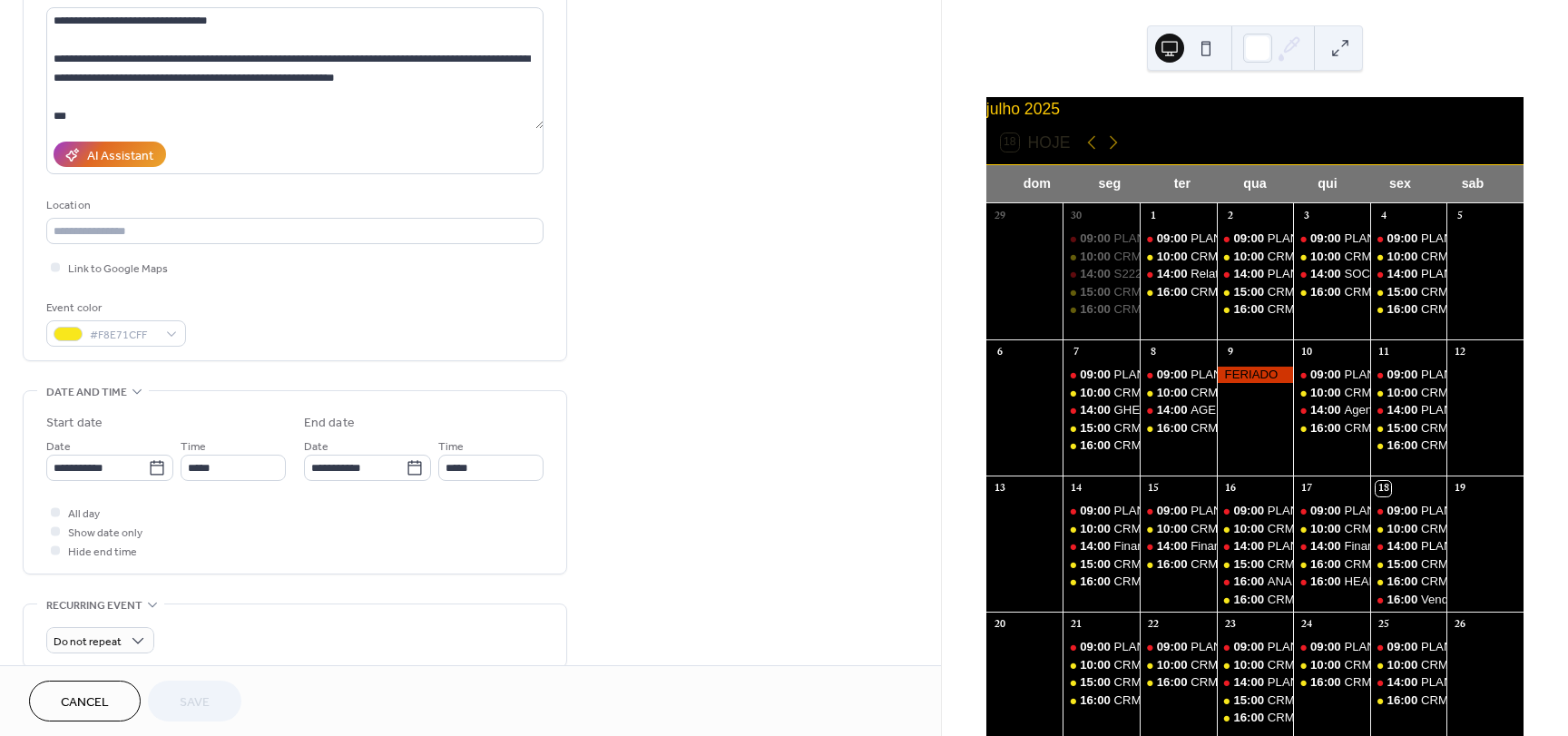 scroll, scrollTop: 272, scrollLeft: 0, axis: vertical 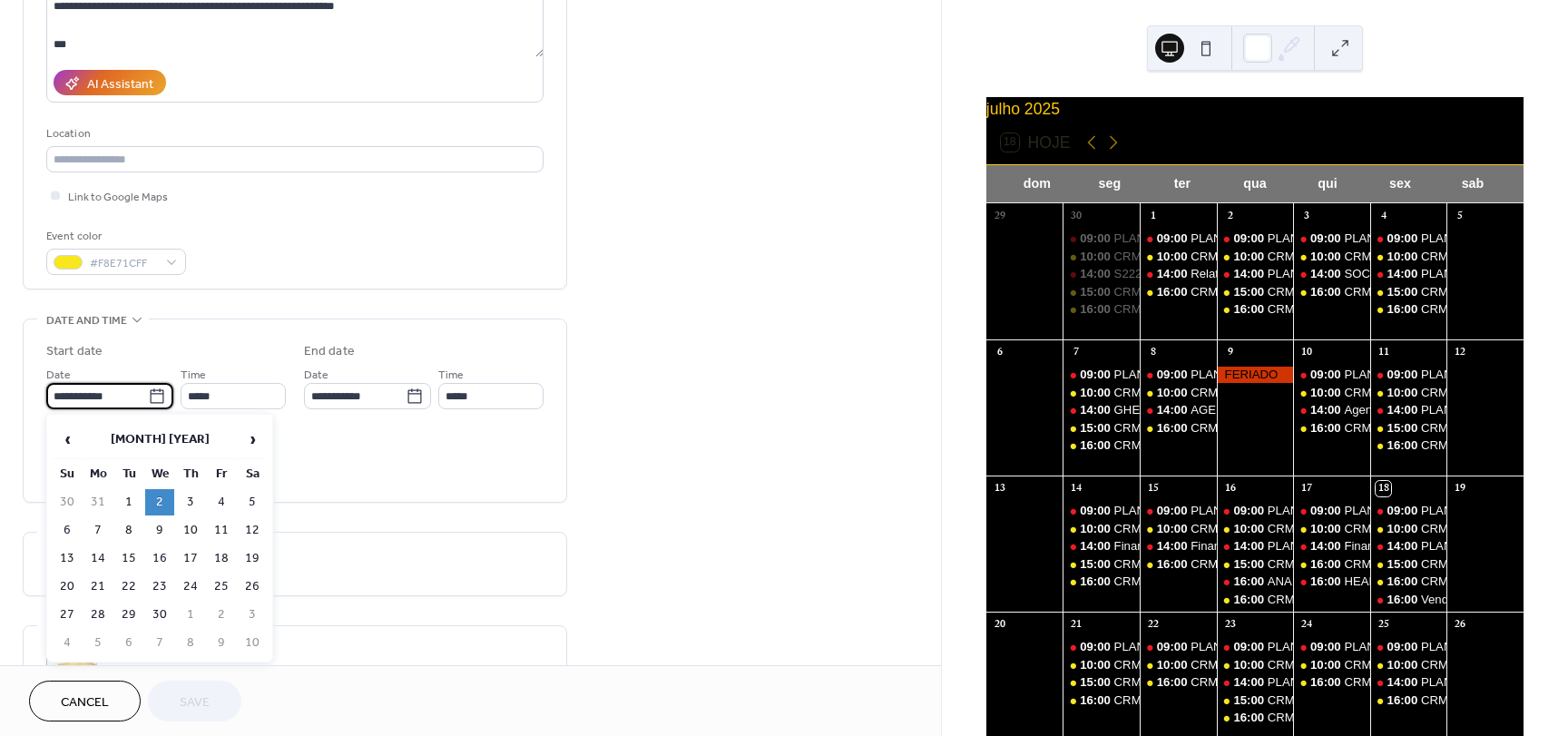 click on "**********" at bounding box center (97, 396) 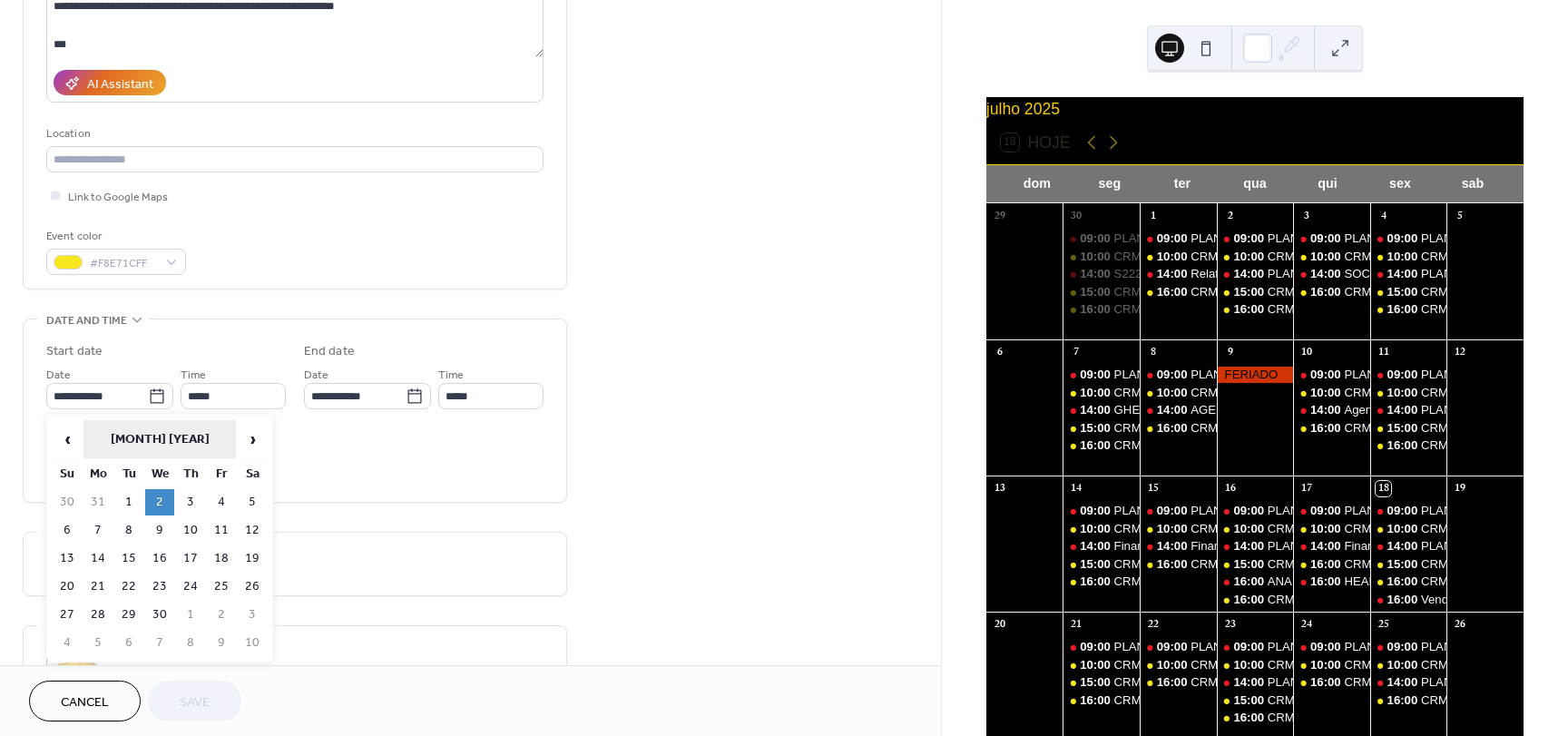 click on "[MONTH] [YEAR]" at bounding box center (160, 439) 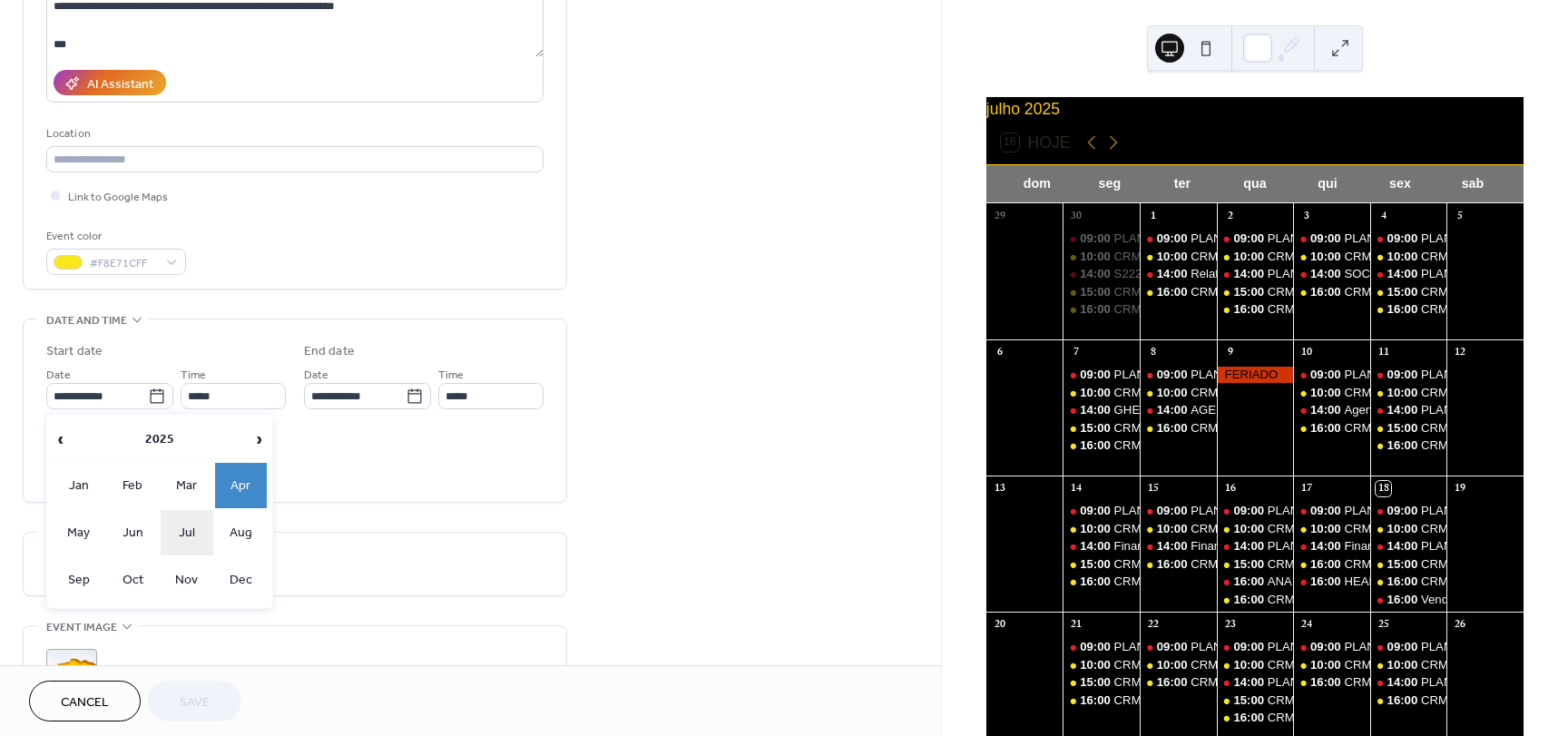 click on "Jul" at bounding box center (187, 533) 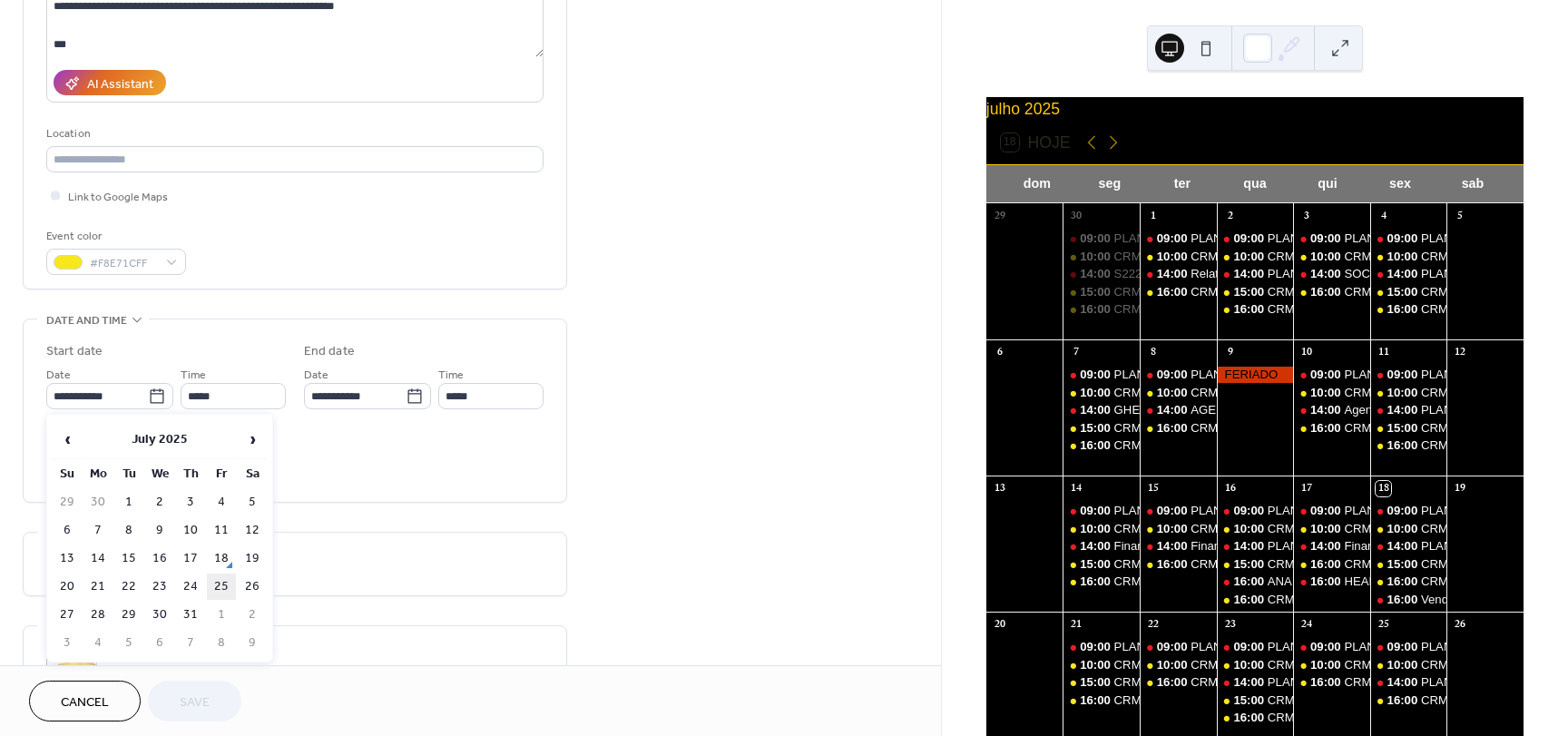 click on "25" at bounding box center (221, 586) 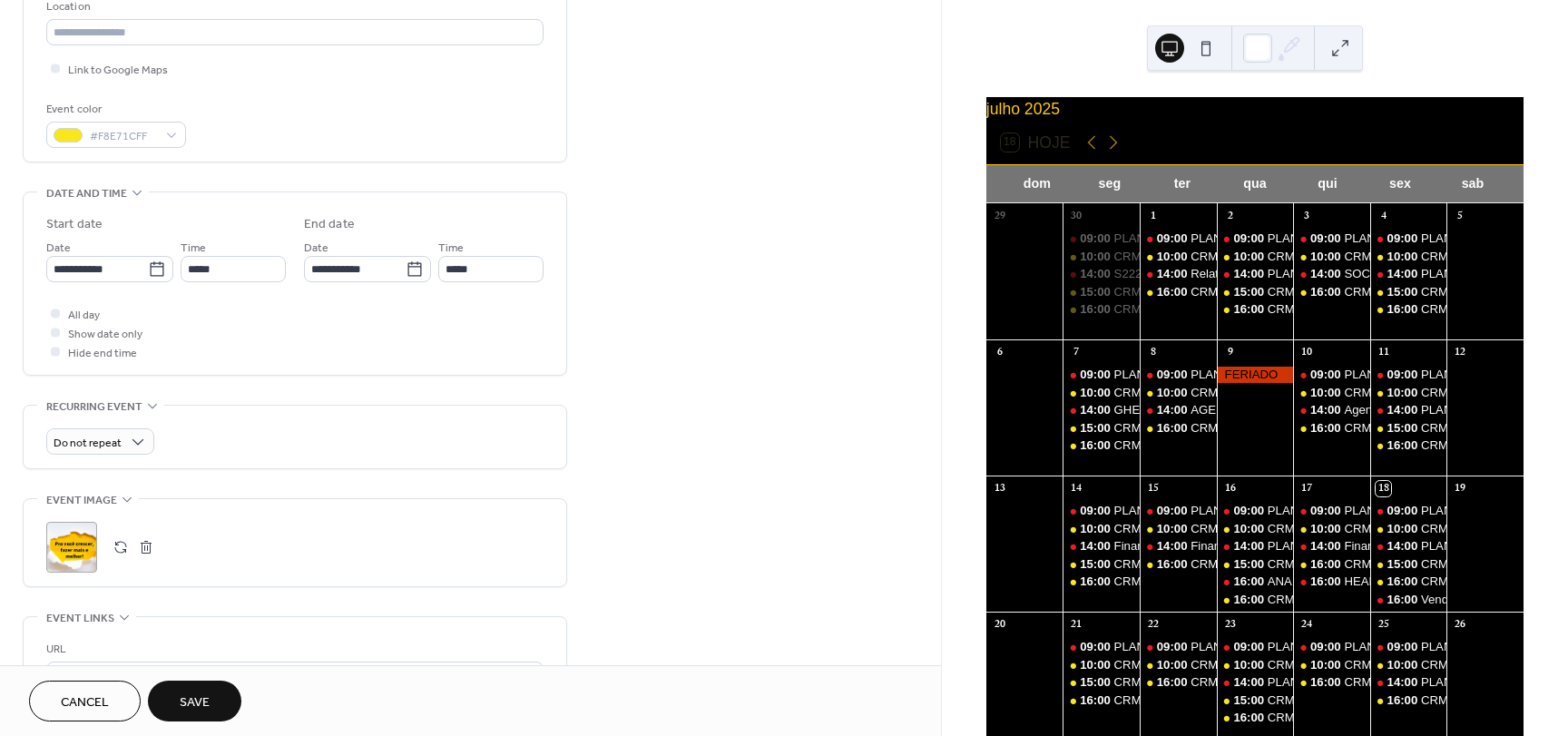 scroll, scrollTop: 454, scrollLeft: 0, axis: vertical 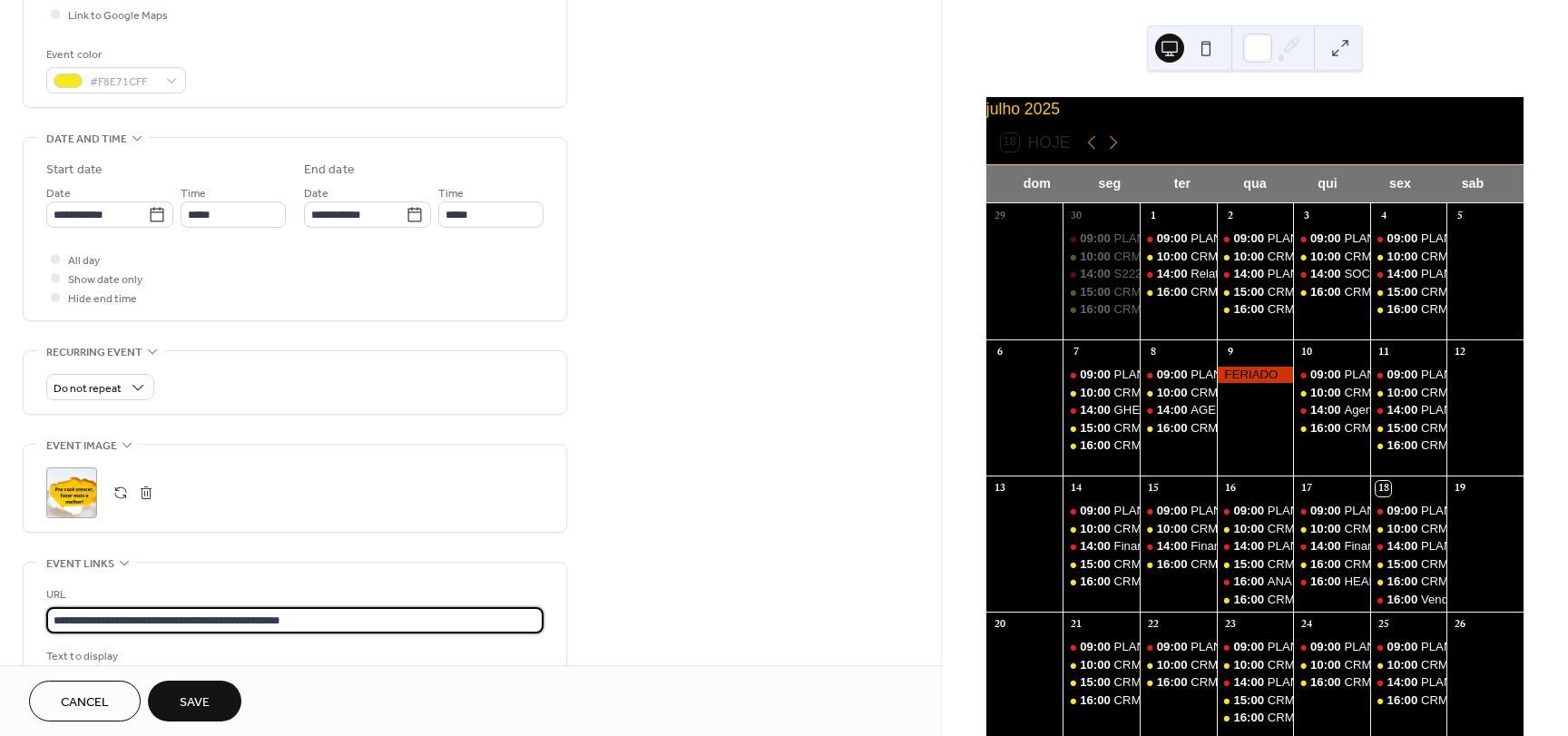 drag, startPoint x: 359, startPoint y: 618, endPoint x: -71, endPoint y: 599, distance: 430.41956 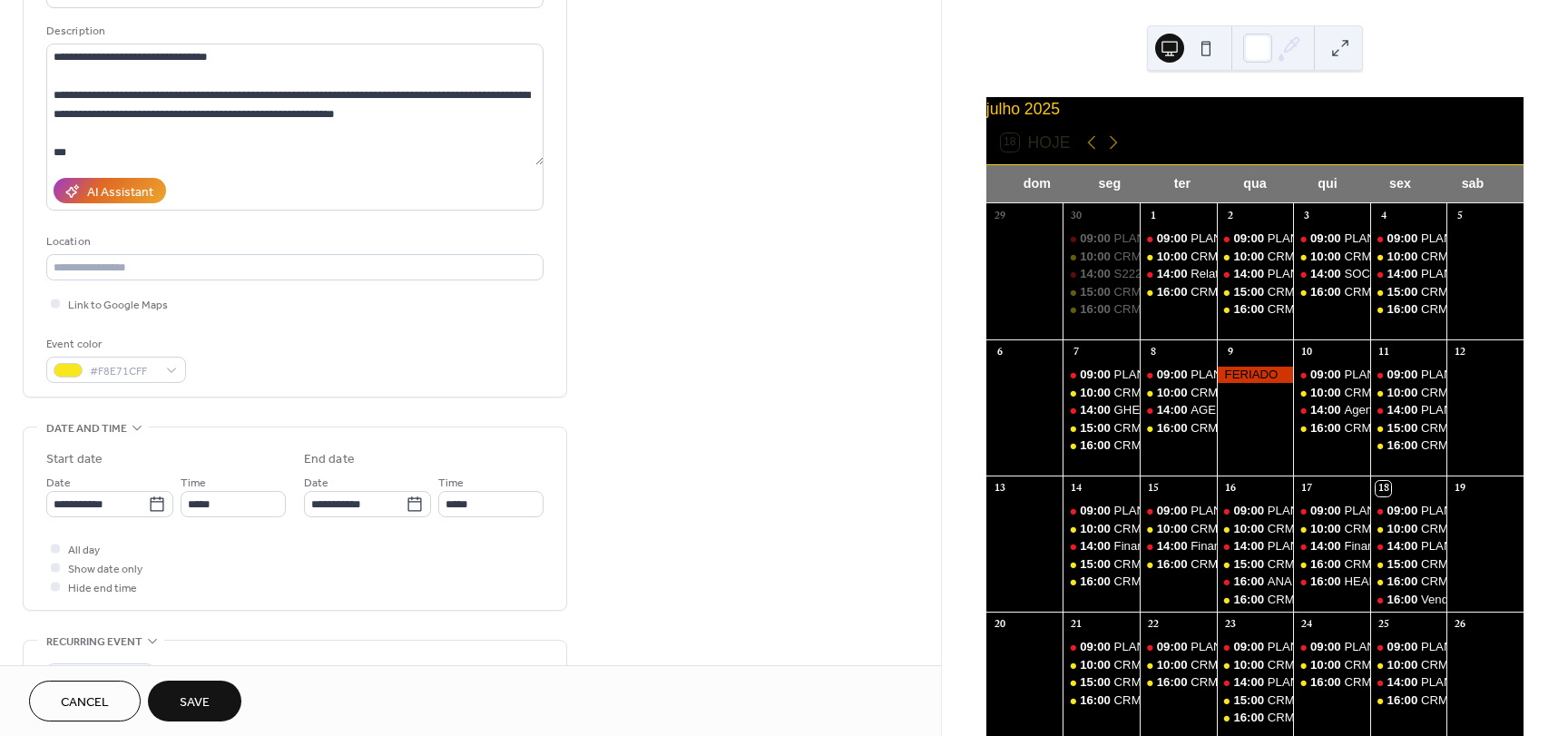 scroll, scrollTop: 91, scrollLeft: 0, axis: vertical 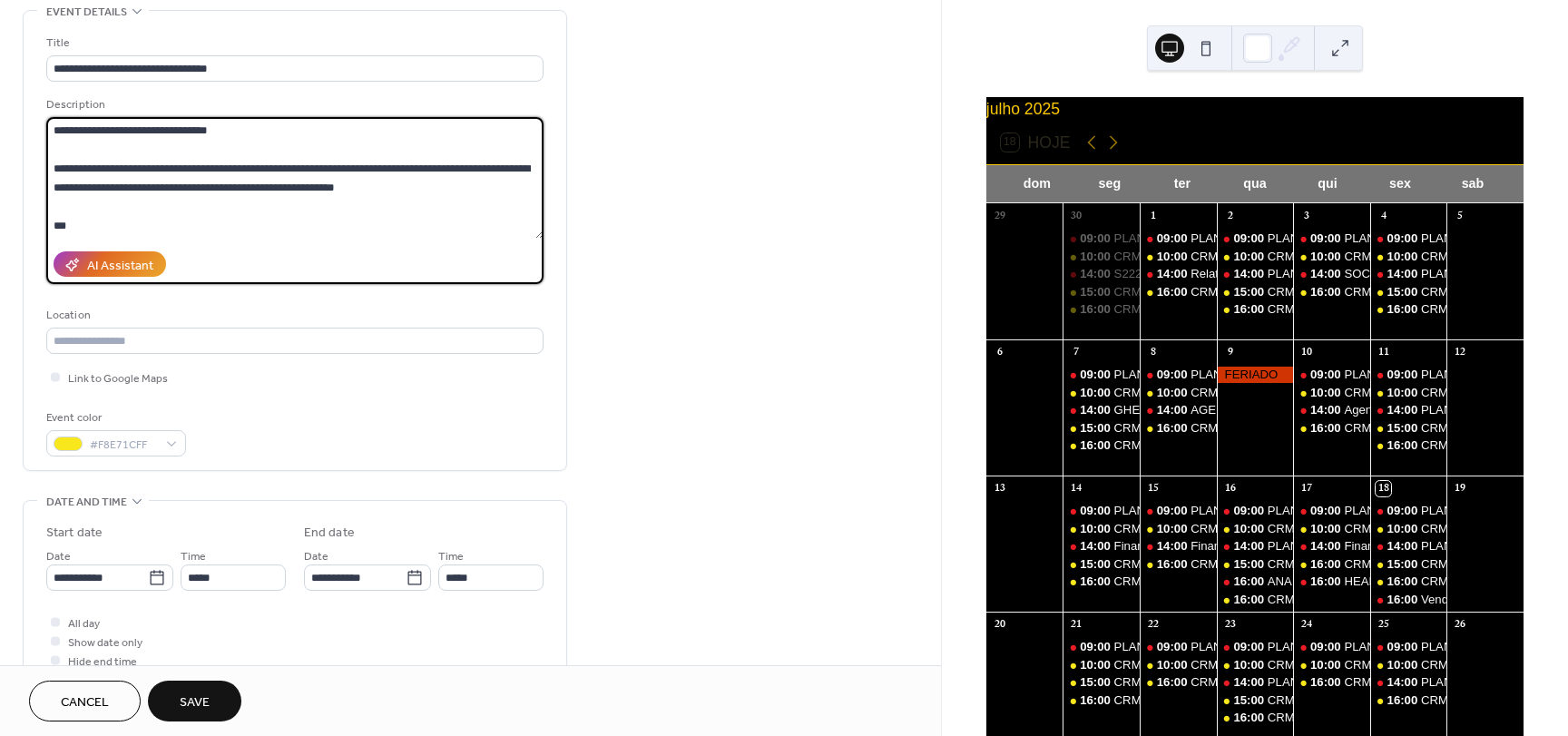 drag, startPoint x: 272, startPoint y: 189, endPoint x: 283, endPoint y: 201, distance: 16.278821 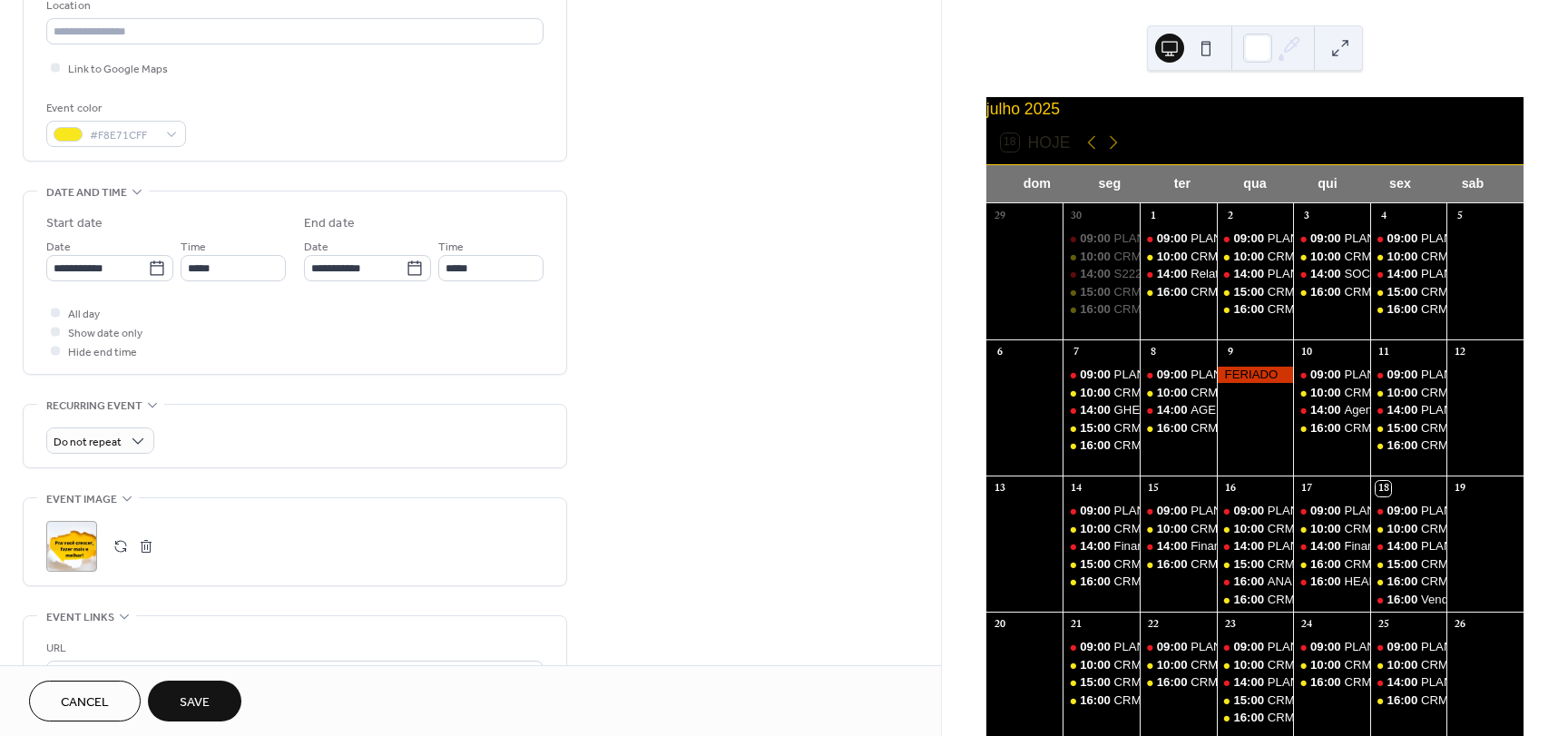scroll, scrollTop: 683, scrollLeft: 0, axis: vertical 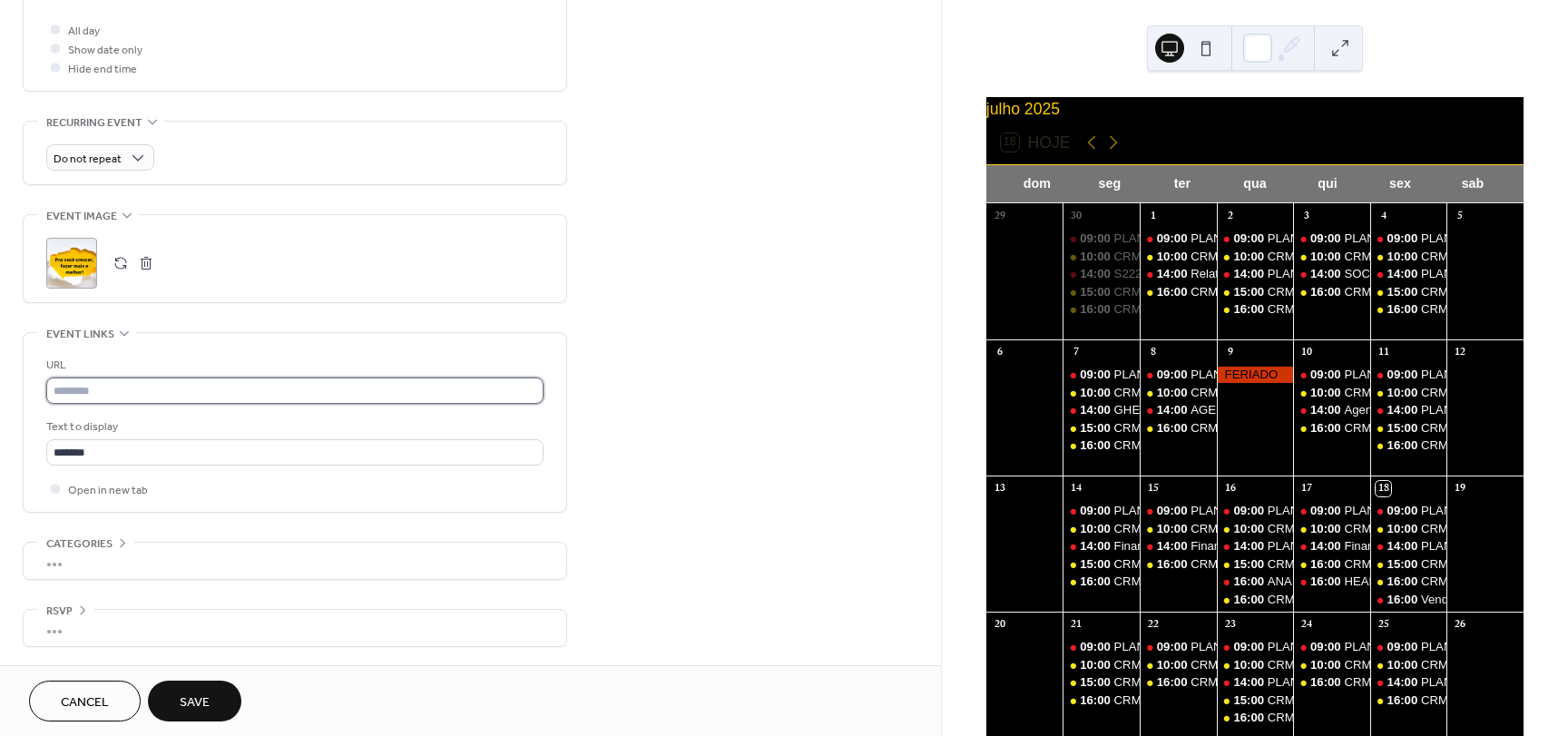 click at bounding box center (295, 390) 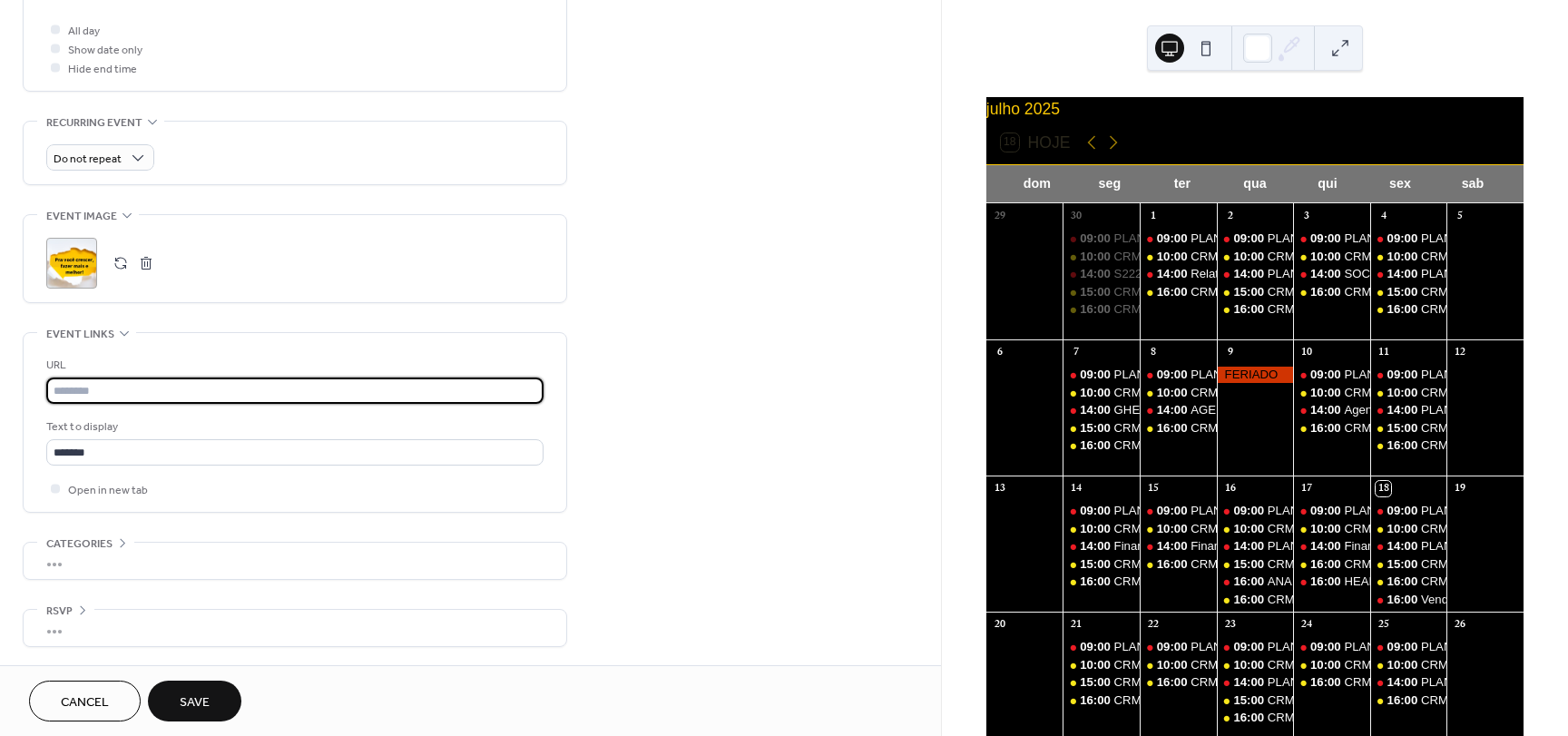 paste on "**********" 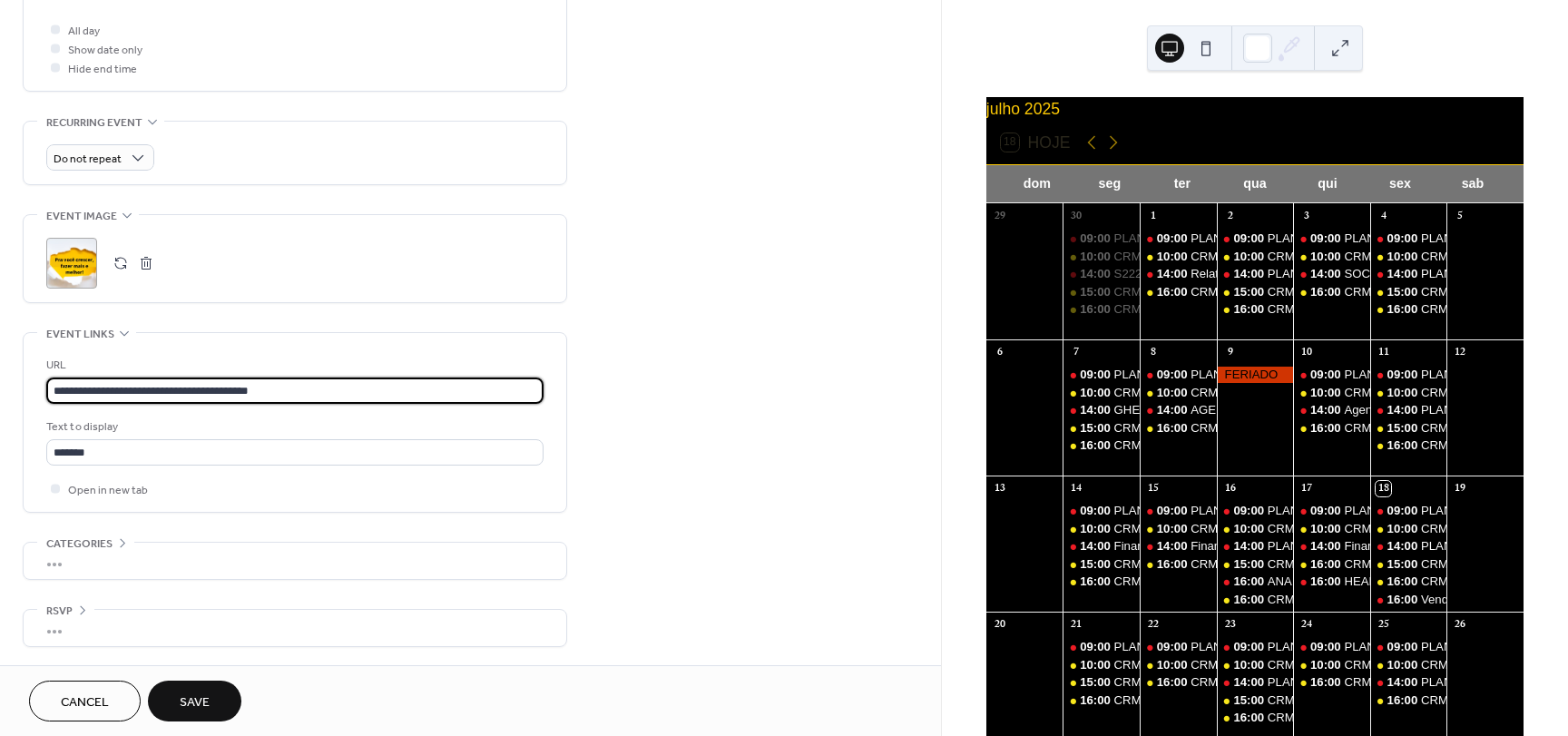 type on "**********" 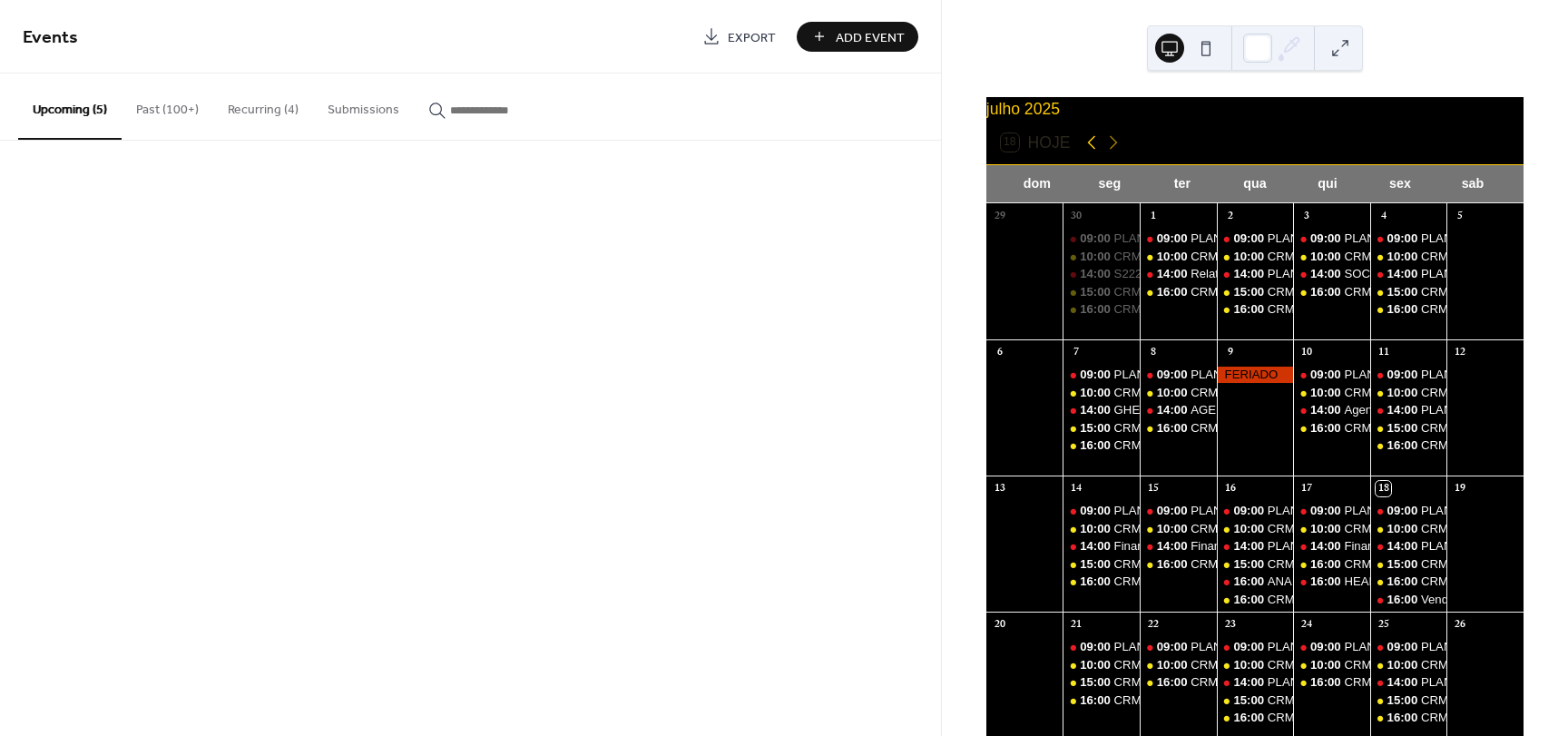 click 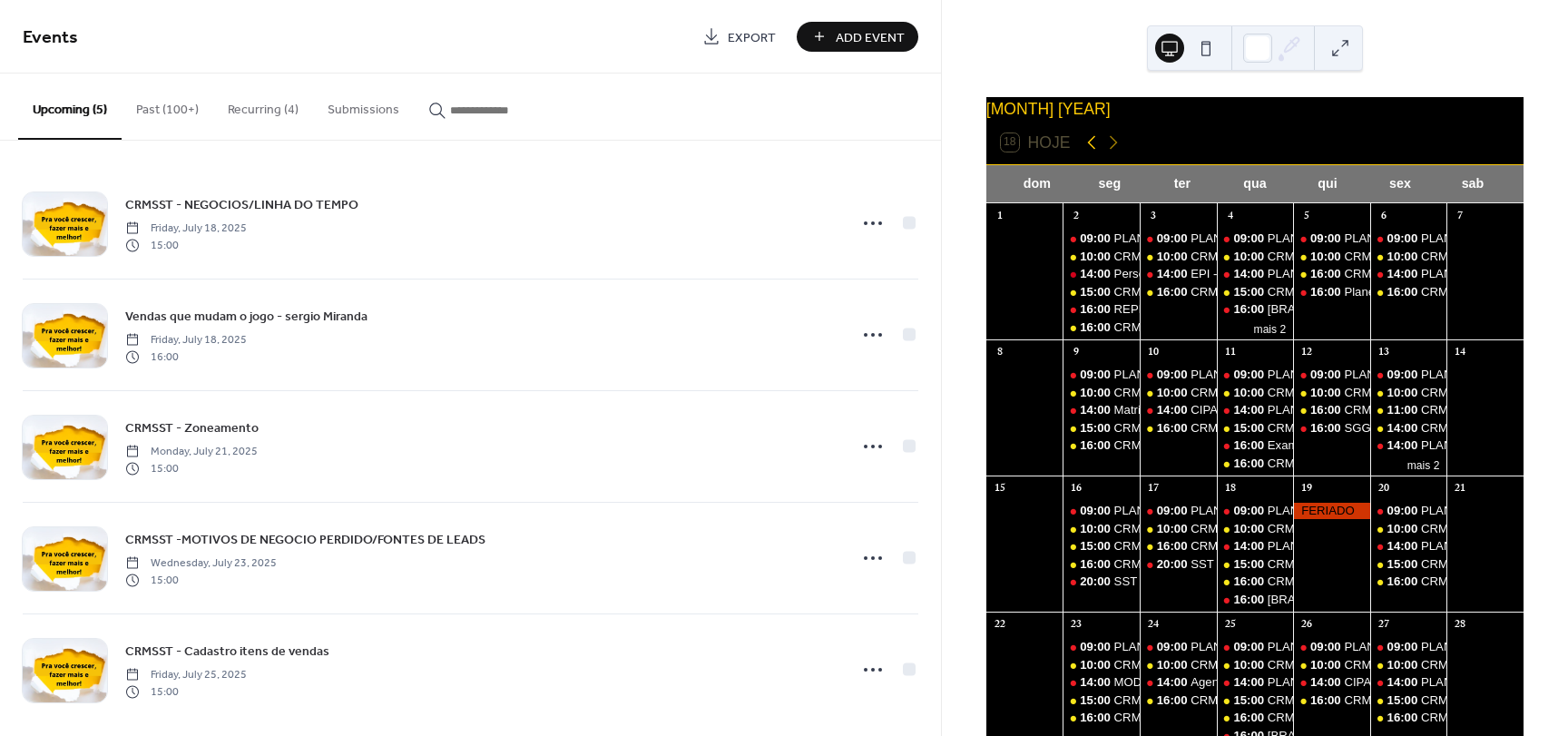 click 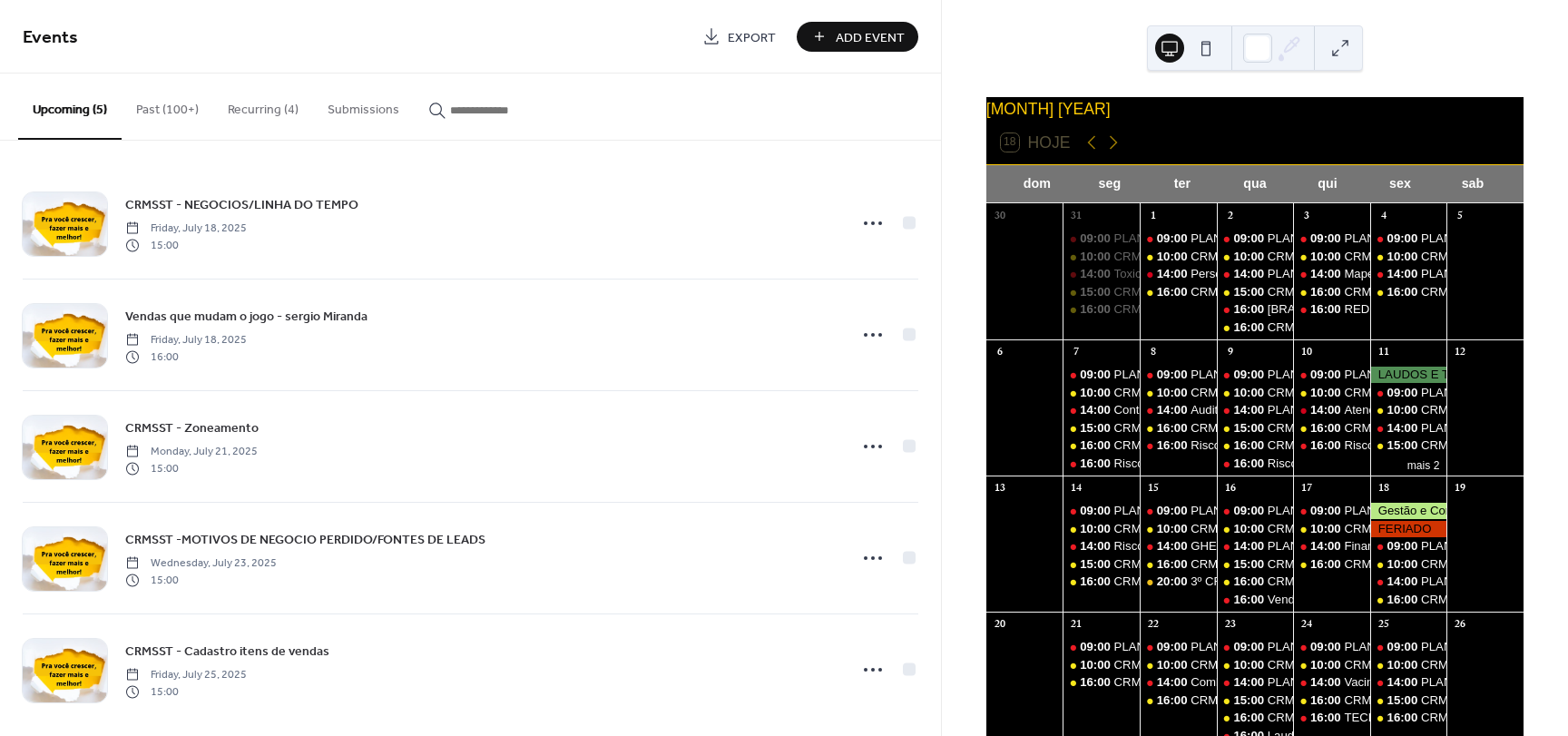 click at bounding box center (505, 110) 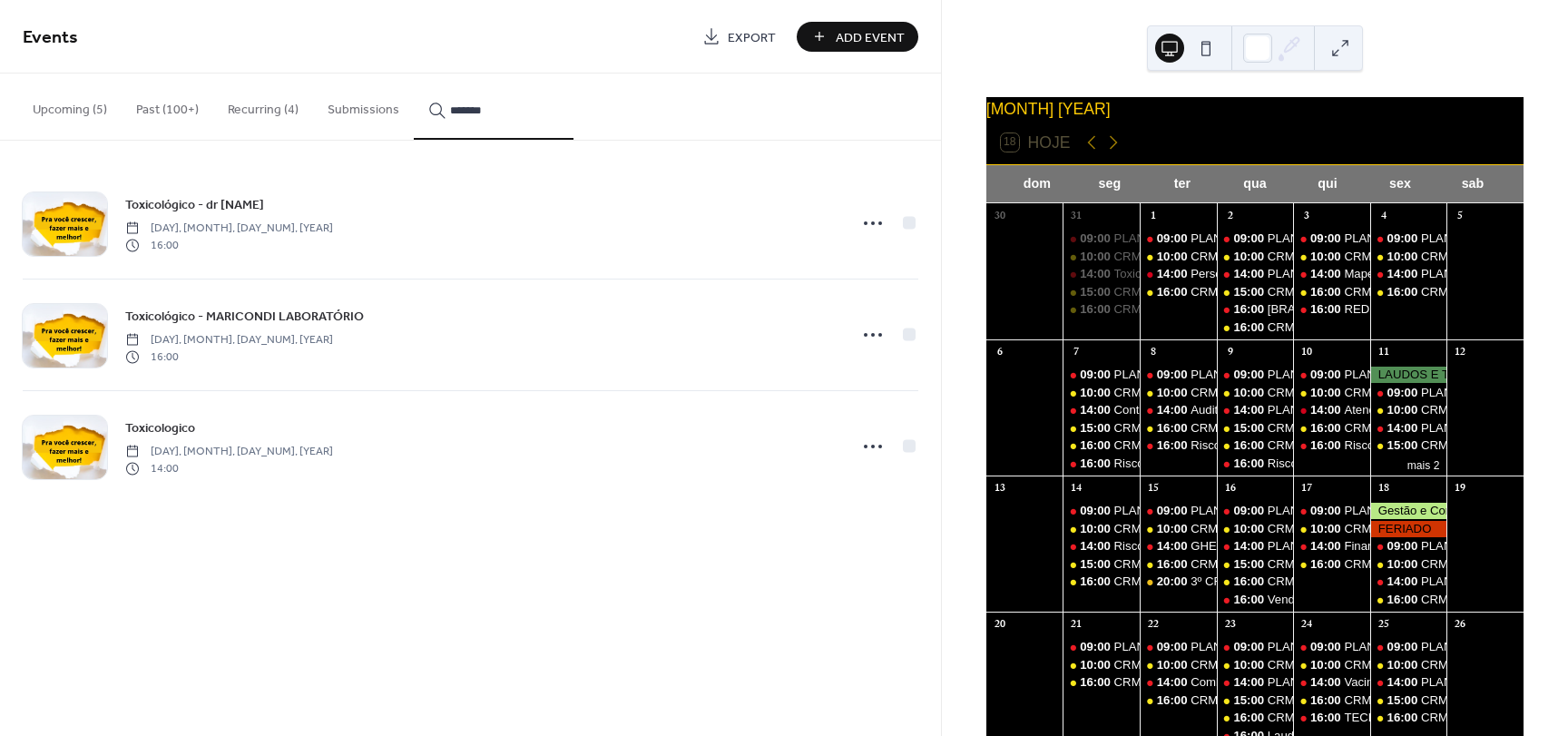 drag, startPoint x: 530, startPoint y: 103, endPoint x: 385, endPoint y: 108, distance: 145.08618 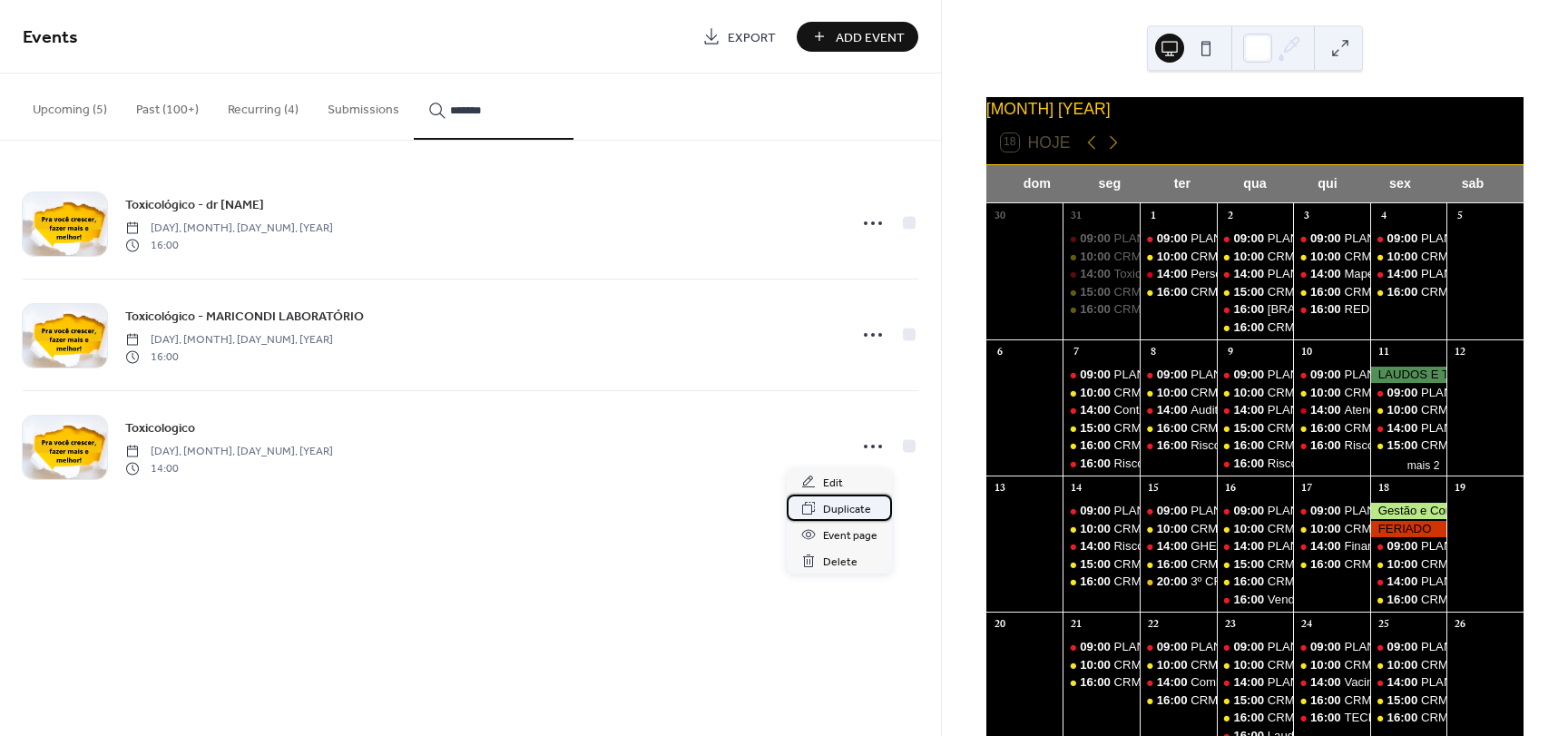 click on "Duplicate" at bounding box center [847, 509] 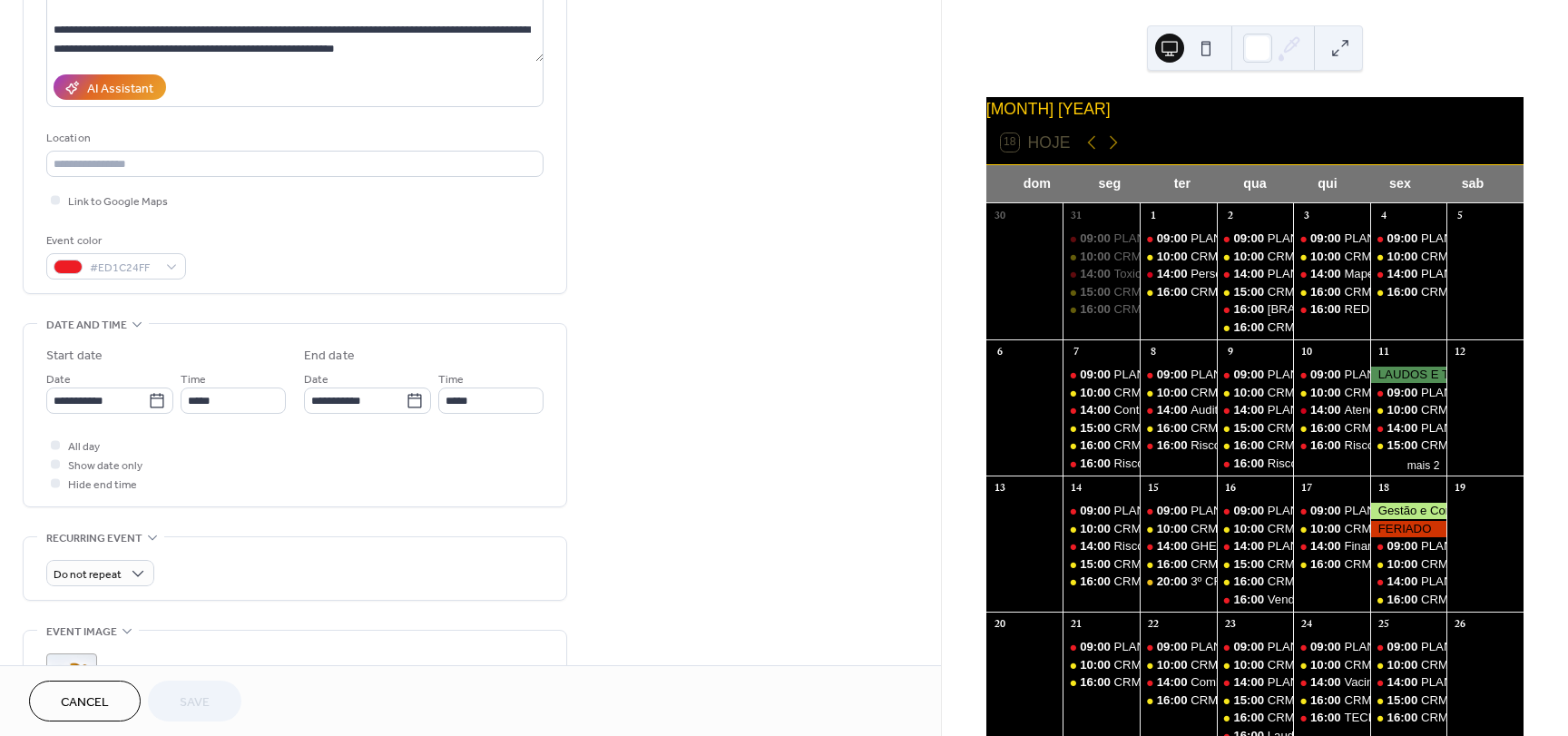 scroll, scrollTop: 272, scrollLeft: 0, axis: vertical 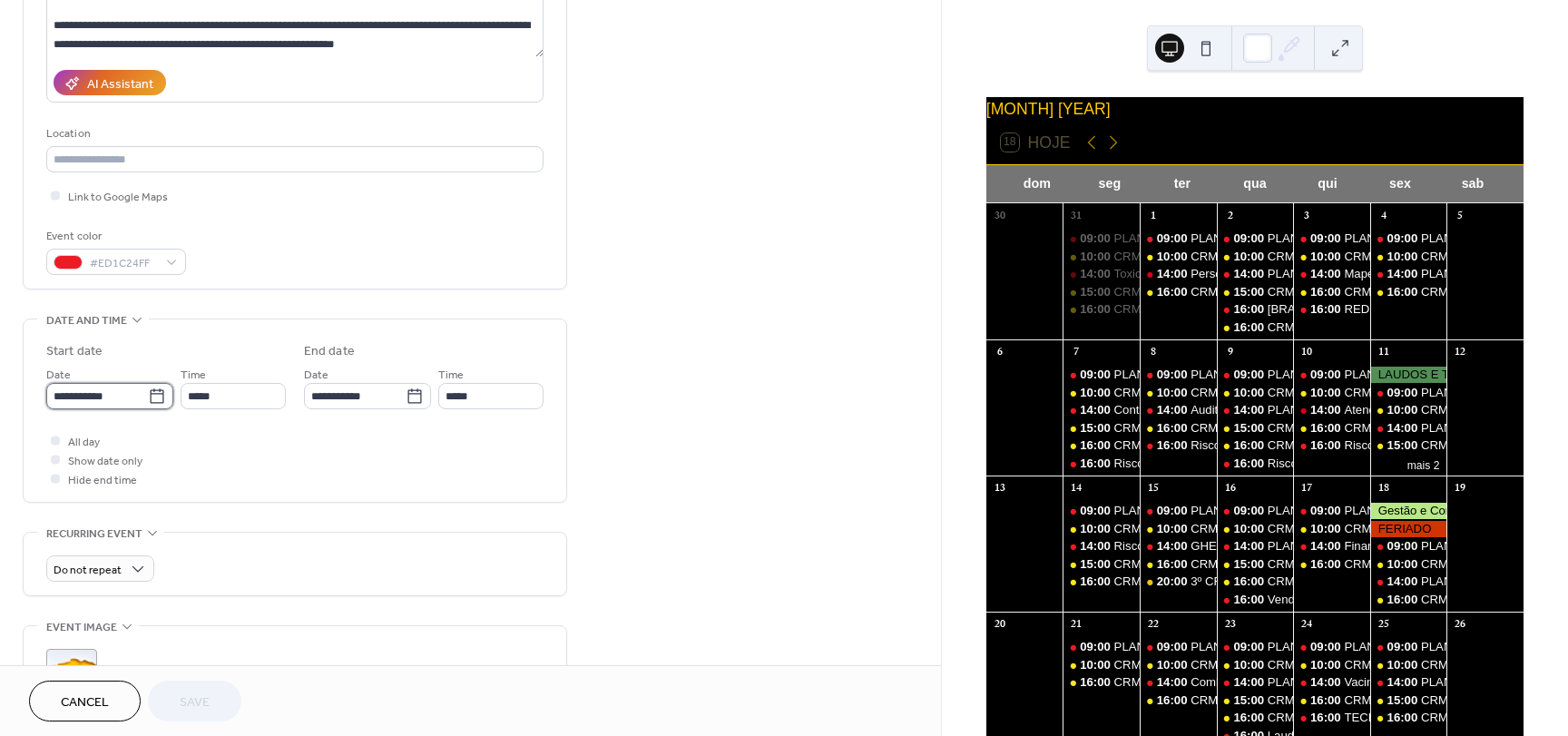 click on "**********" at bounding box center (97, 396) 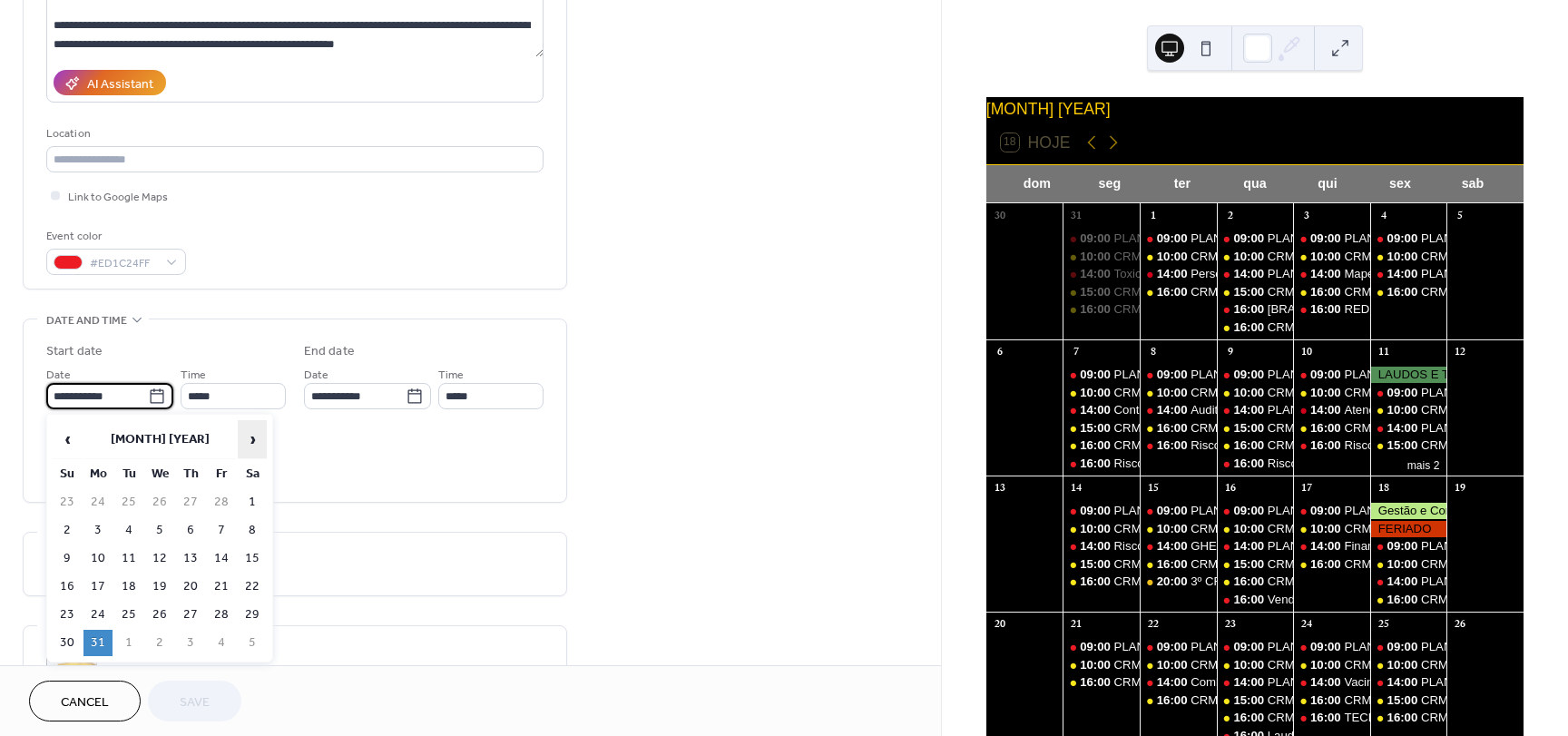click on "›" at bounding box center (252, 439) 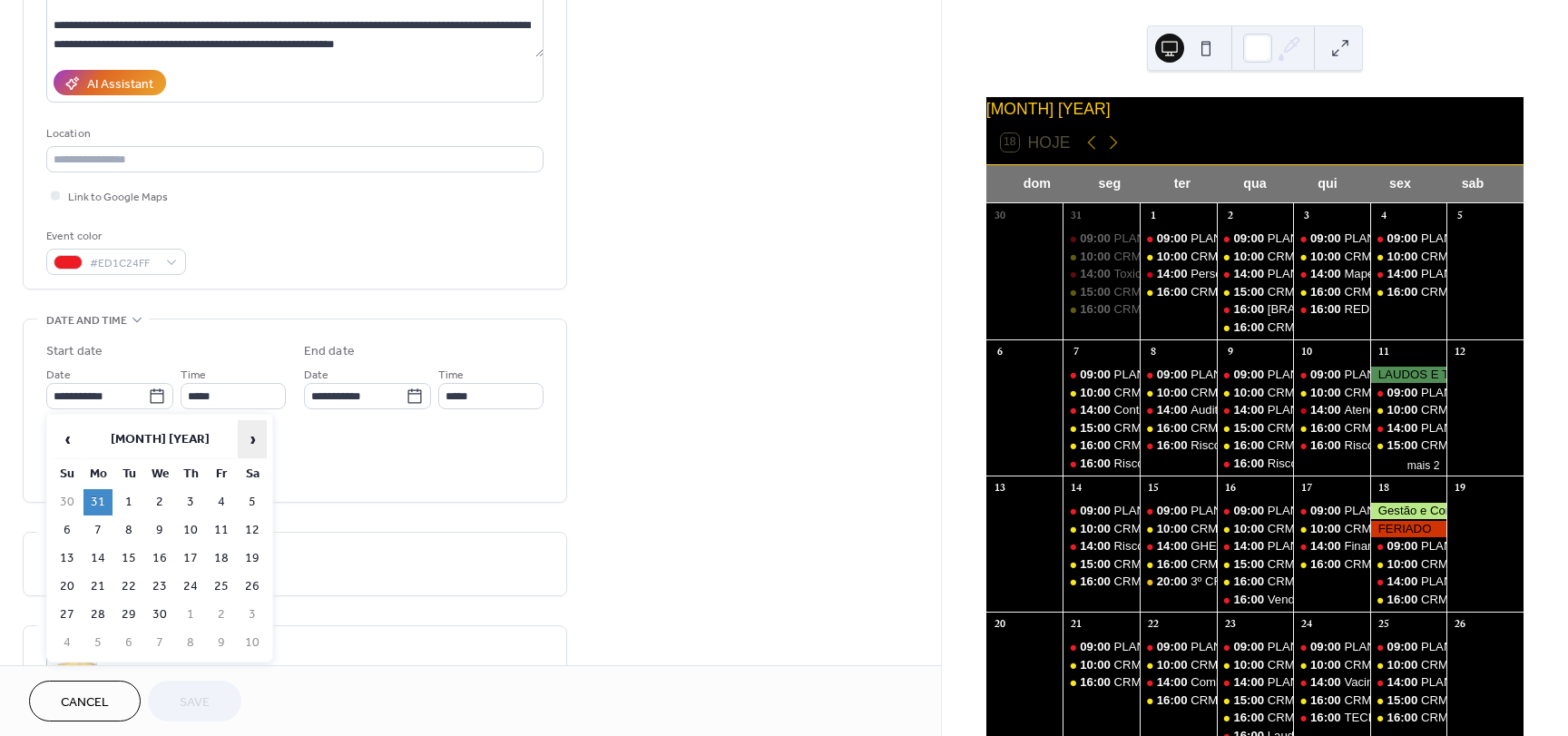click on "›" at bounding box center [252, 439] 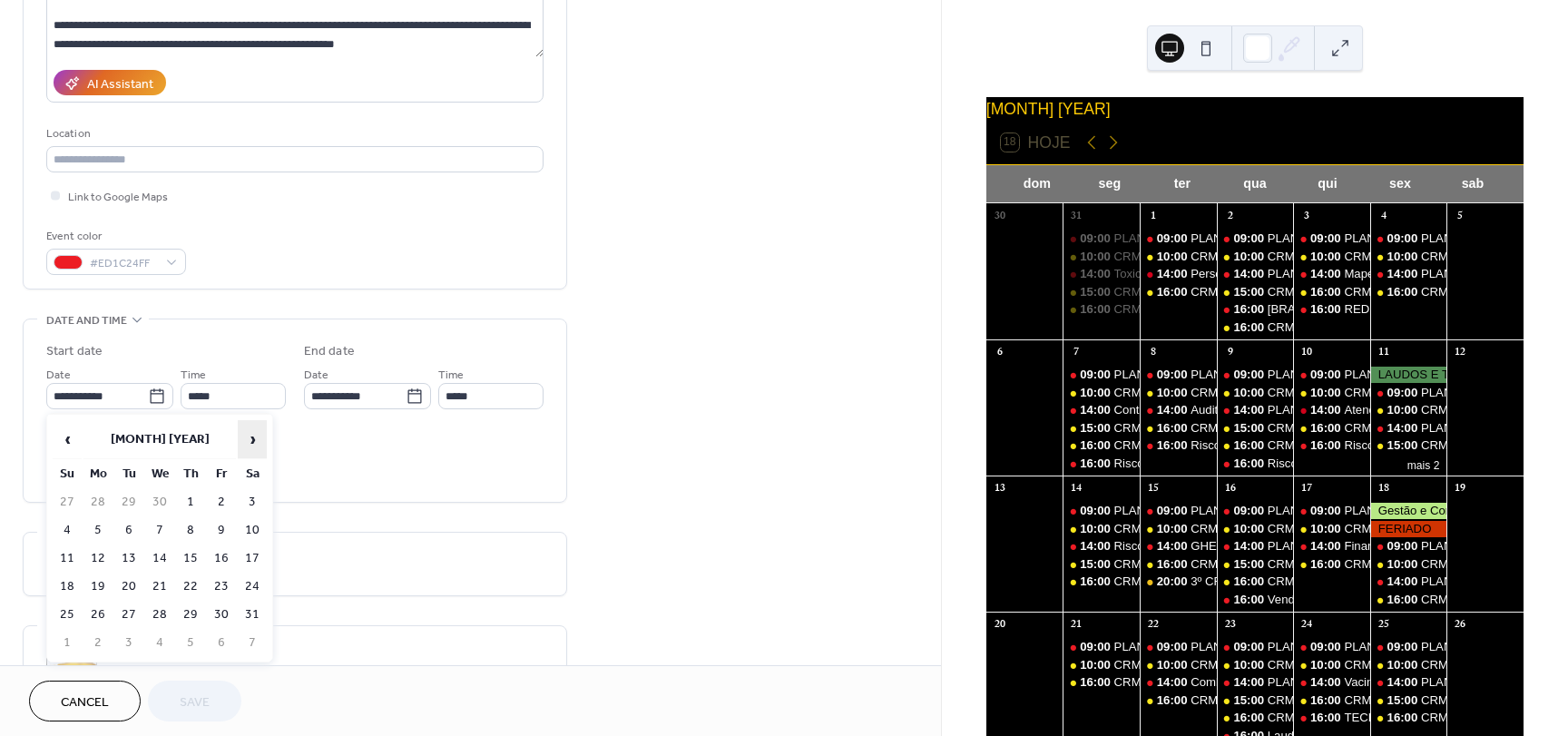 click on "›" at bounding box center [252, 439] 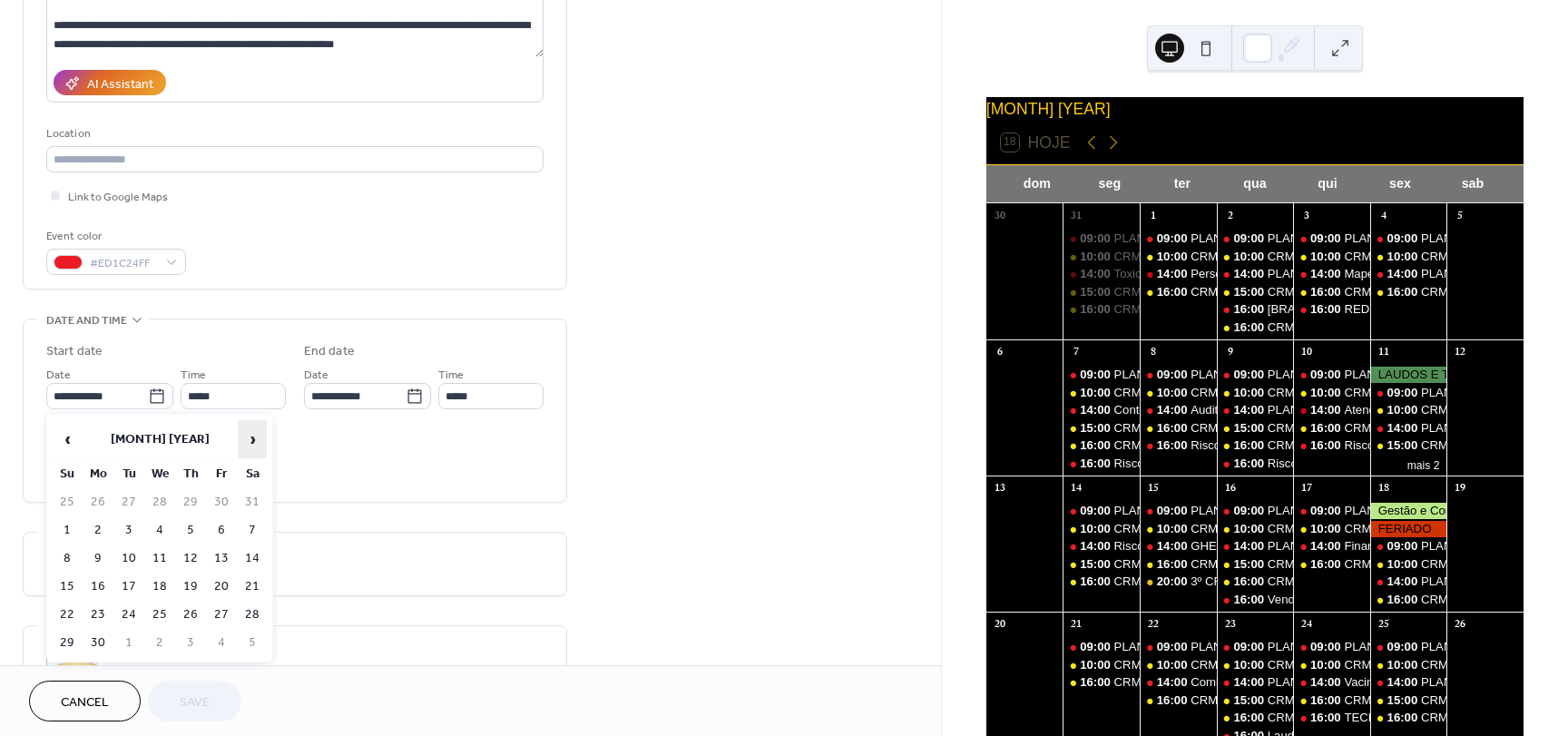 click on "›" at bounding box center (252, 439) 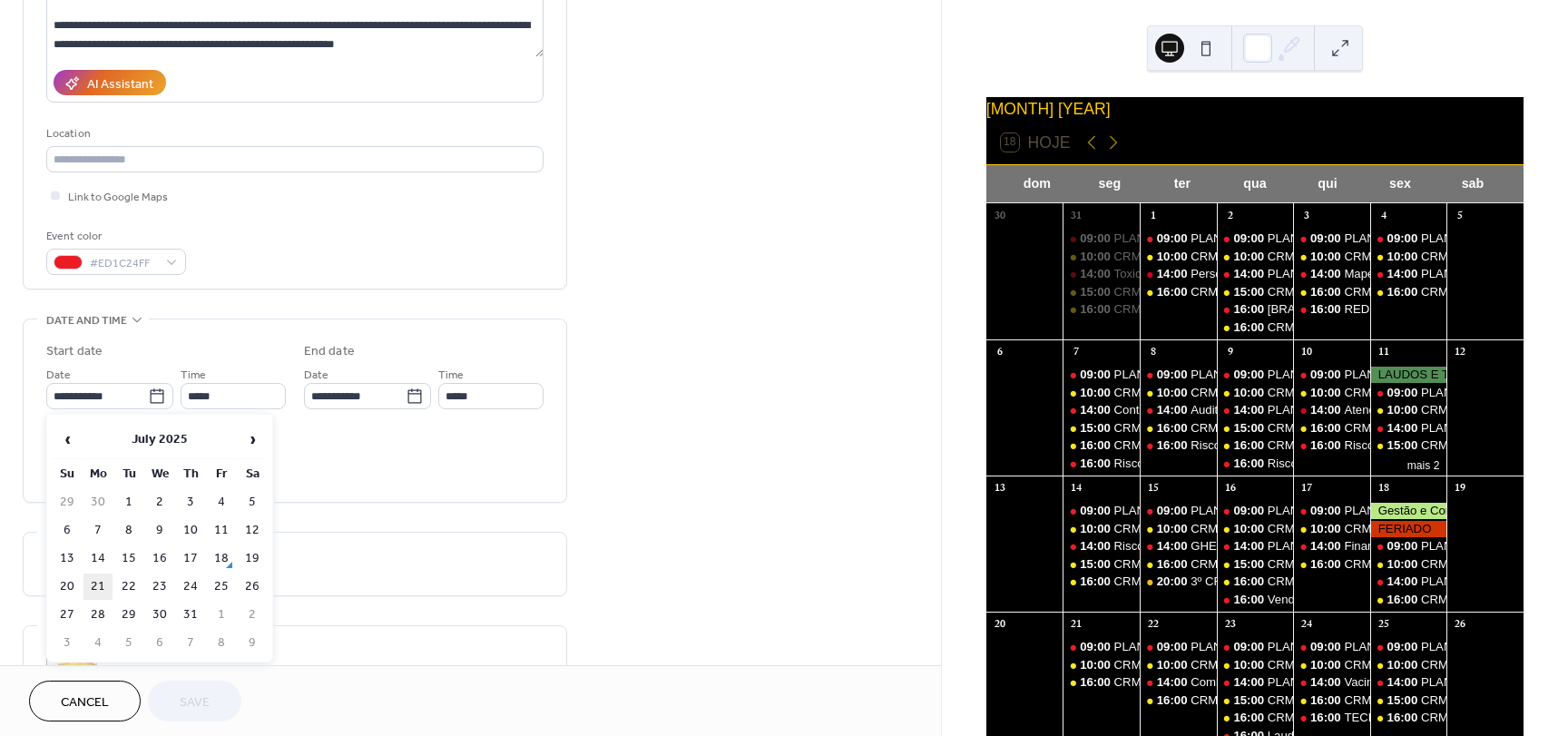click on "21" at bounding box center [98, 586] 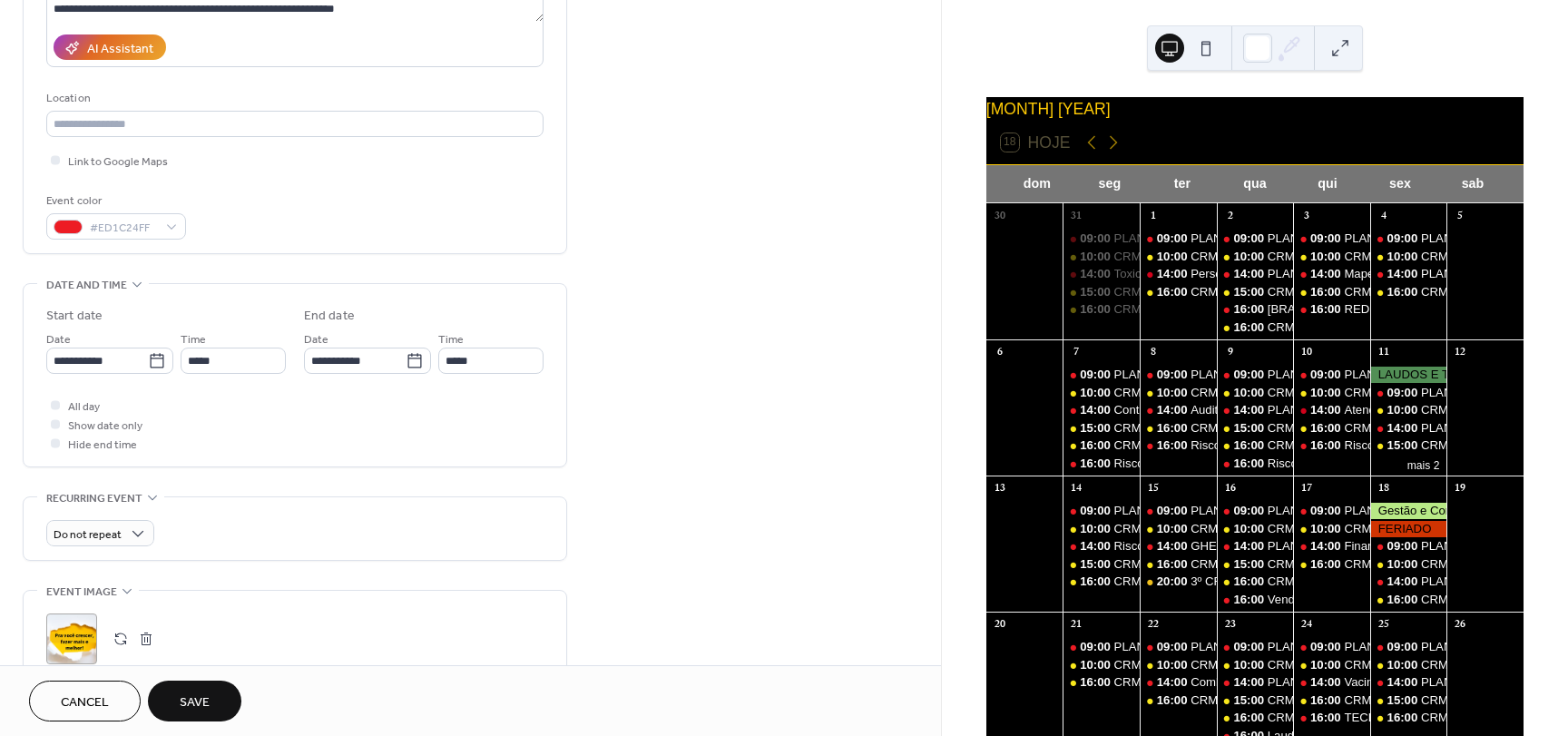 scroll, scrollTop: 545, scrollLeft: 0, axis: vertical 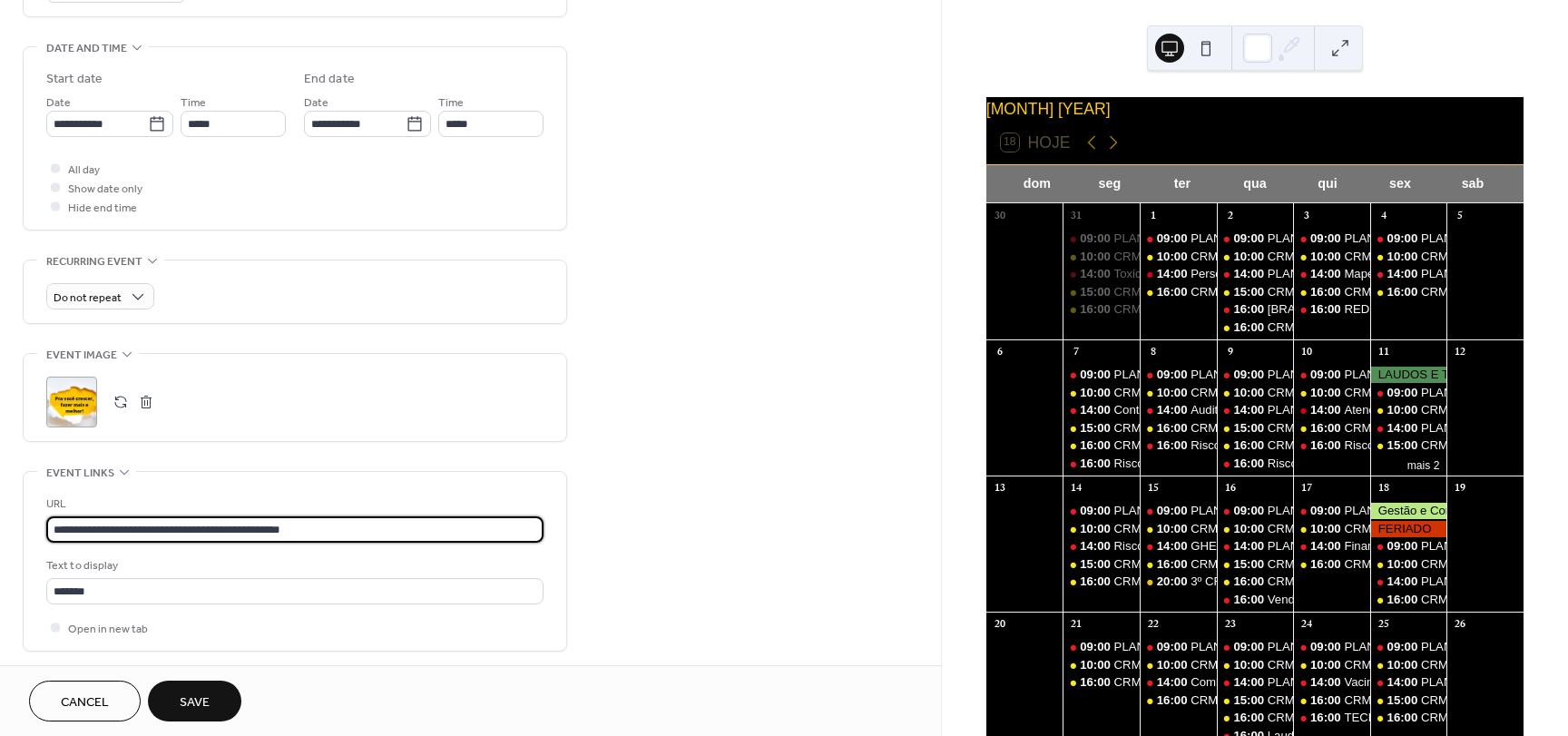 drag, startPoint x: 318, startPoint y: 531, endPoint x: -61, endPoint y: 523, distance: 379.0844 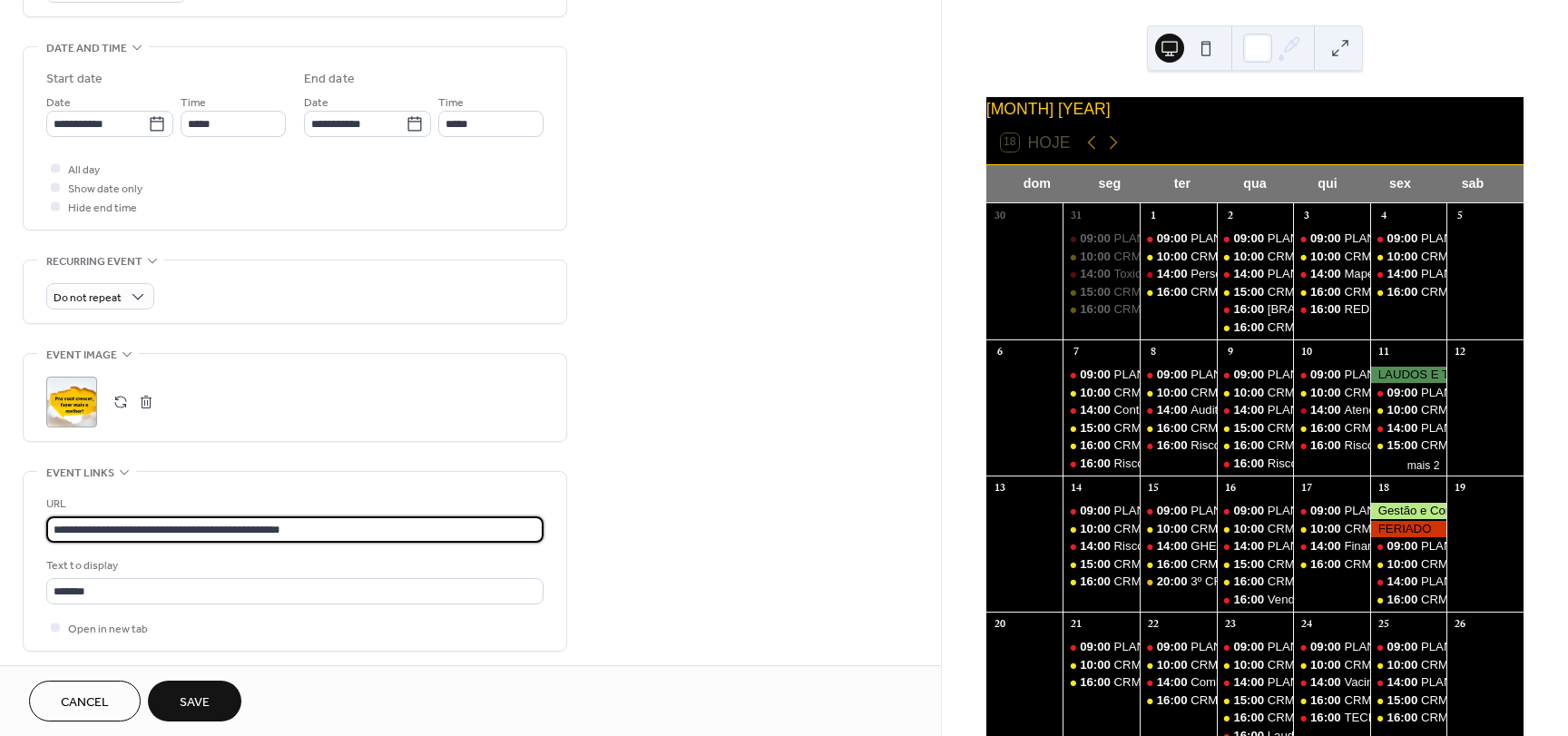 click on "**********" at bounding box center (784, 368) 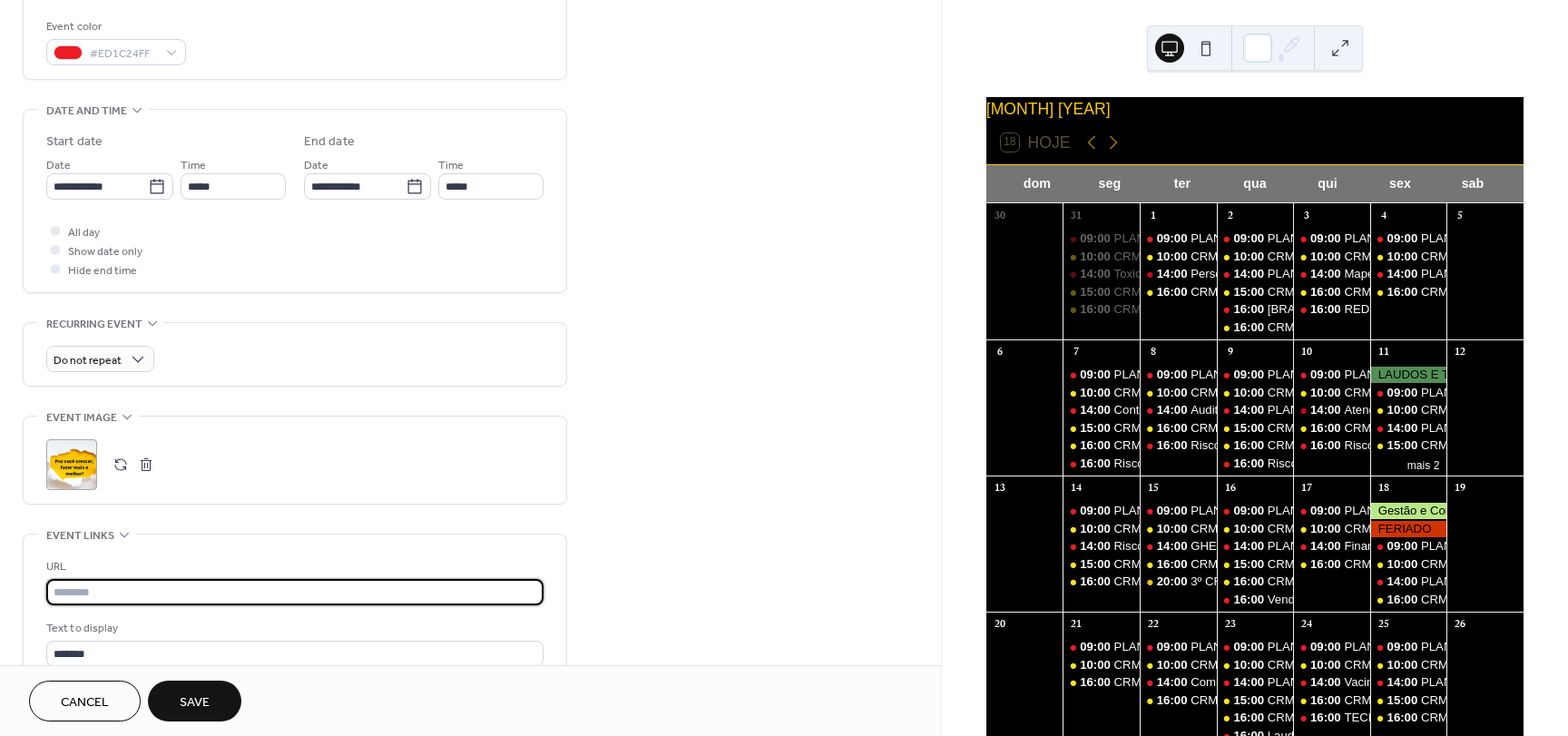 scroll, scrollTop: 0, scrollLeft: 0, axis: both 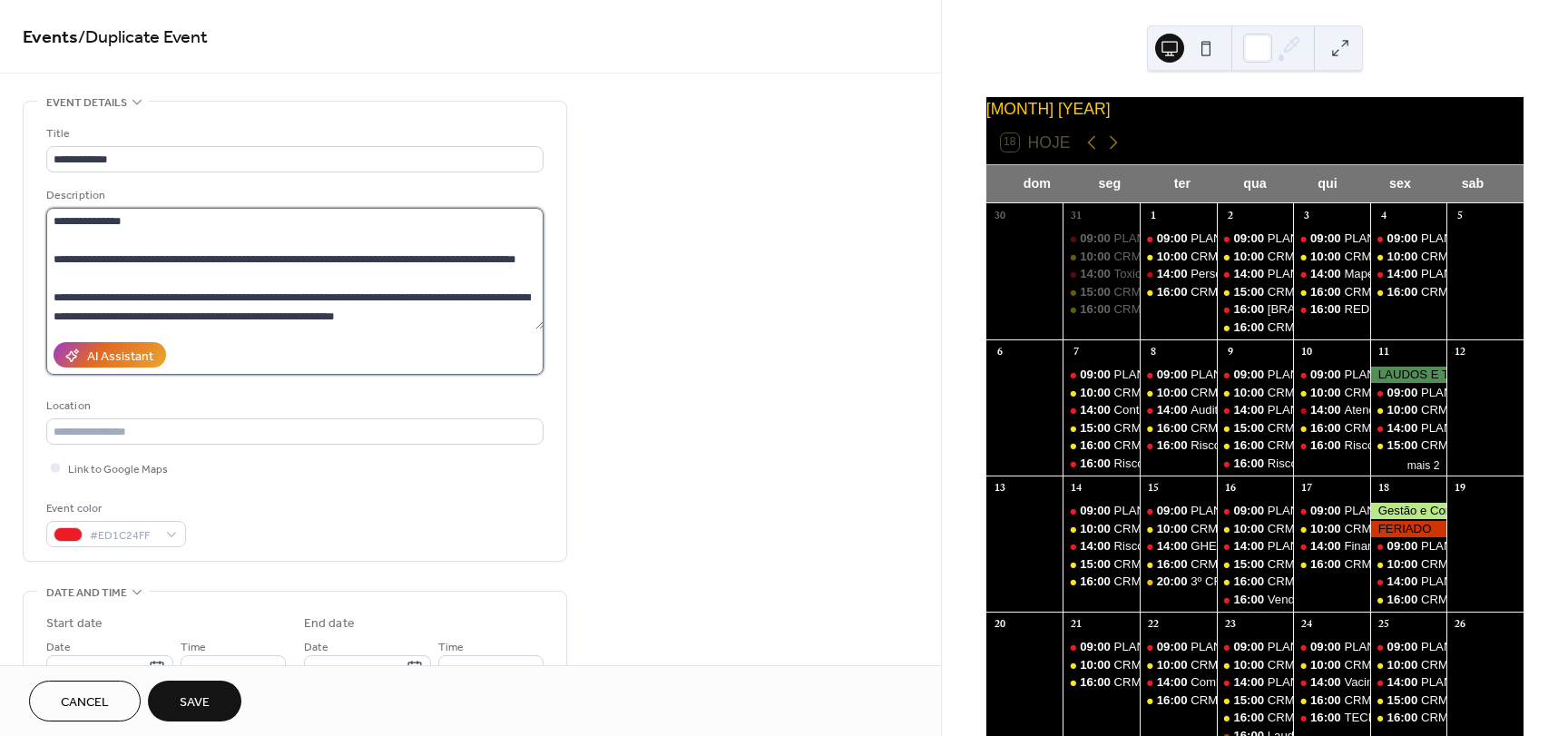 click at bounding box center (295, 269) 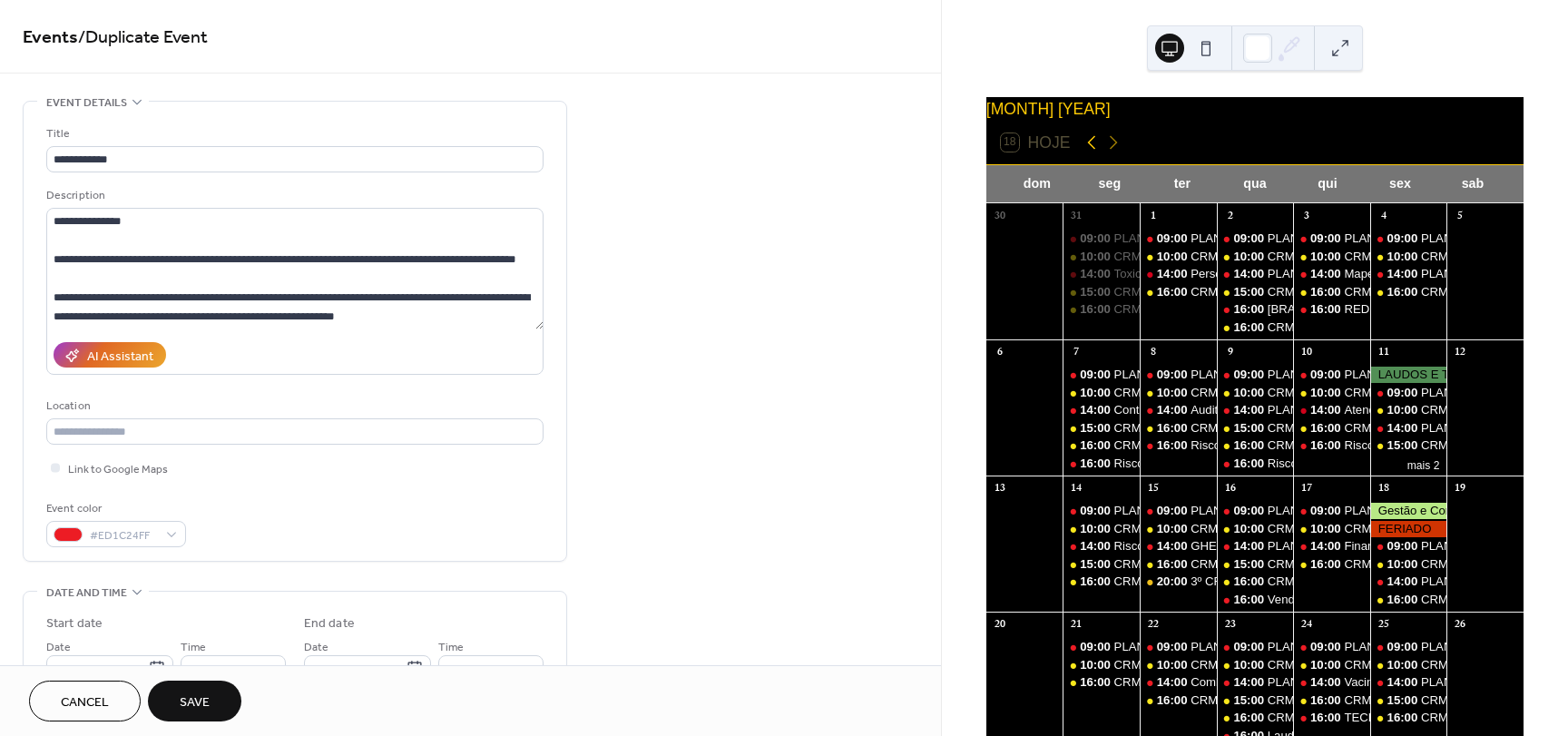 click 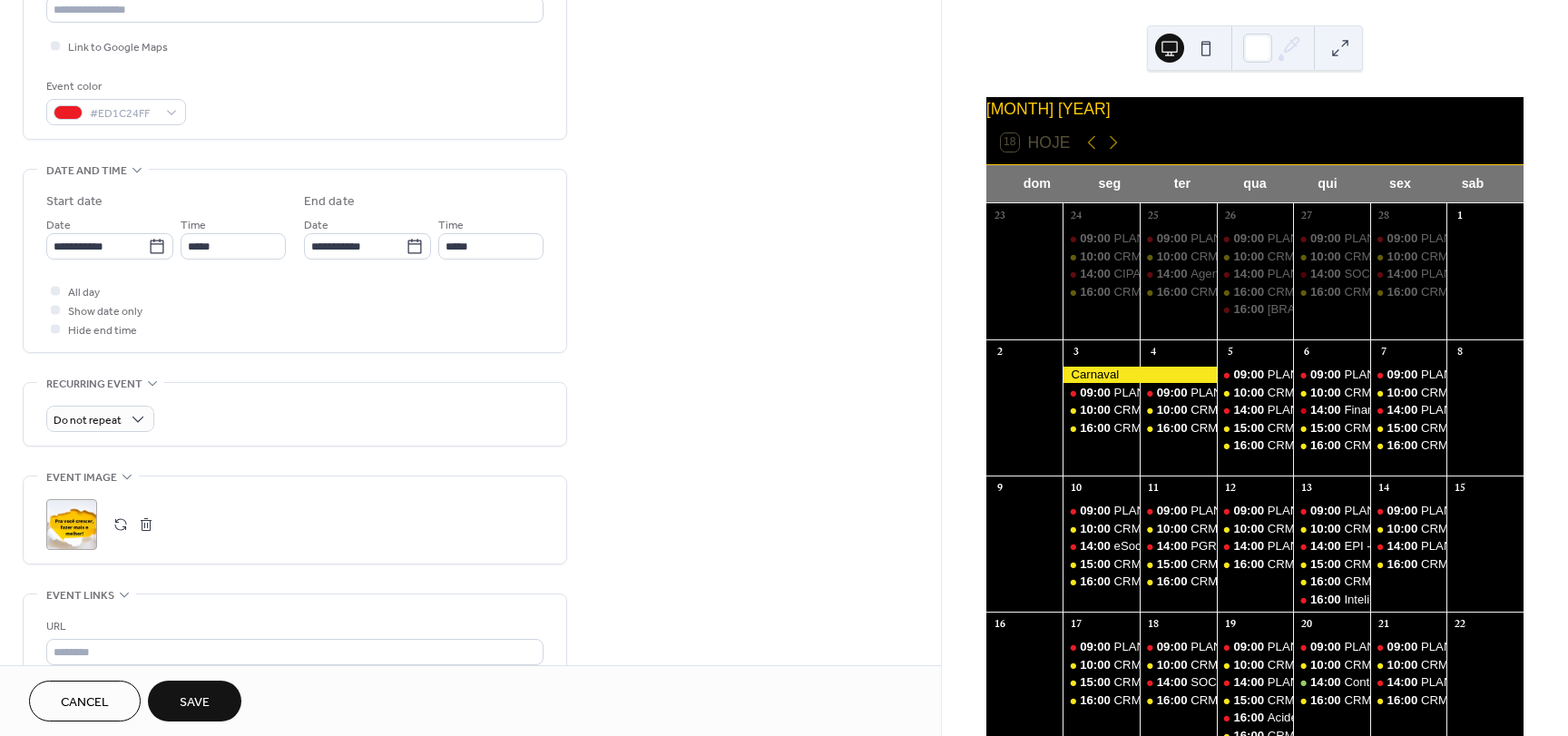 scroll, scrollTop: 635, scrollLeft: 0, axis: vertical 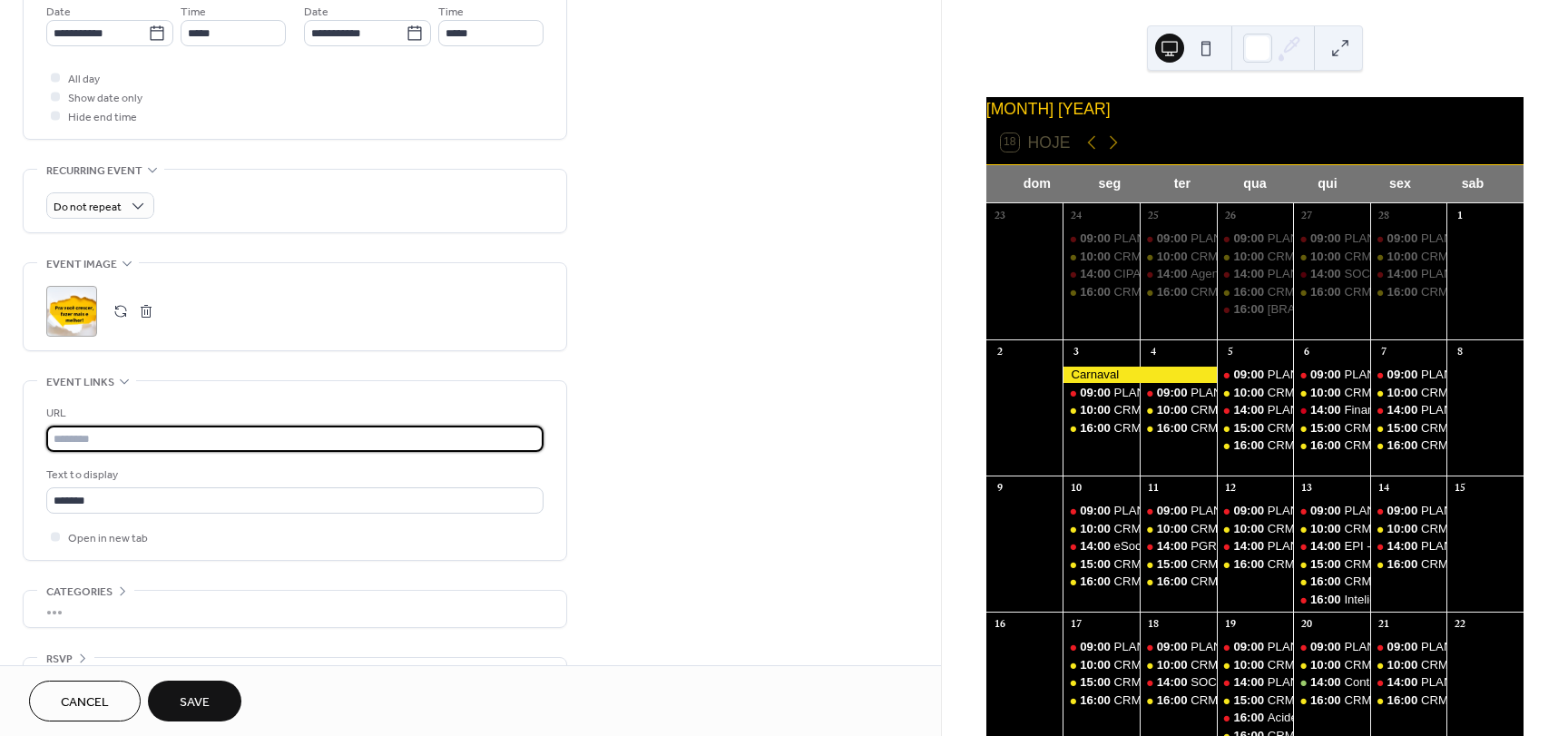 click at bounding box center [295, 438] 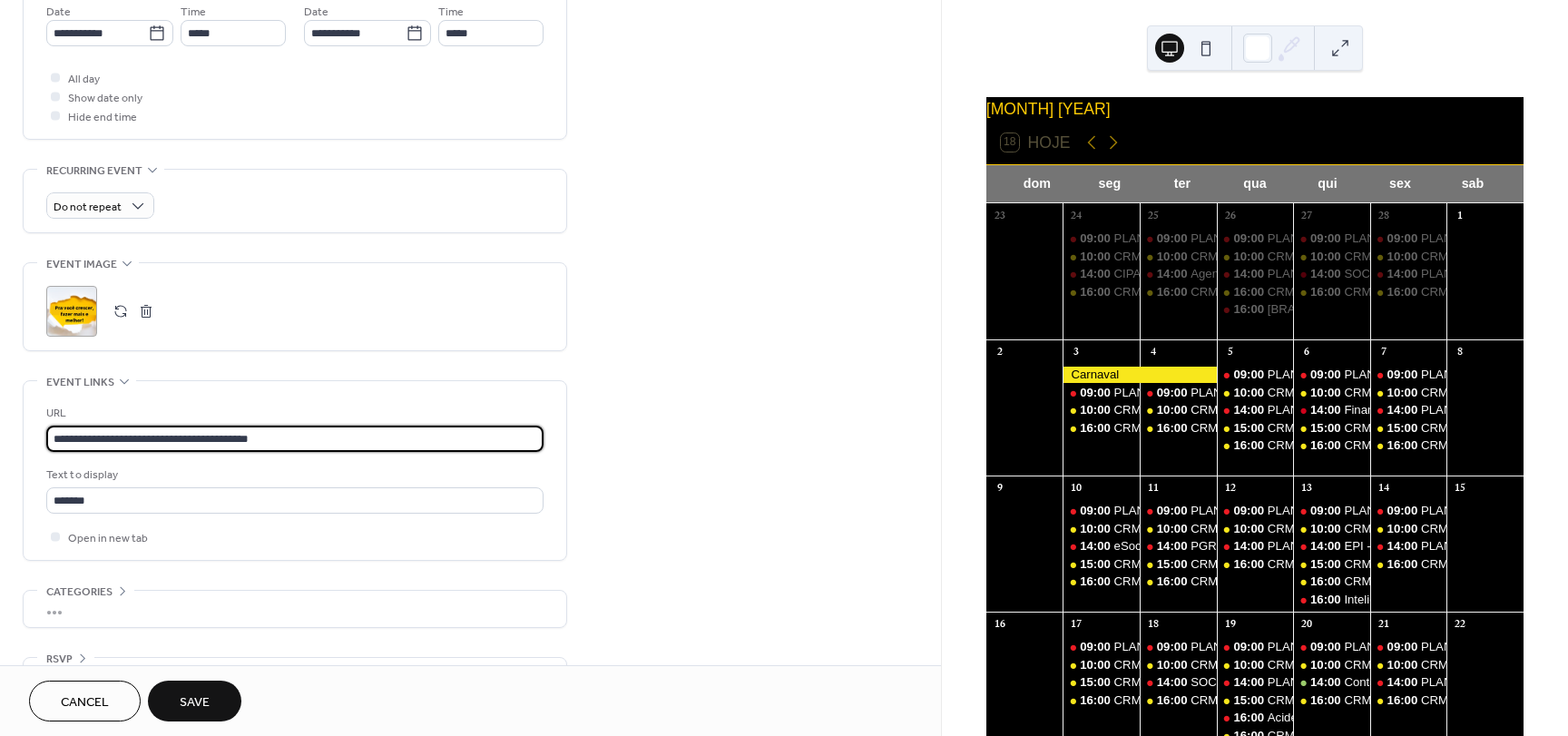 type on "**********" 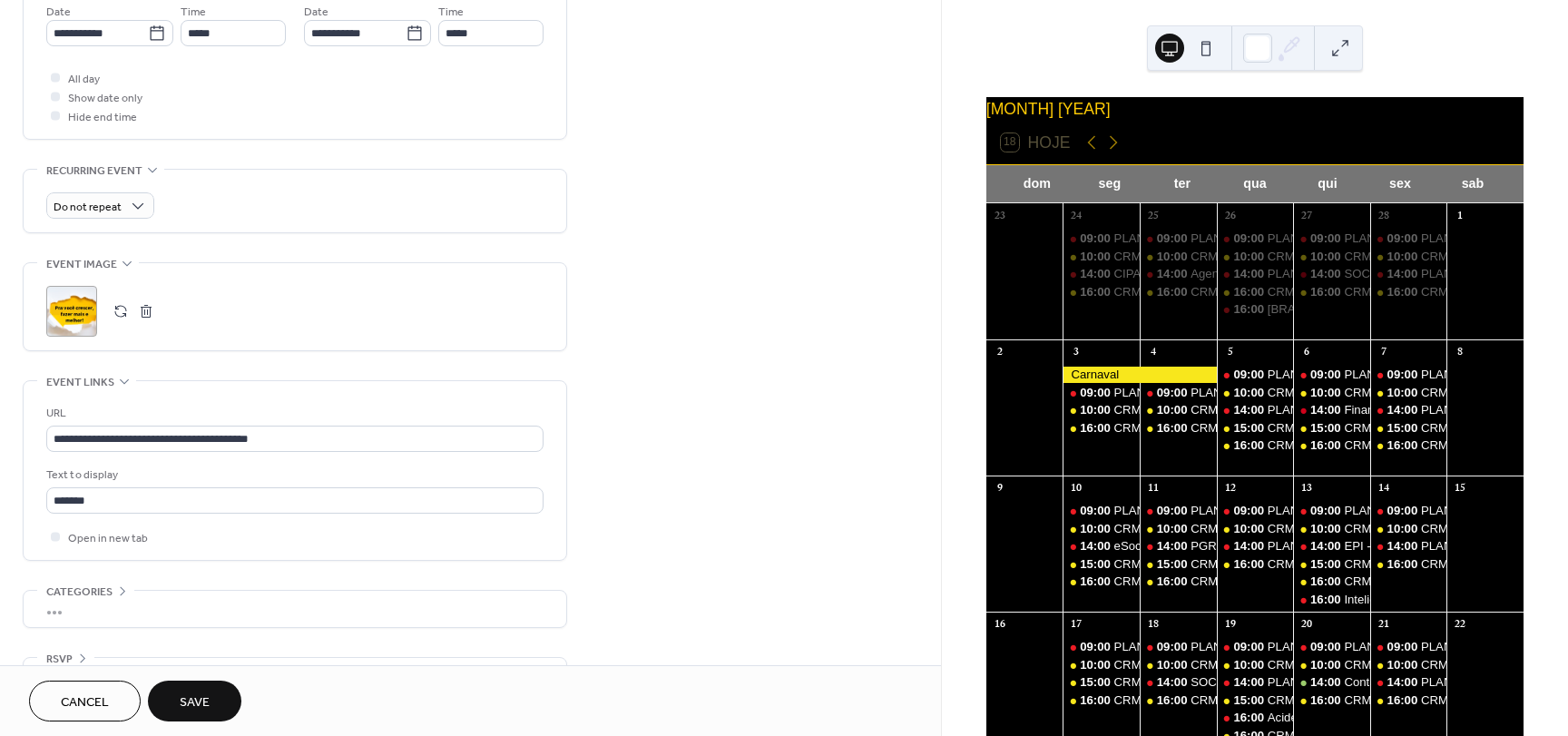 click on "Save" at bounding box center (194, 702) 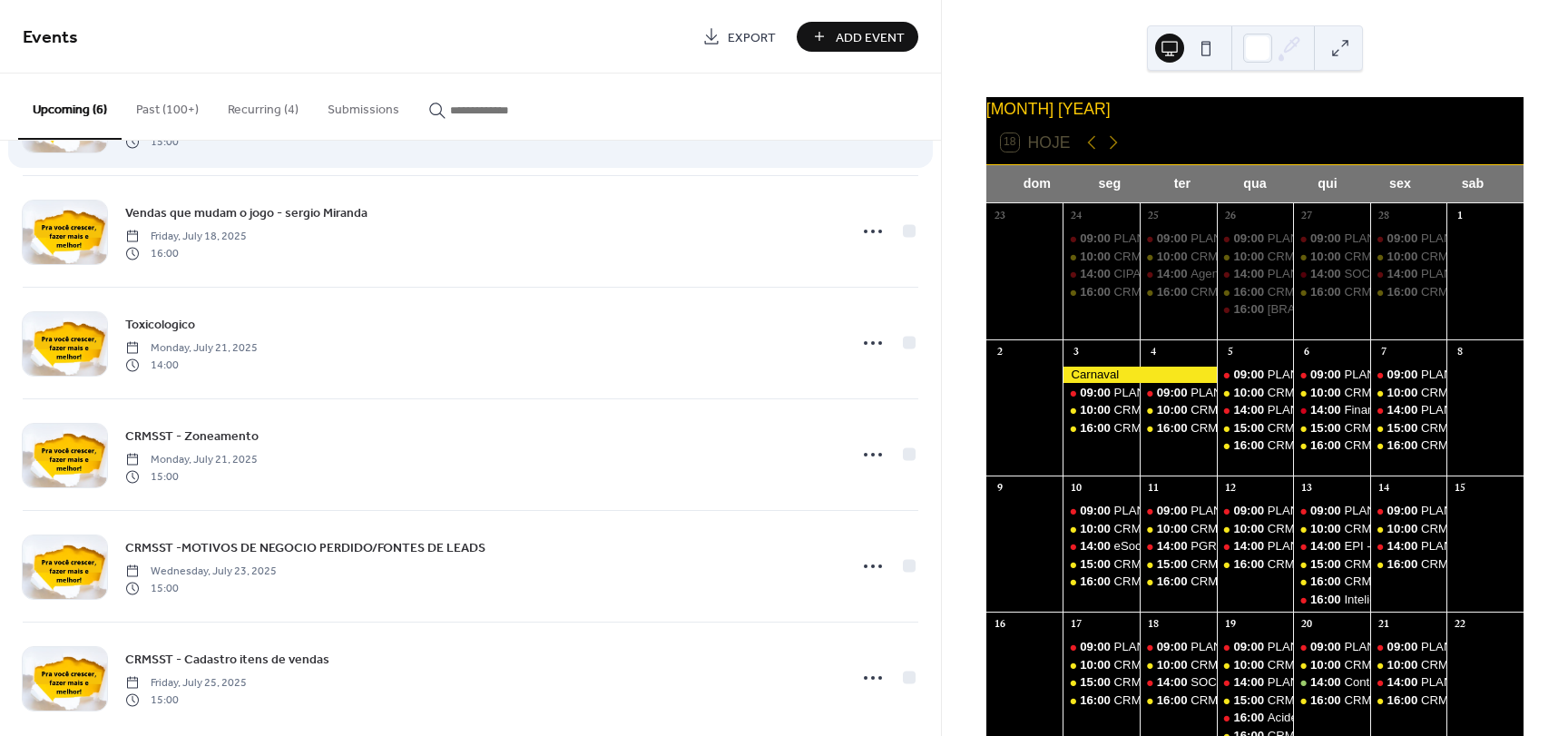 scroll, scrollTop: 0, scrollLeft: 0, axis: both 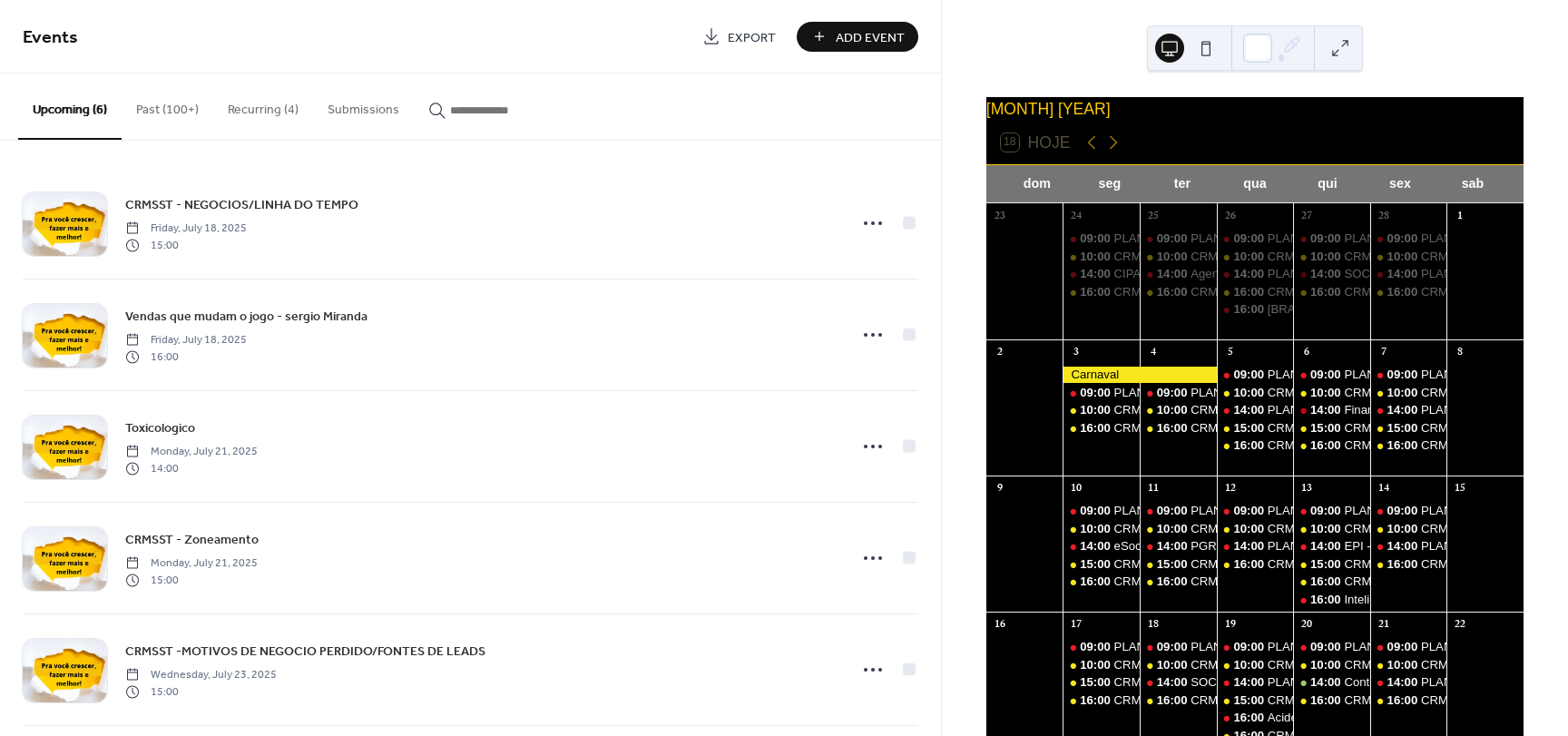 click at bounding box center (505, 110) 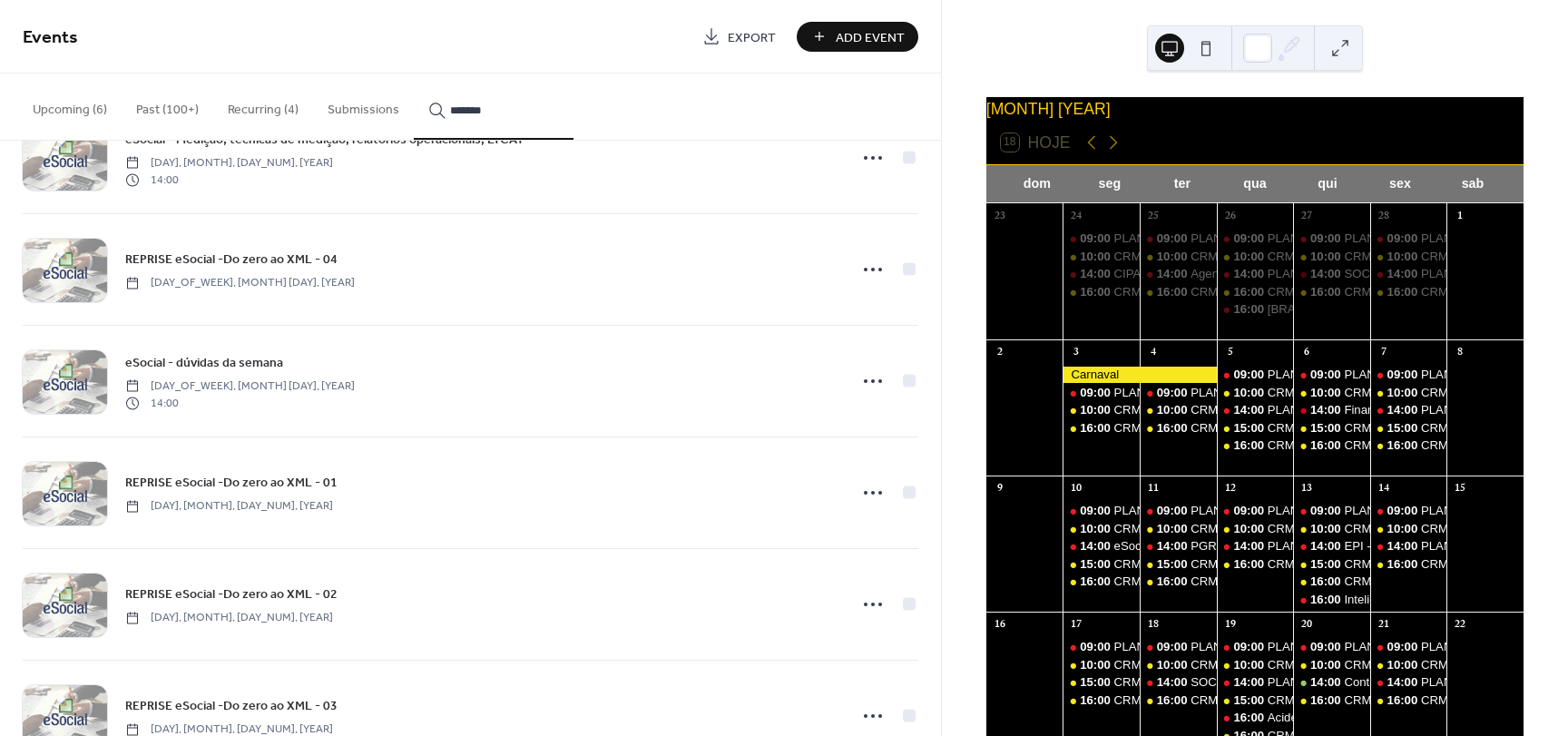 scroll, scrollTop: 4628, scrollLeft: 0, axis: vertical 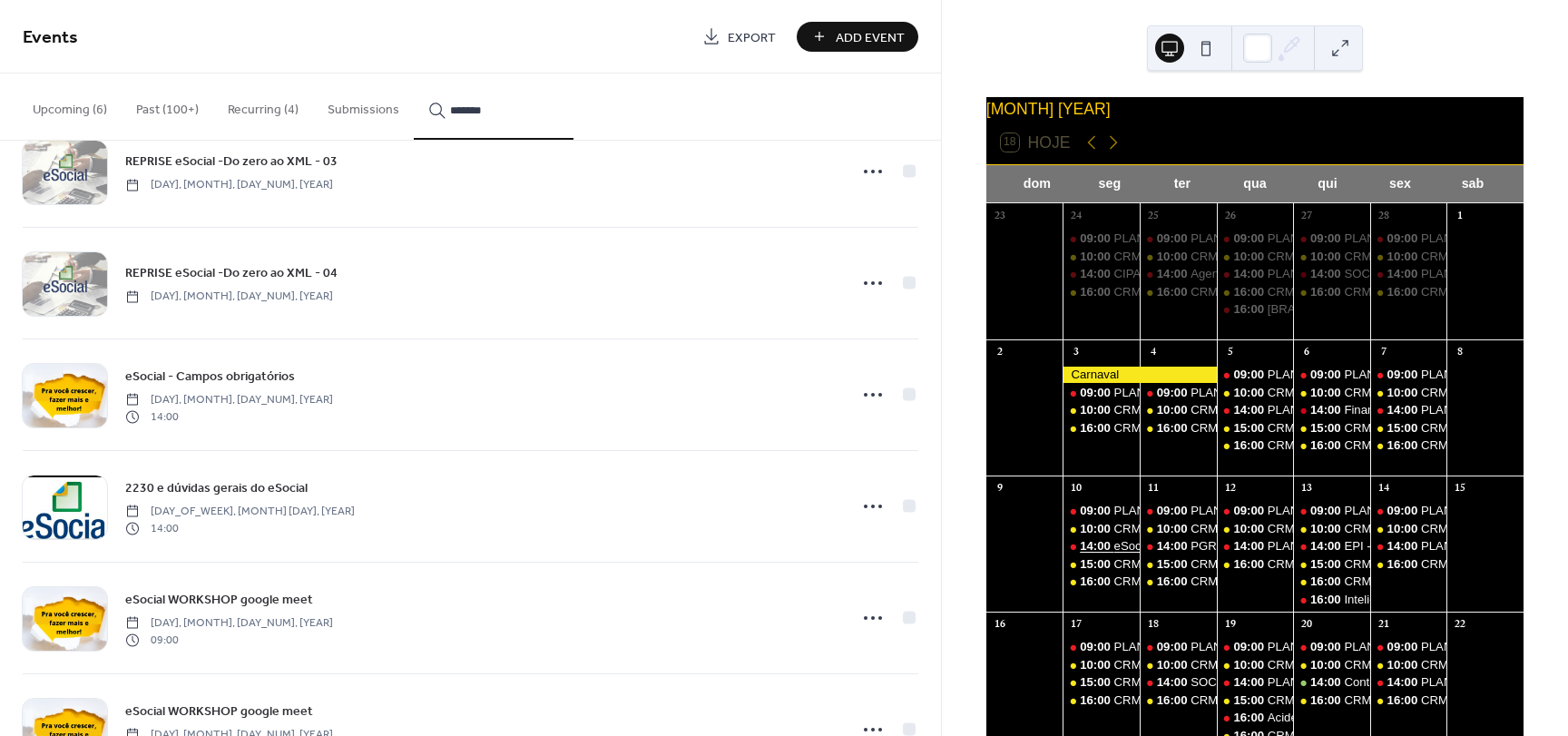 click on "eSocial: recibos, relatórios, exporta dados" at bounding box center [1226, 546] 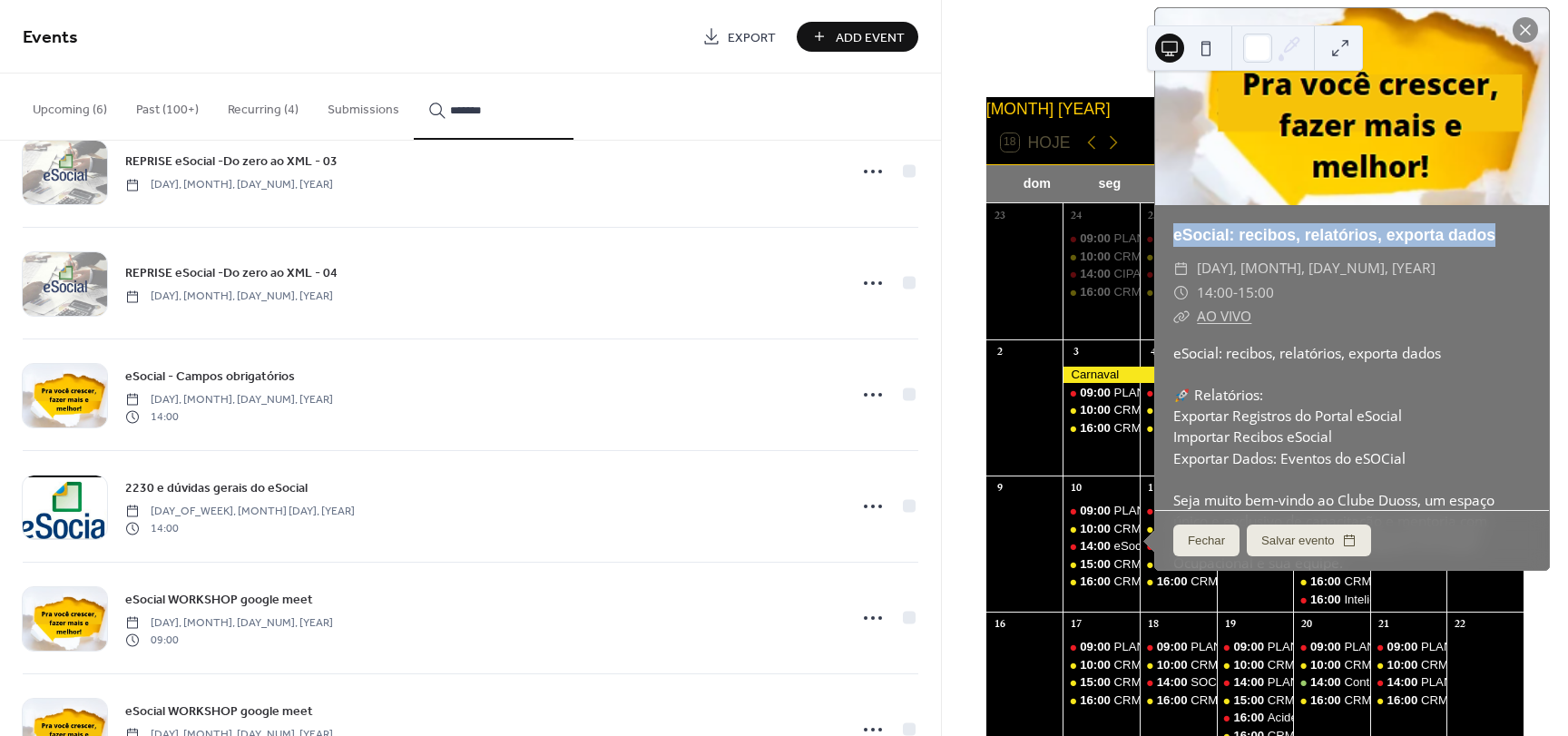 drag, startPoint x: 1172, startPoint y: 247, endPoint x: 1504, endPoint y: 246, distance: 332.00151 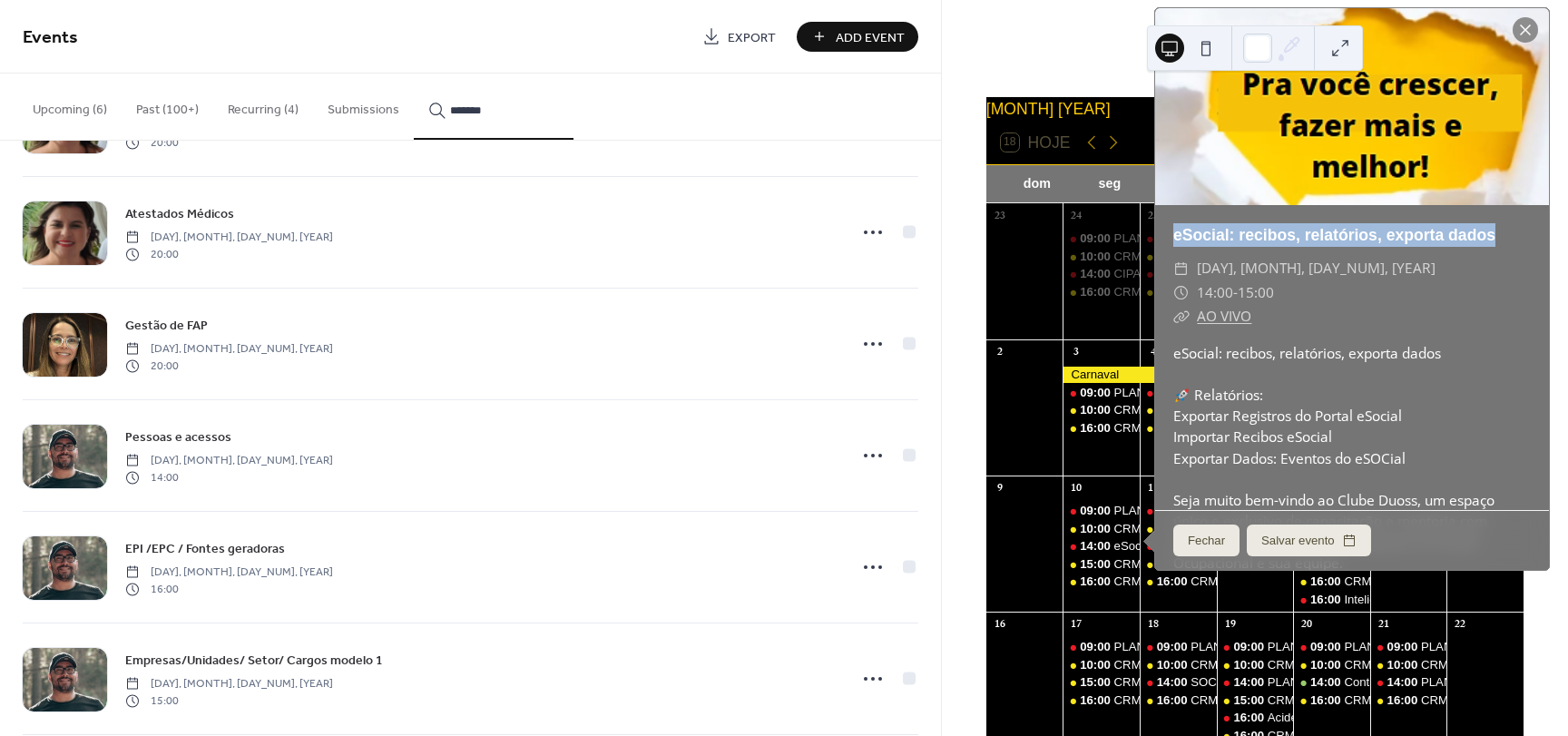 scroll, scrollTop: 0, scrollLeft: 0, axis: both 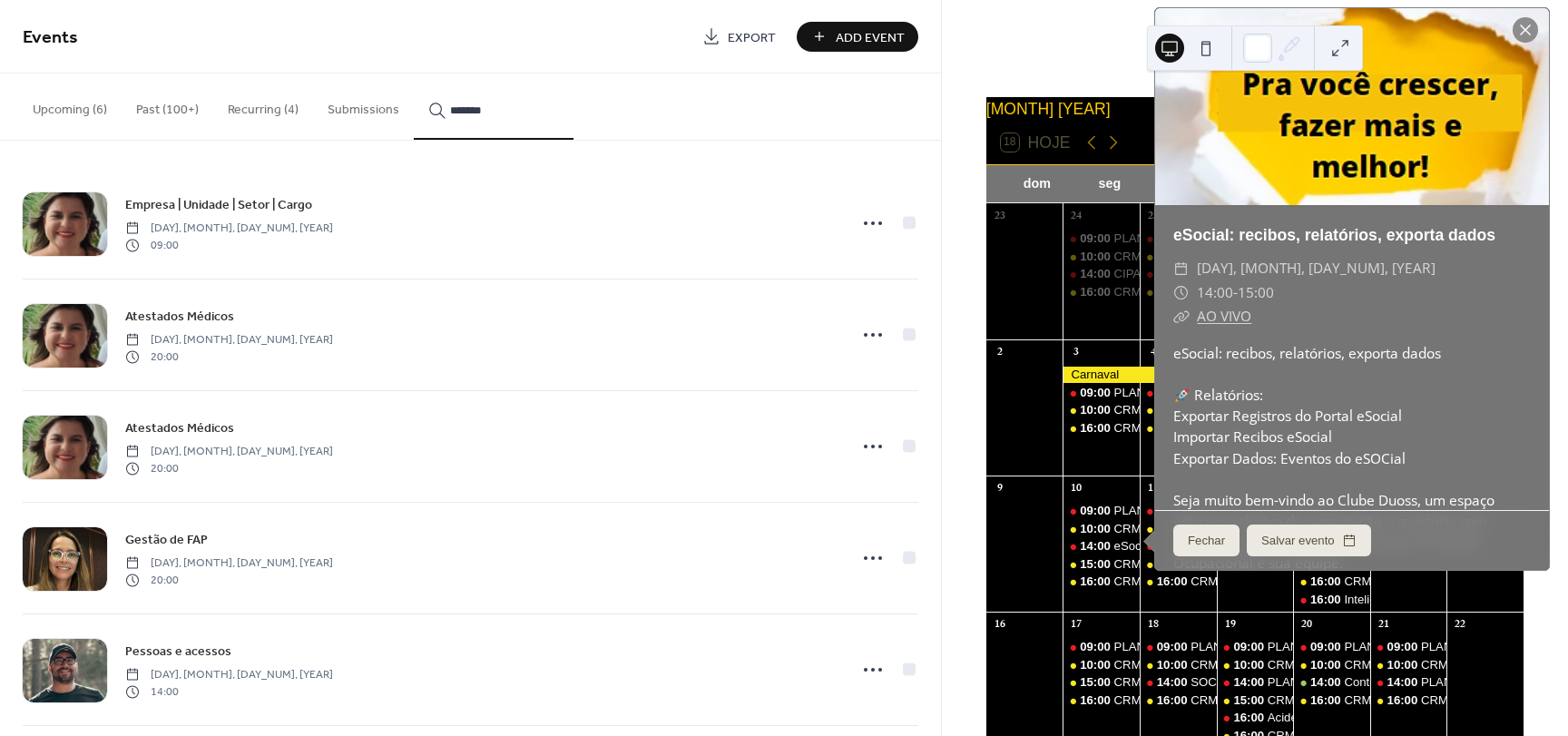 drag, startPoint x: 518, startPoint y: 112, endPoint x: 397, endPoint y: 113, distance: 121.00413 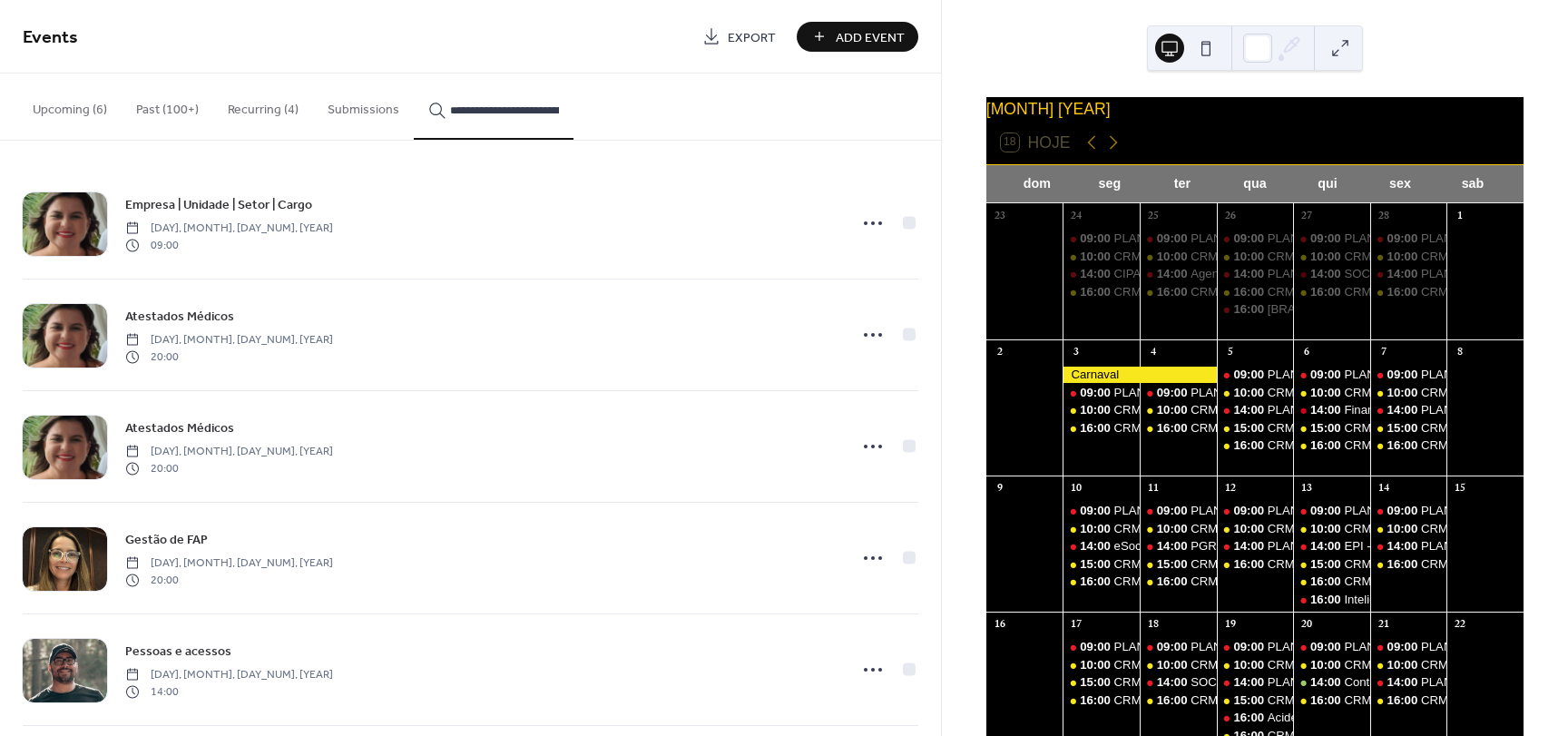 scroll, scrollTop: 0, scrollLeft: 91, axis: horizontal 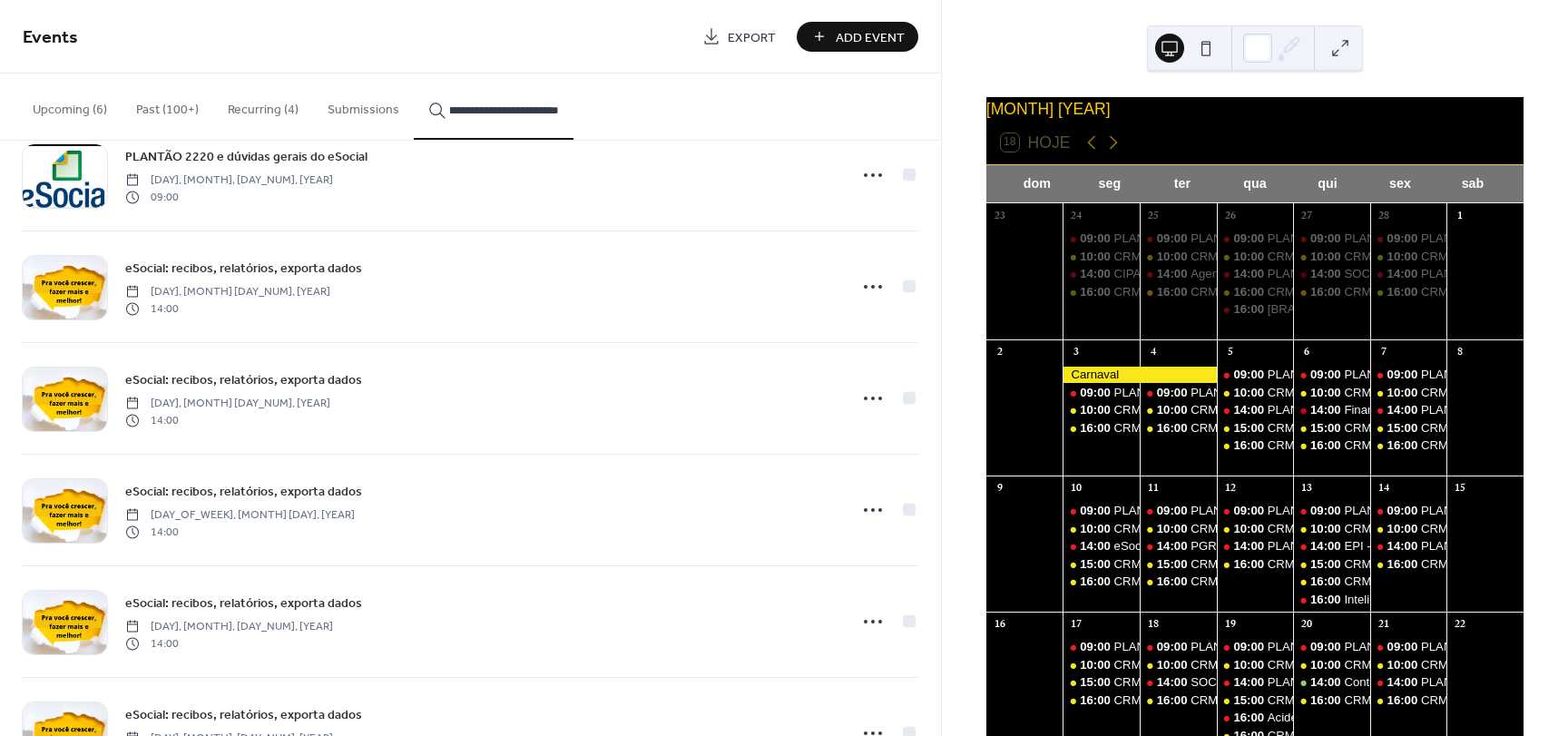 type on "**********" 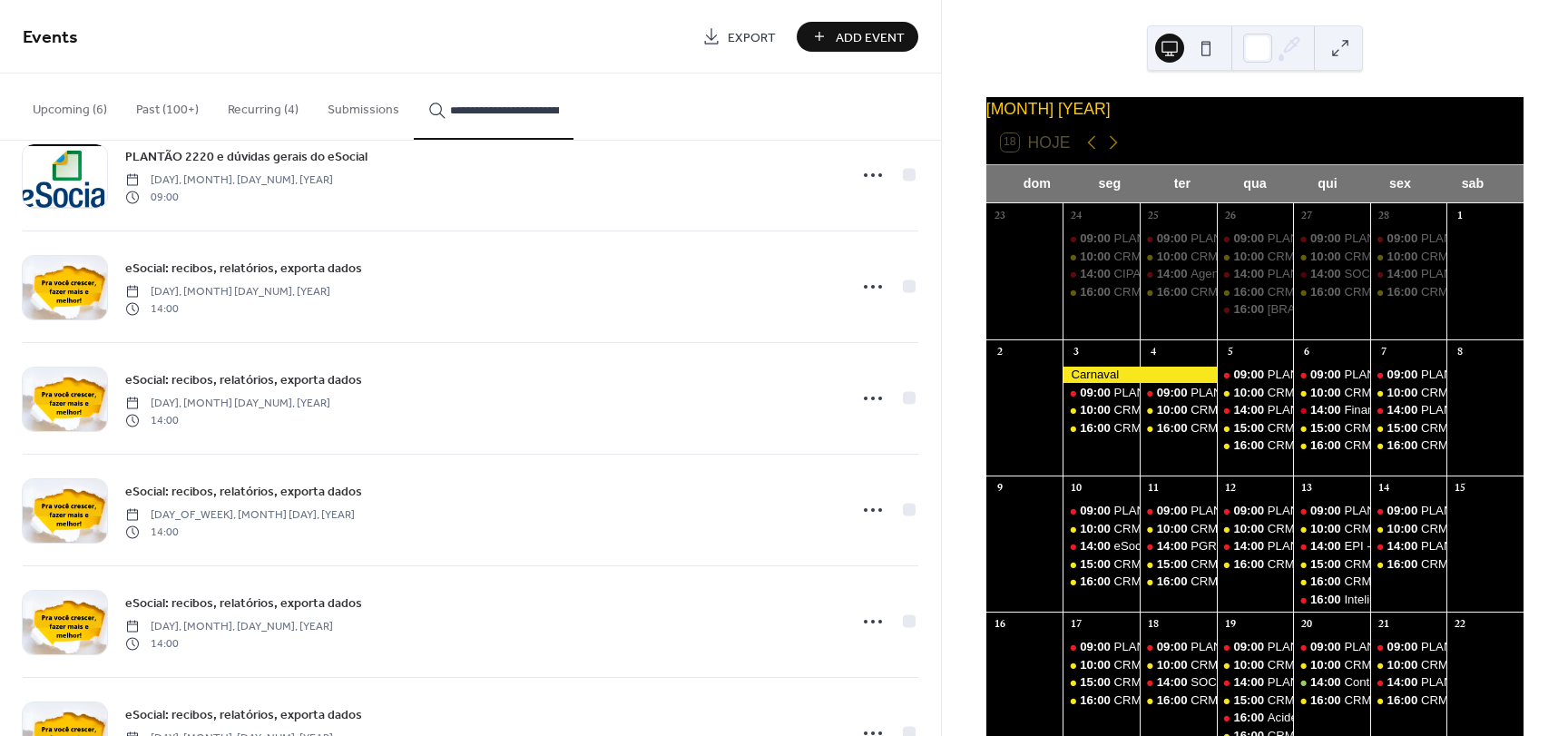 click 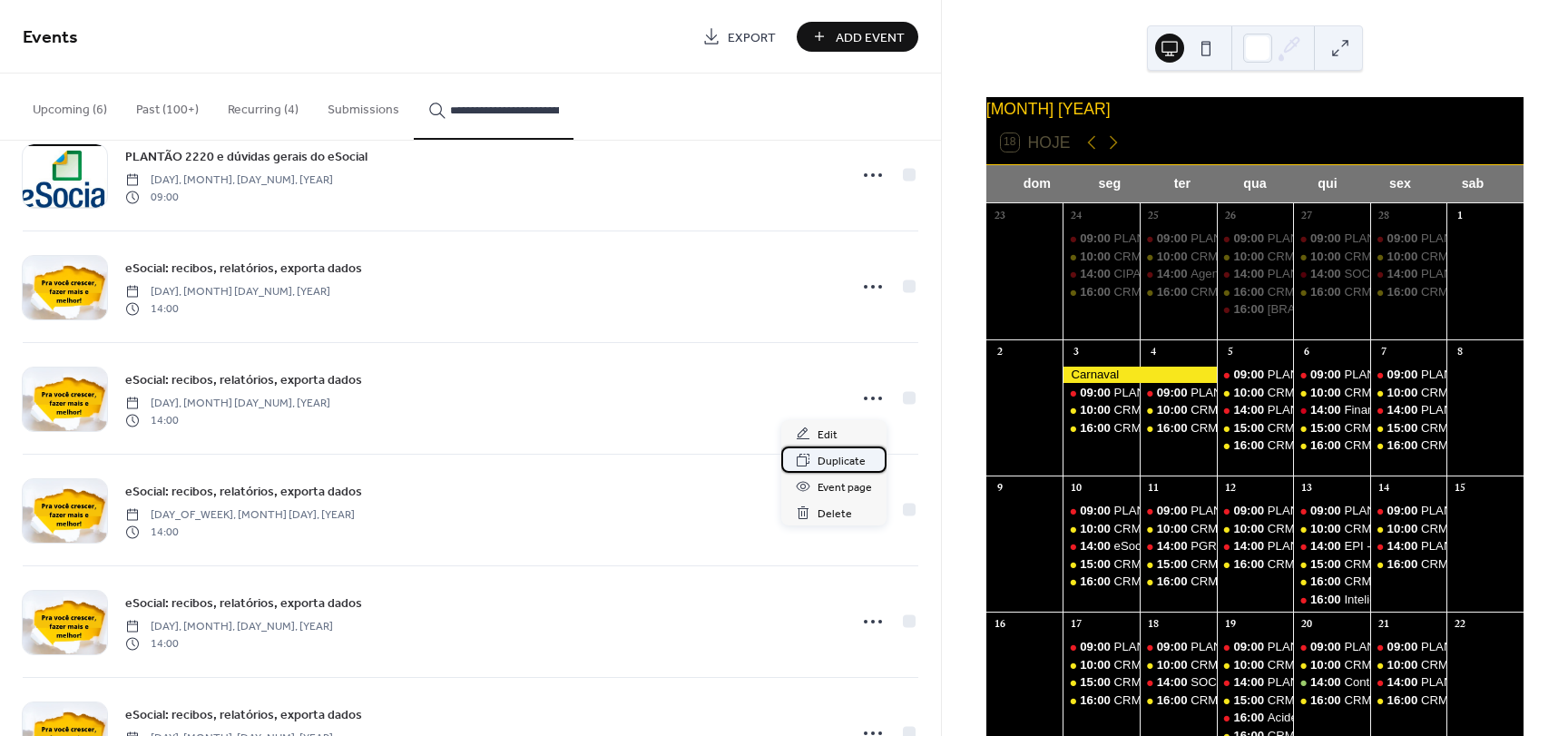 click on "Duplicate" at bounding box center (841, 461) 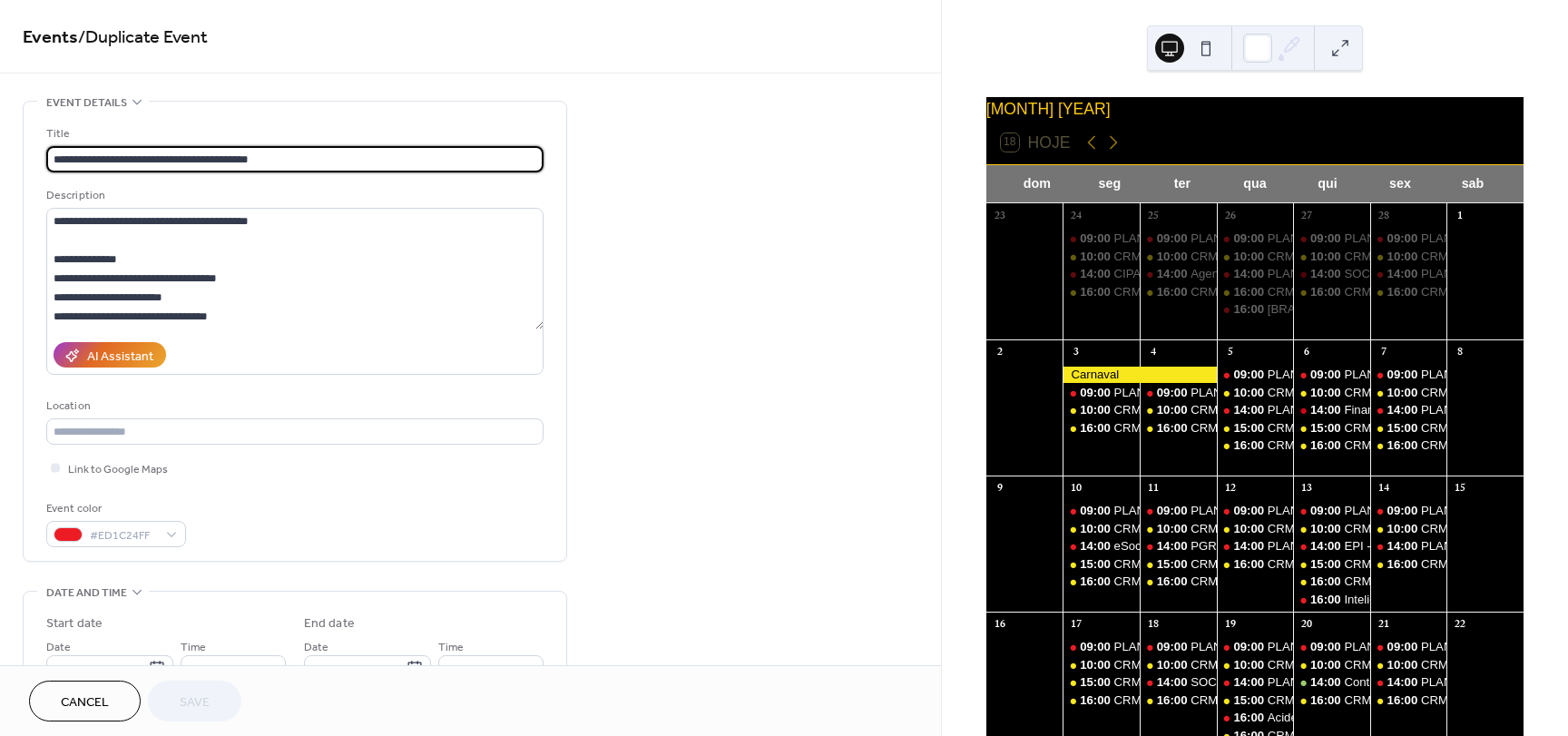 scroll, scrollTop: 1, scrollLeft: 0, axis: vertical 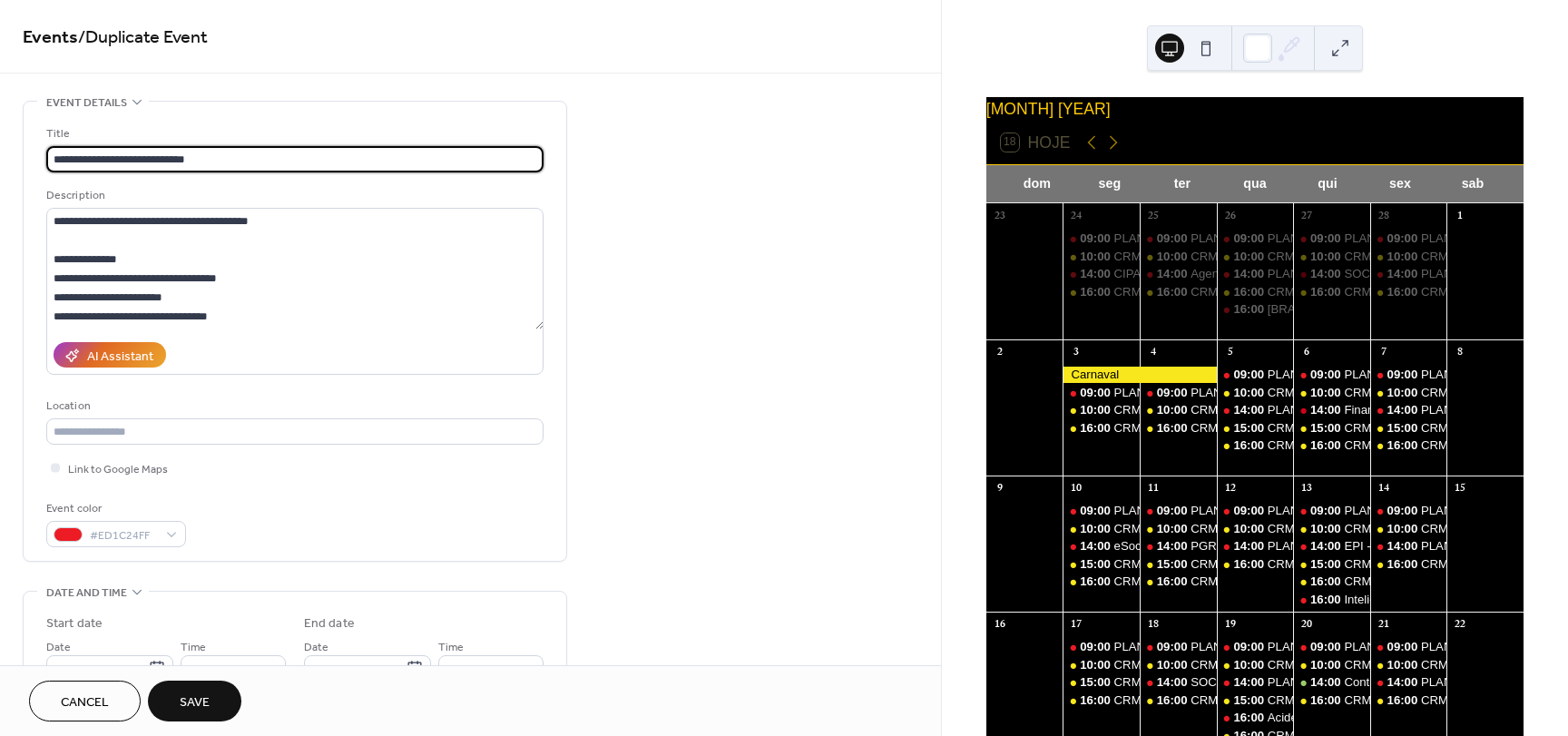 drag, startPoint x: 188, startPoint y: 156, endPoint x: 15, endPoint y: 153, distance: 173.02601 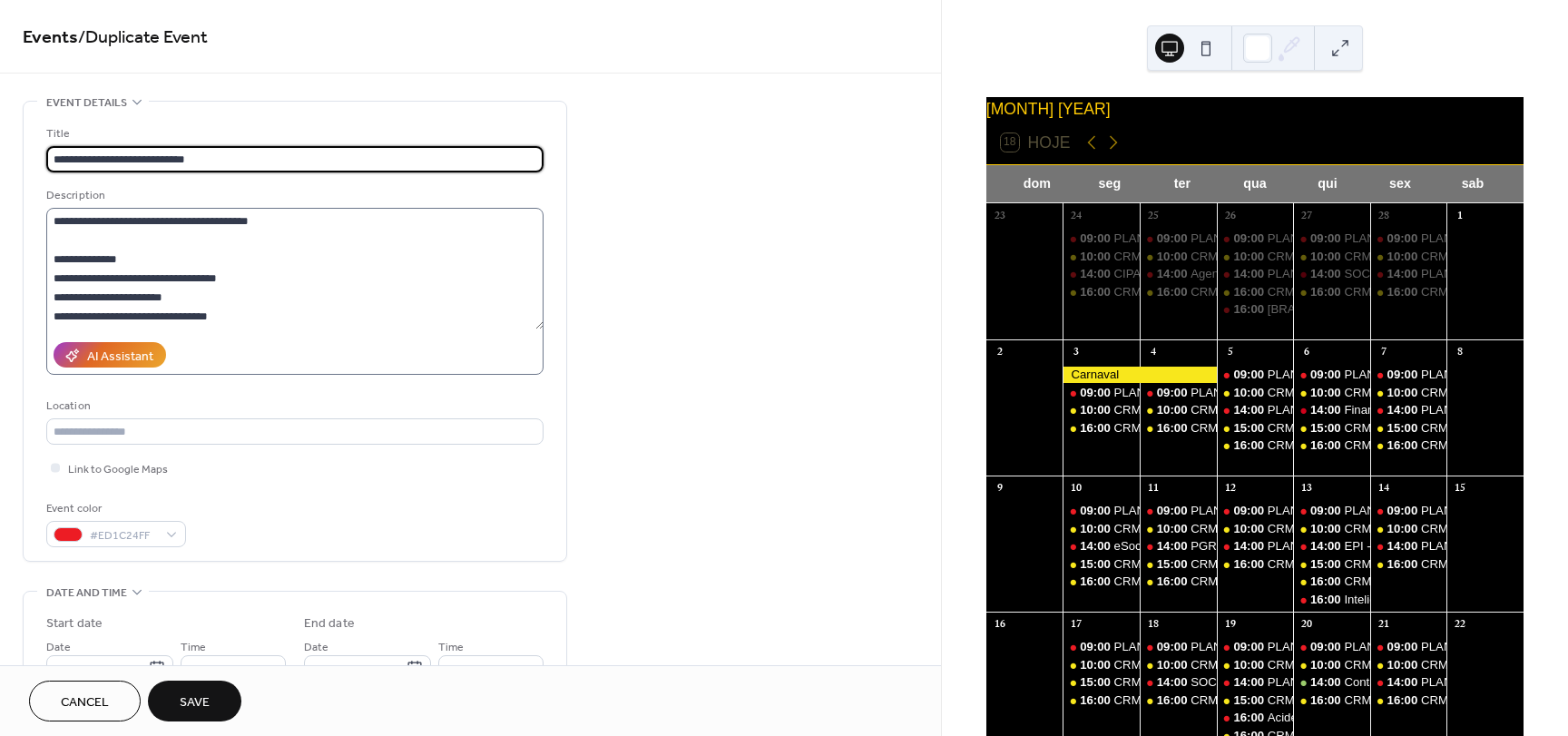 type on "**********" 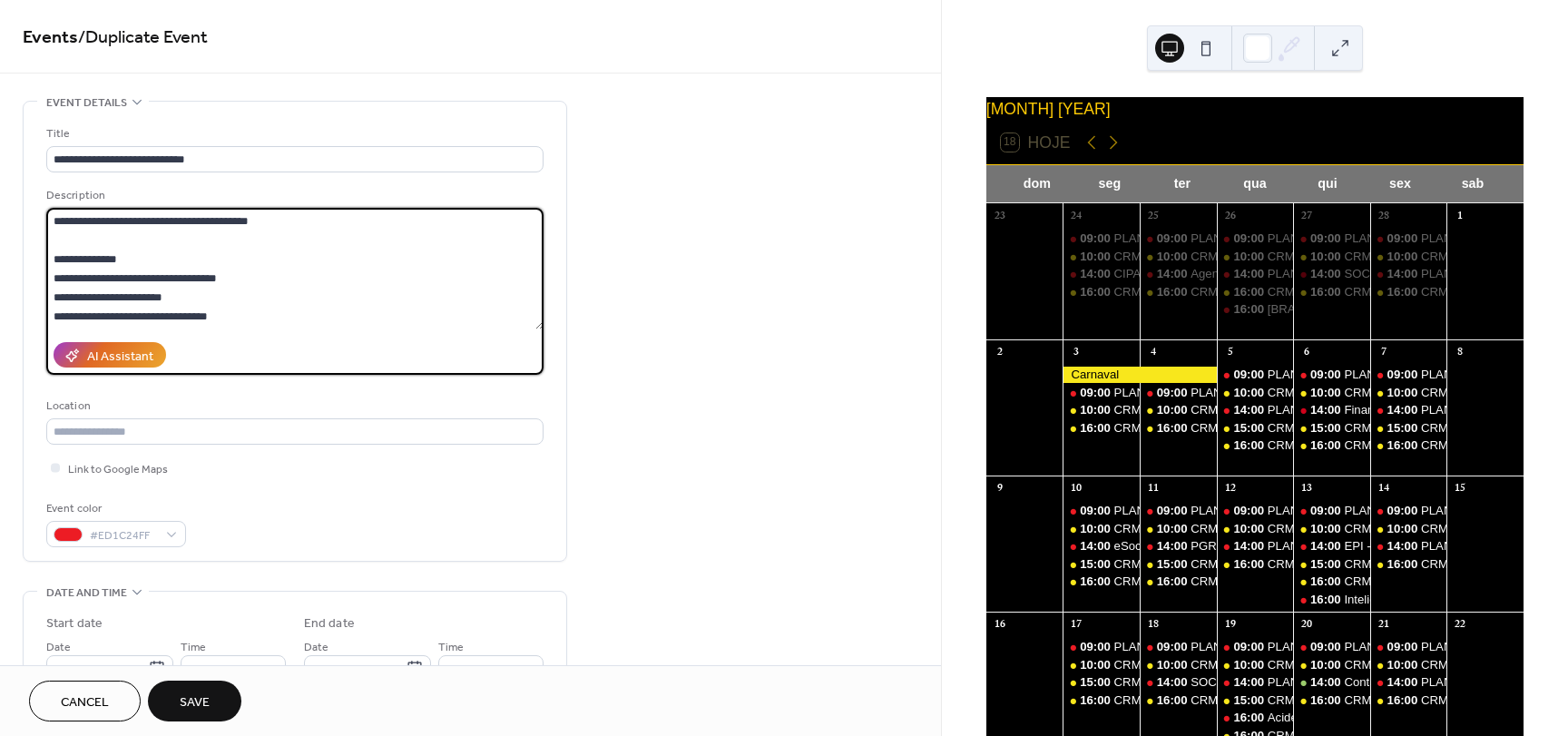 drag, startPoint x: 258, startPoint y: 226, endPoint x: 34, endPoint y: 223, distance: 224.02009 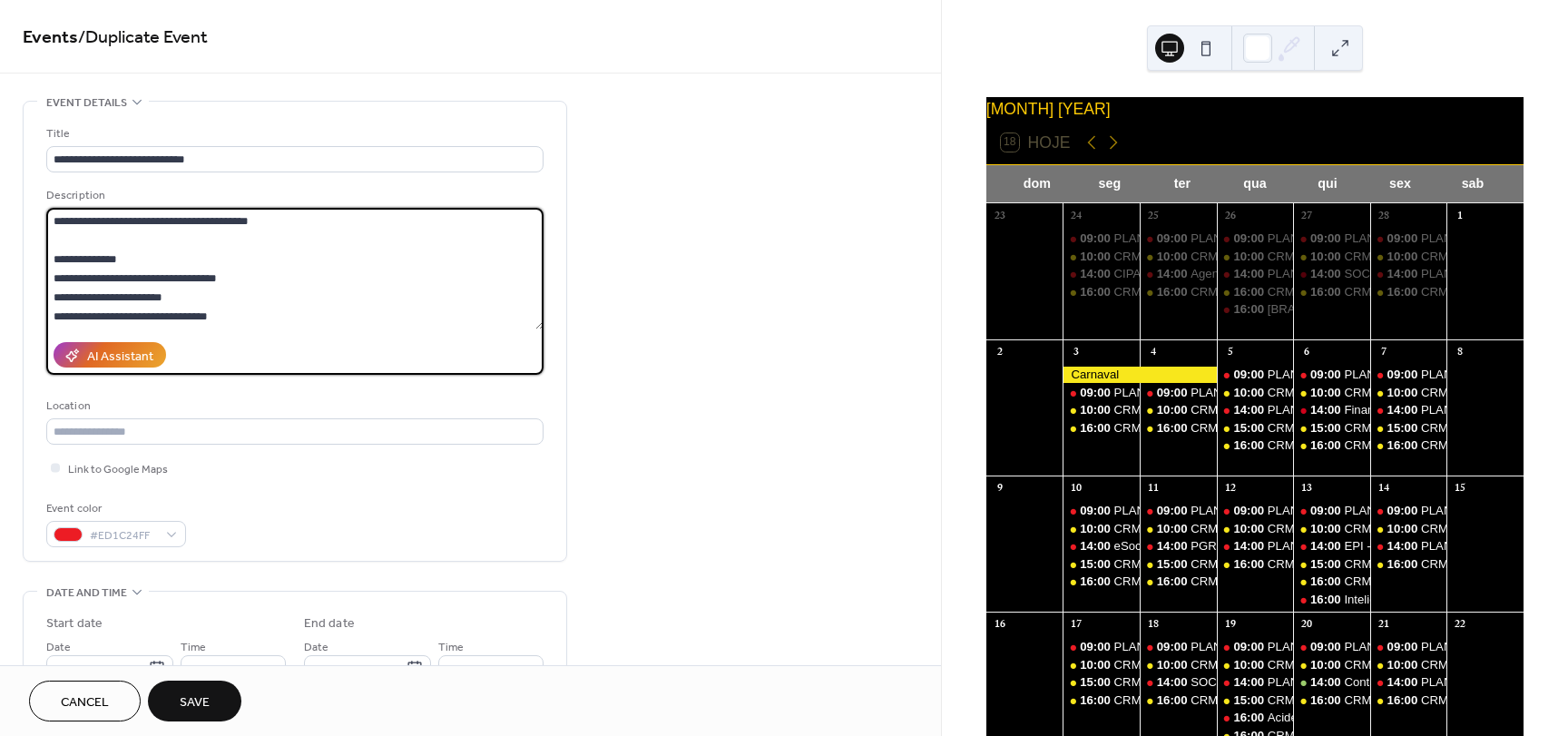 paste 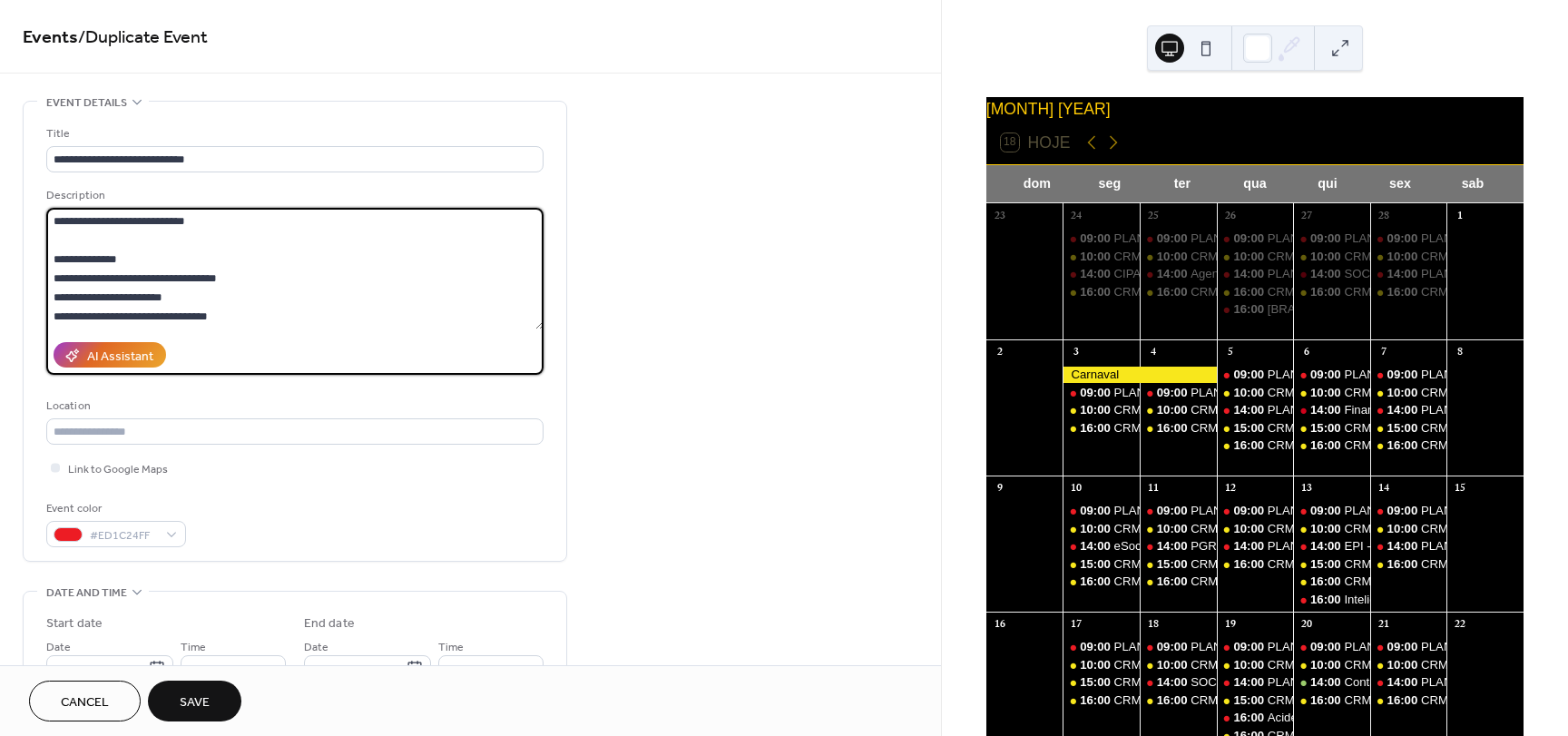 click on "**********" at bounding box center (295, 269) 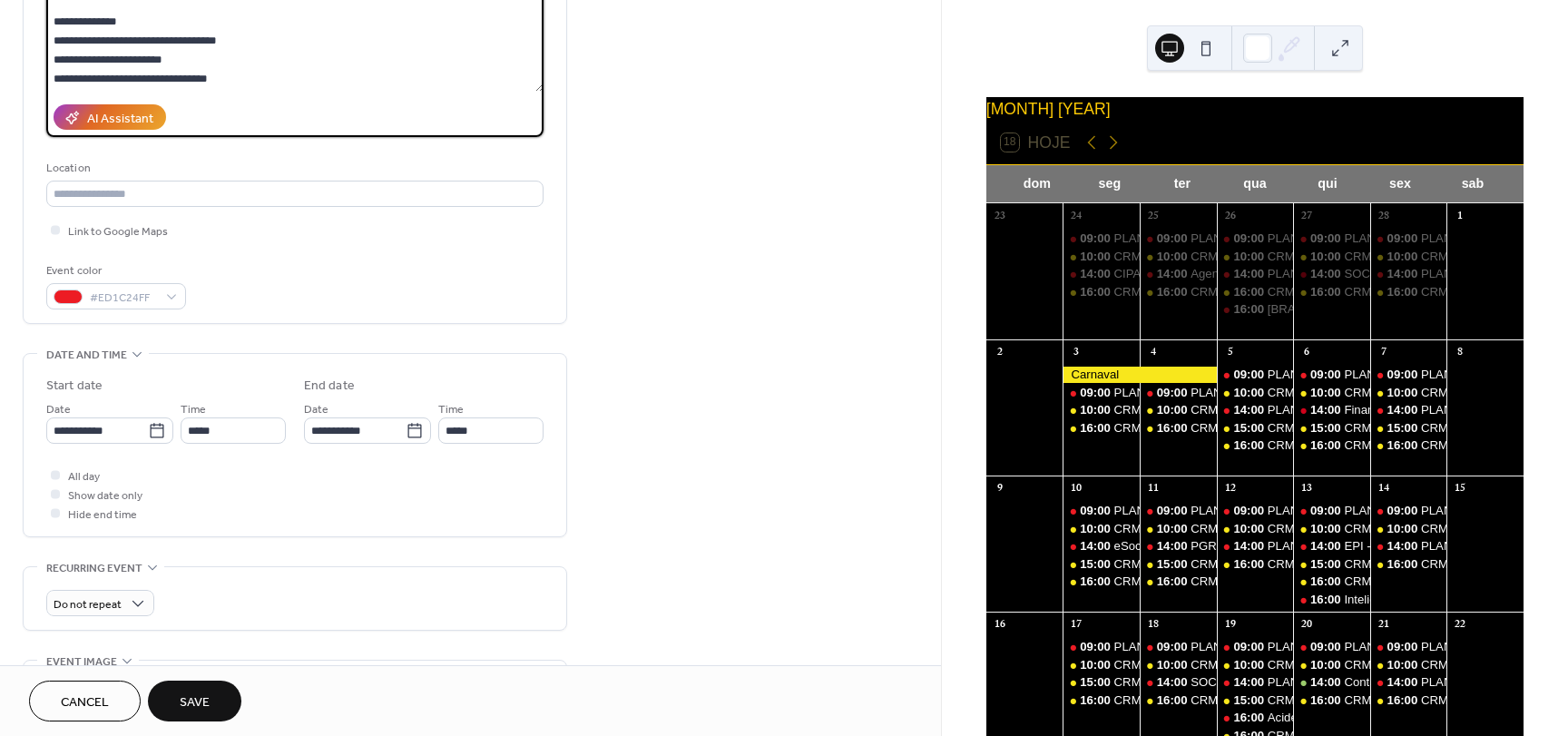 scroll, scrollTop: 272, scrollLeft: 0, axis: vertical 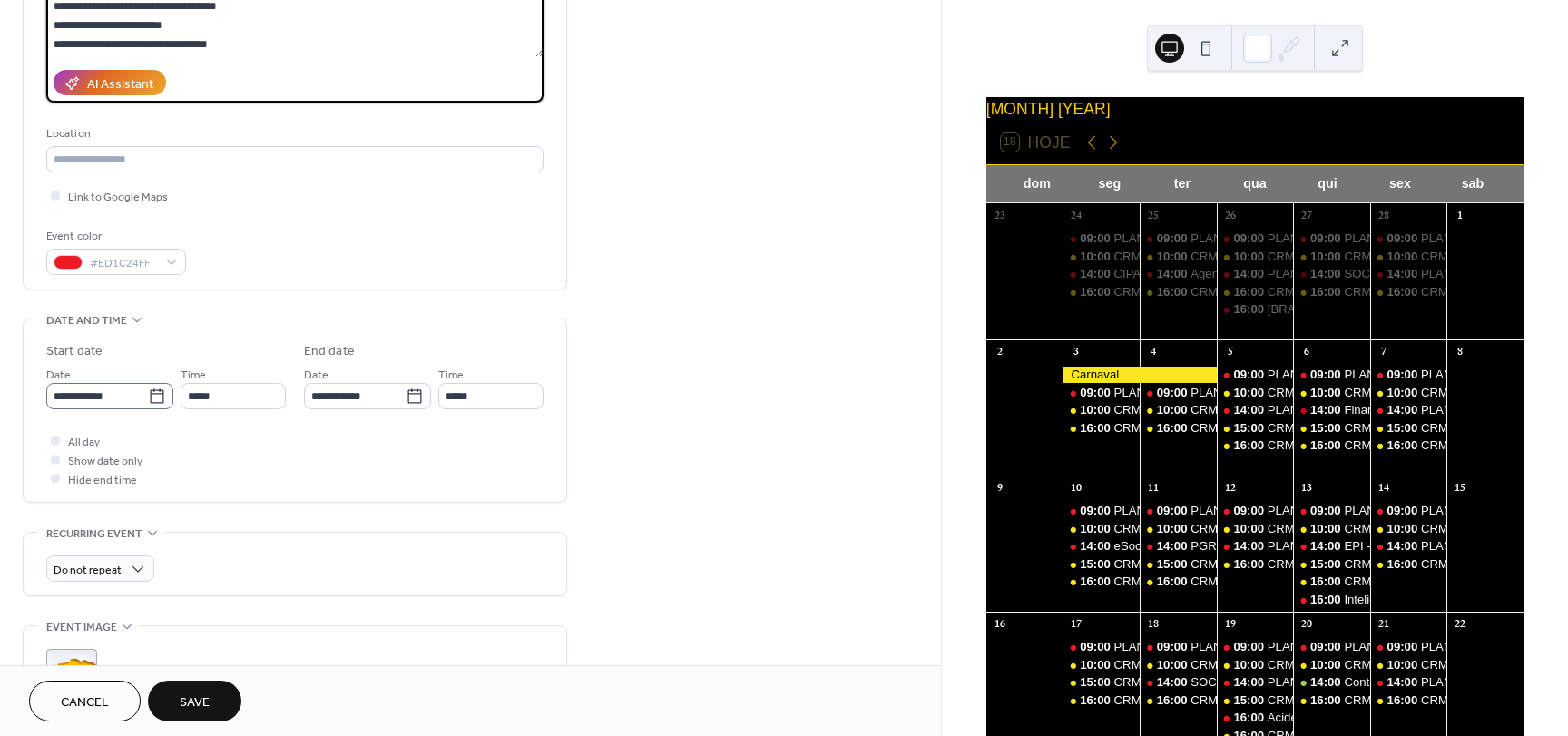 type on "**********" 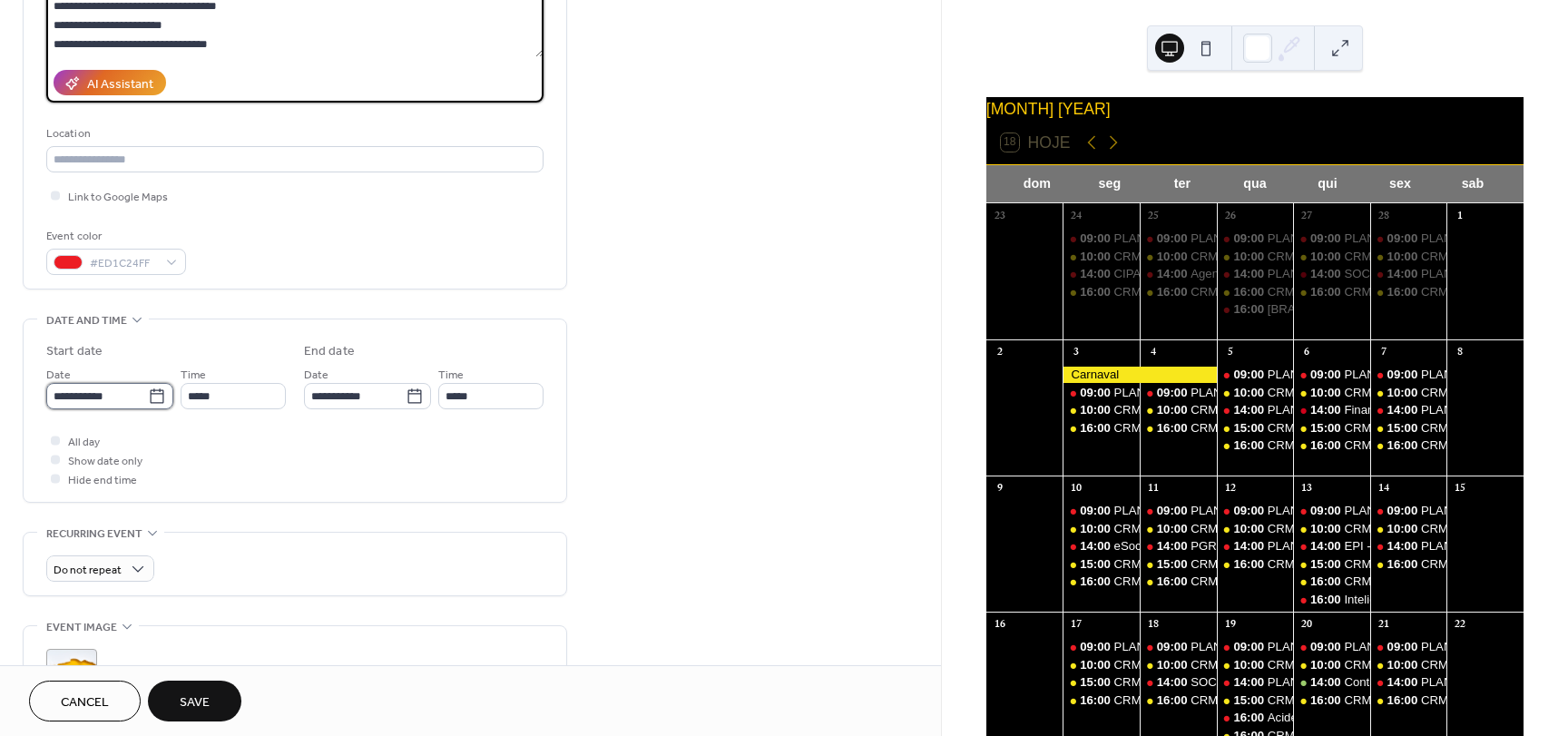 click on "**********" at bounding box center (97, 396) 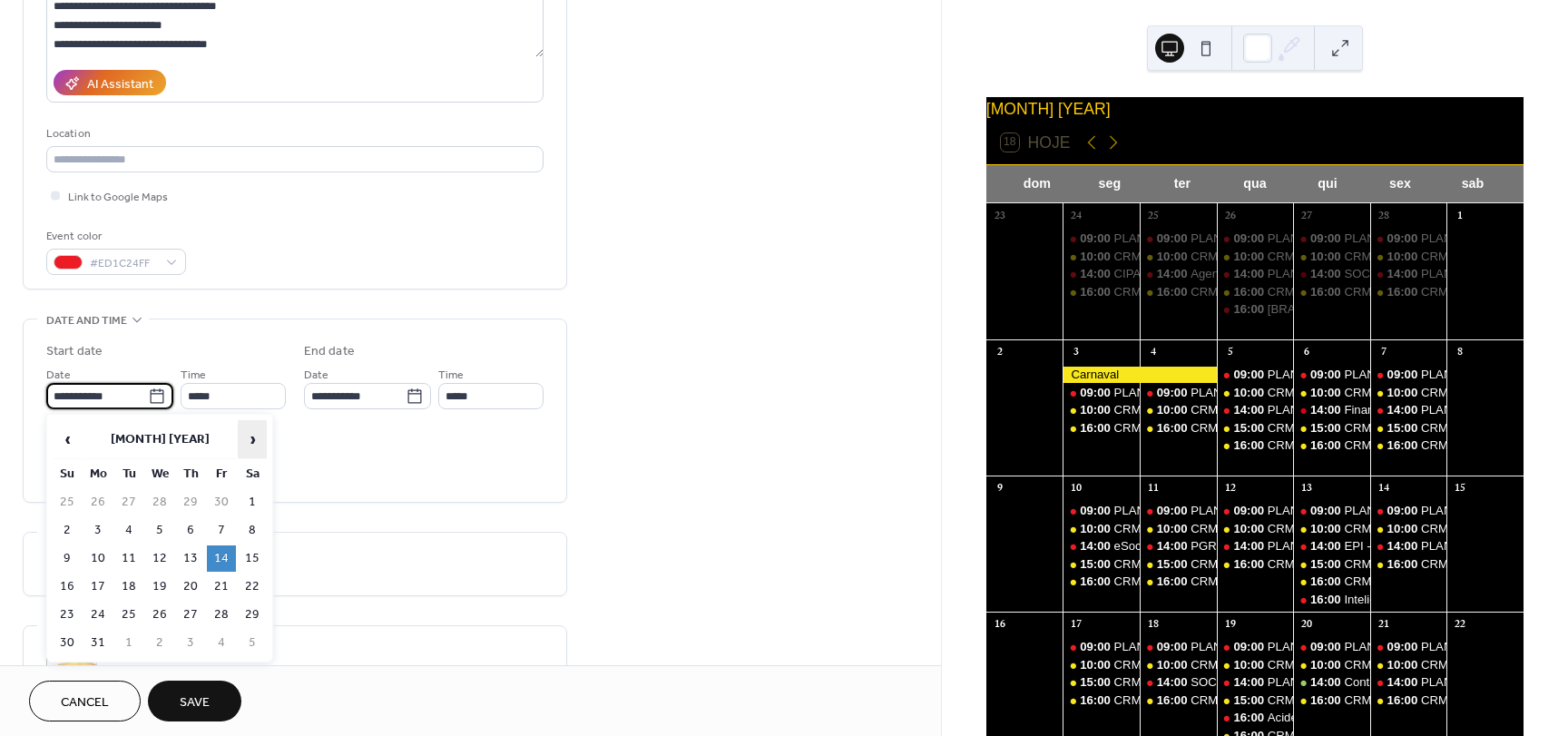 click on "›" at bounding box center (252, 439) 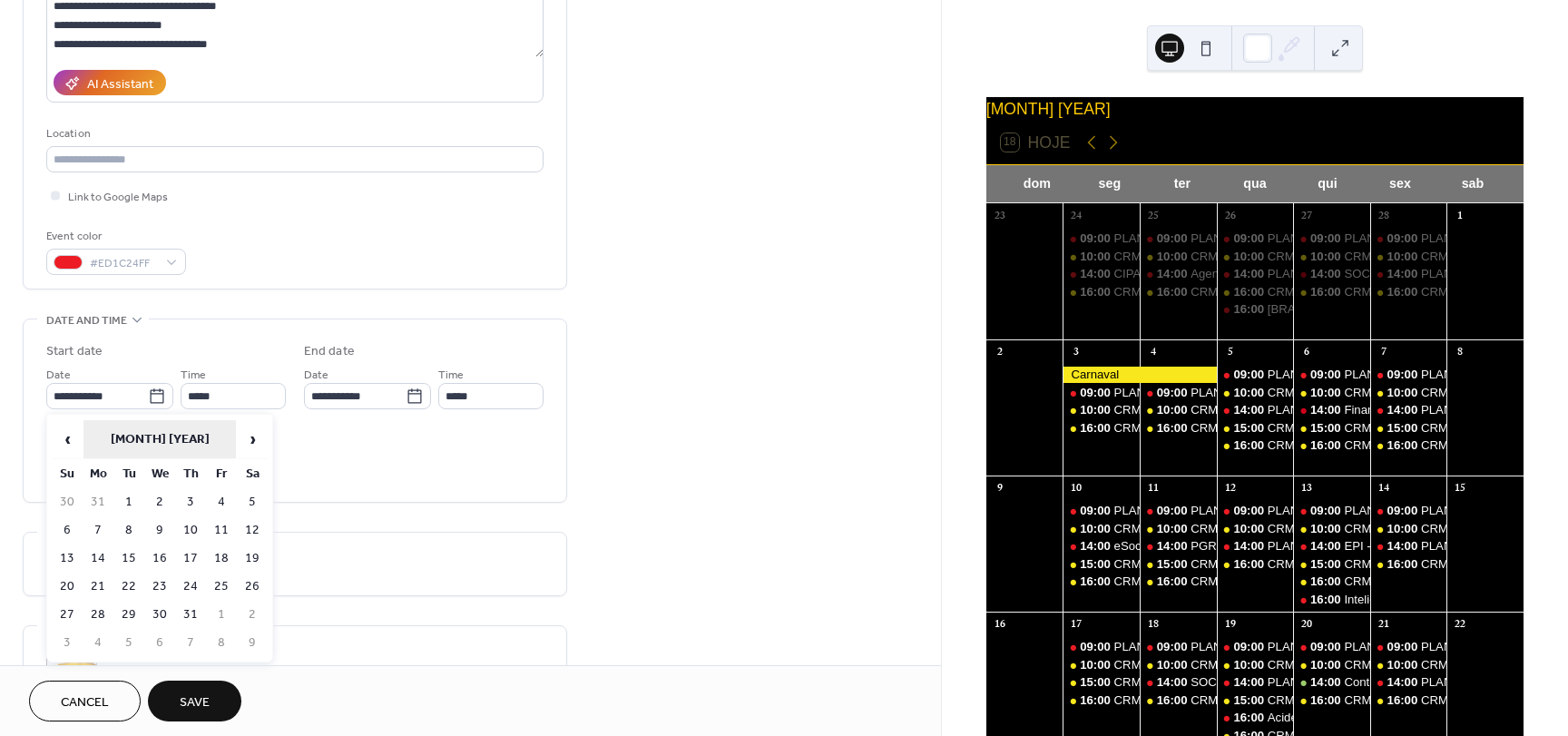 click on "[MONTH] [YEAR]" at bounding box center [160, 439] 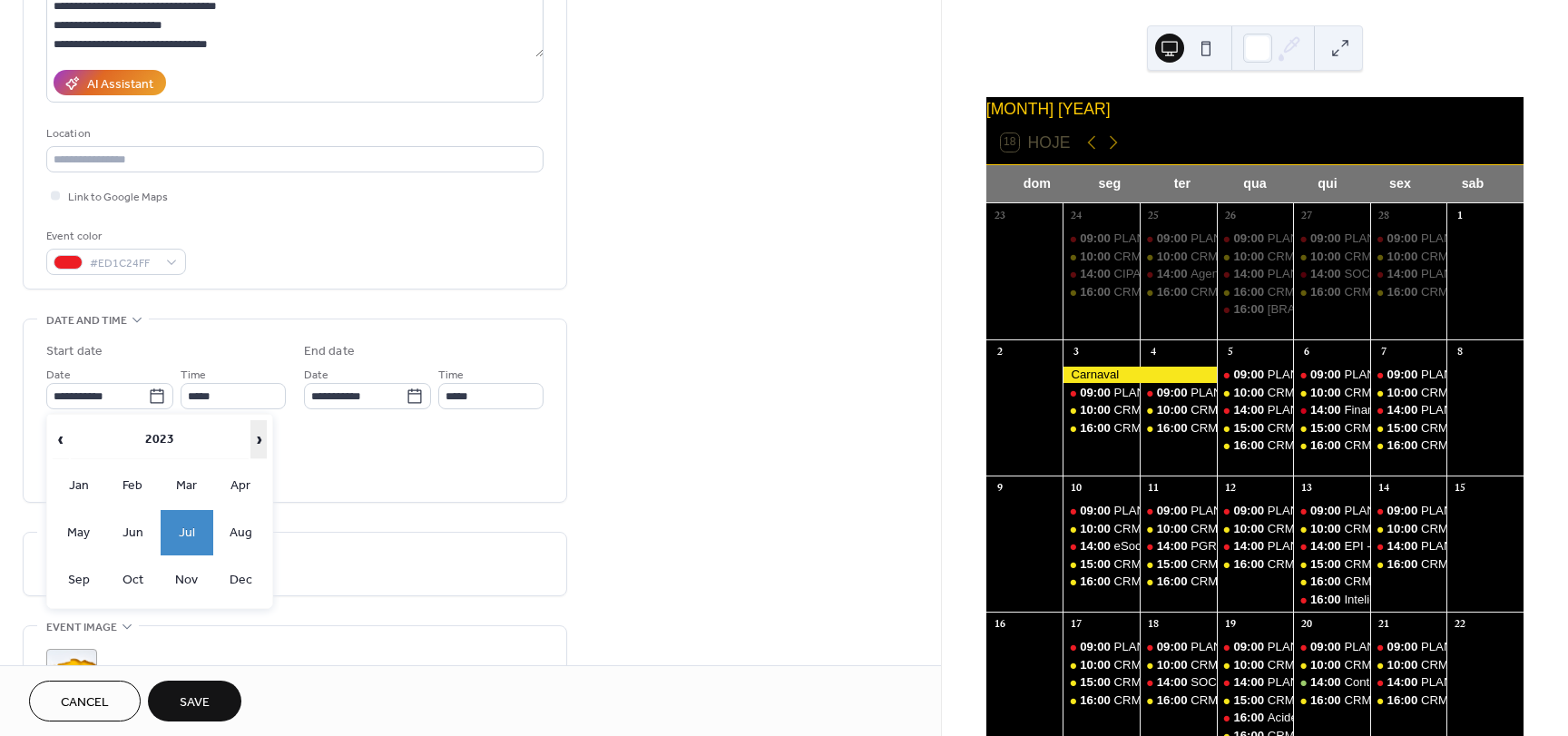 click on "›" at bounding box center (259, 439) 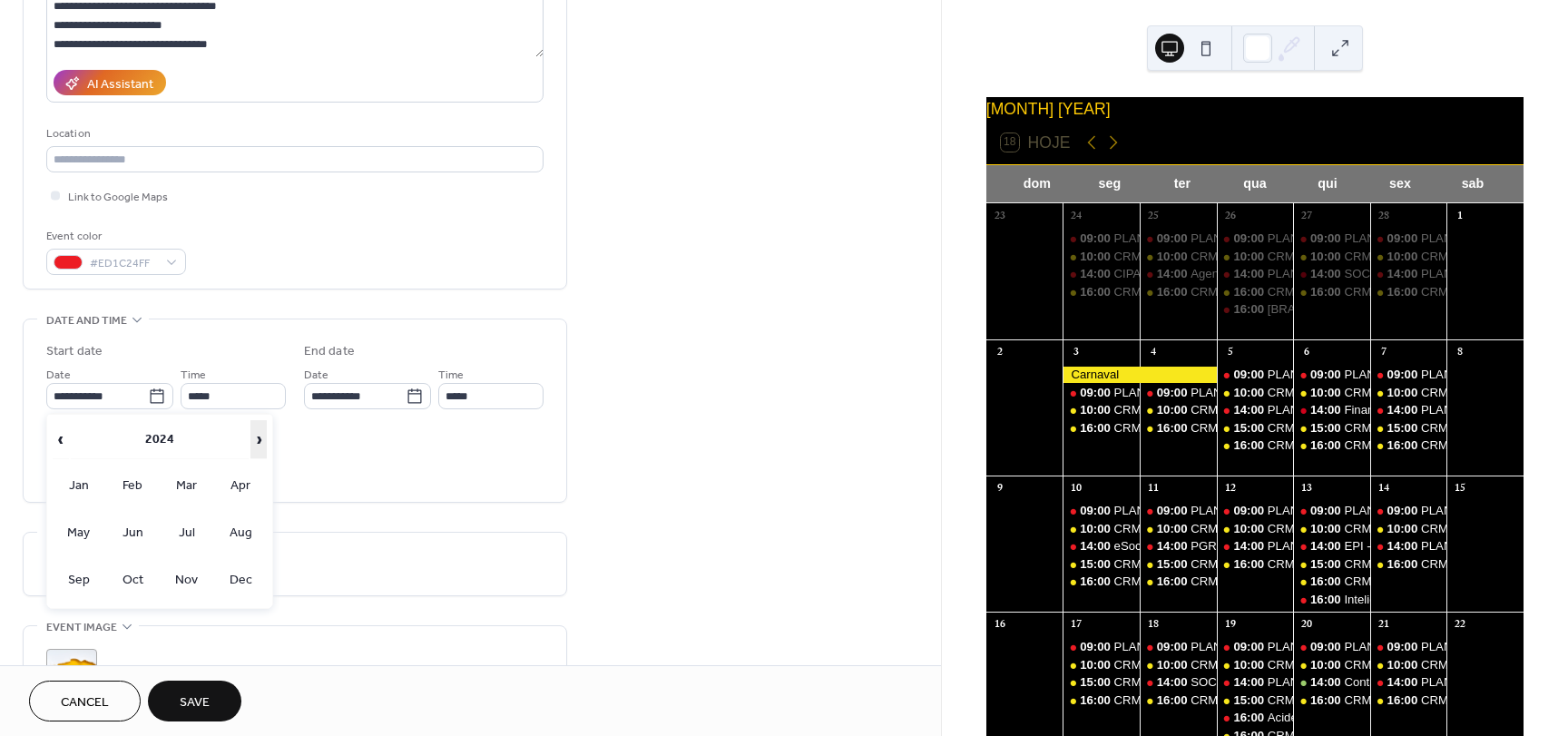 click on "›" at bounding box center (259, 439) 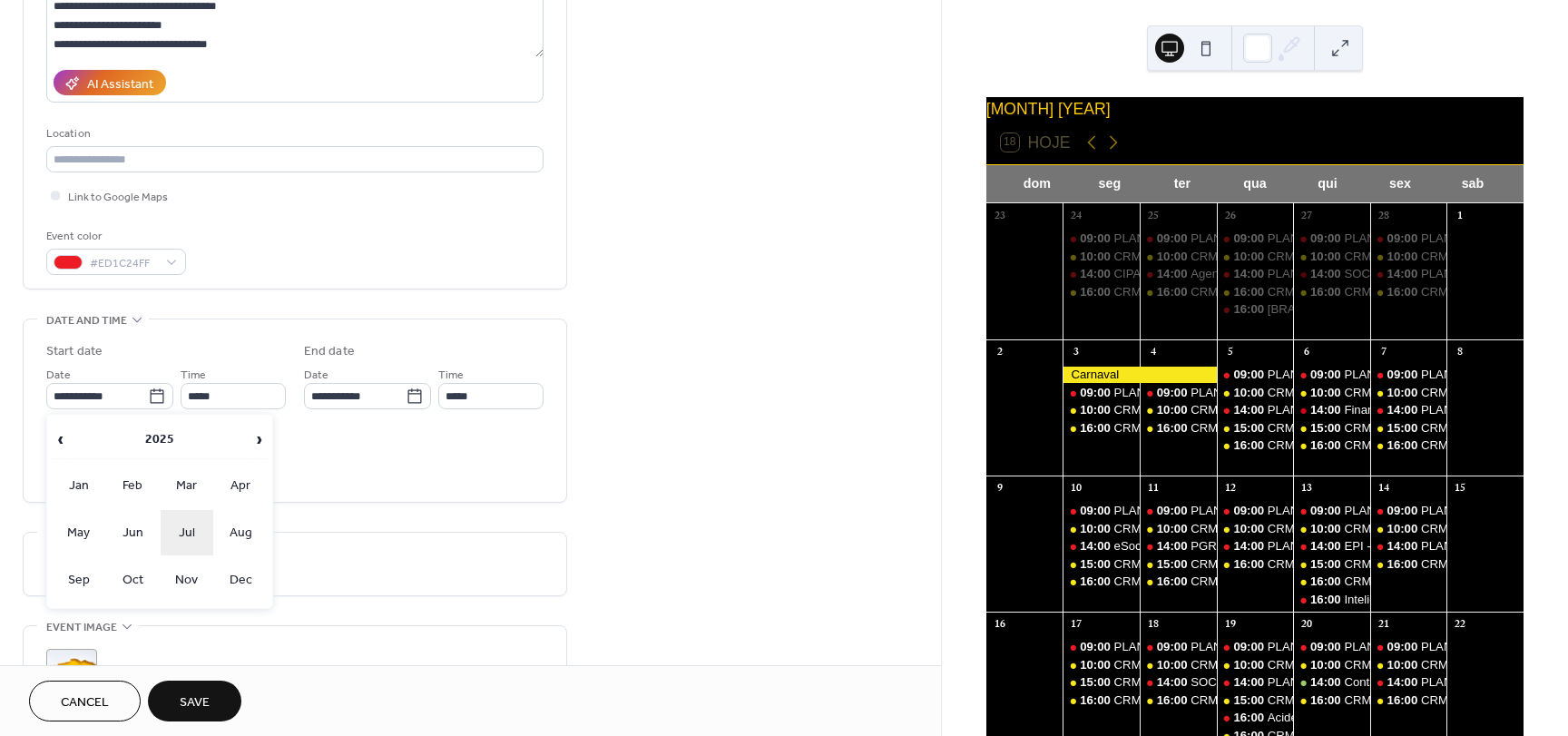 click on "Jul" at bounding box center [187, 533] 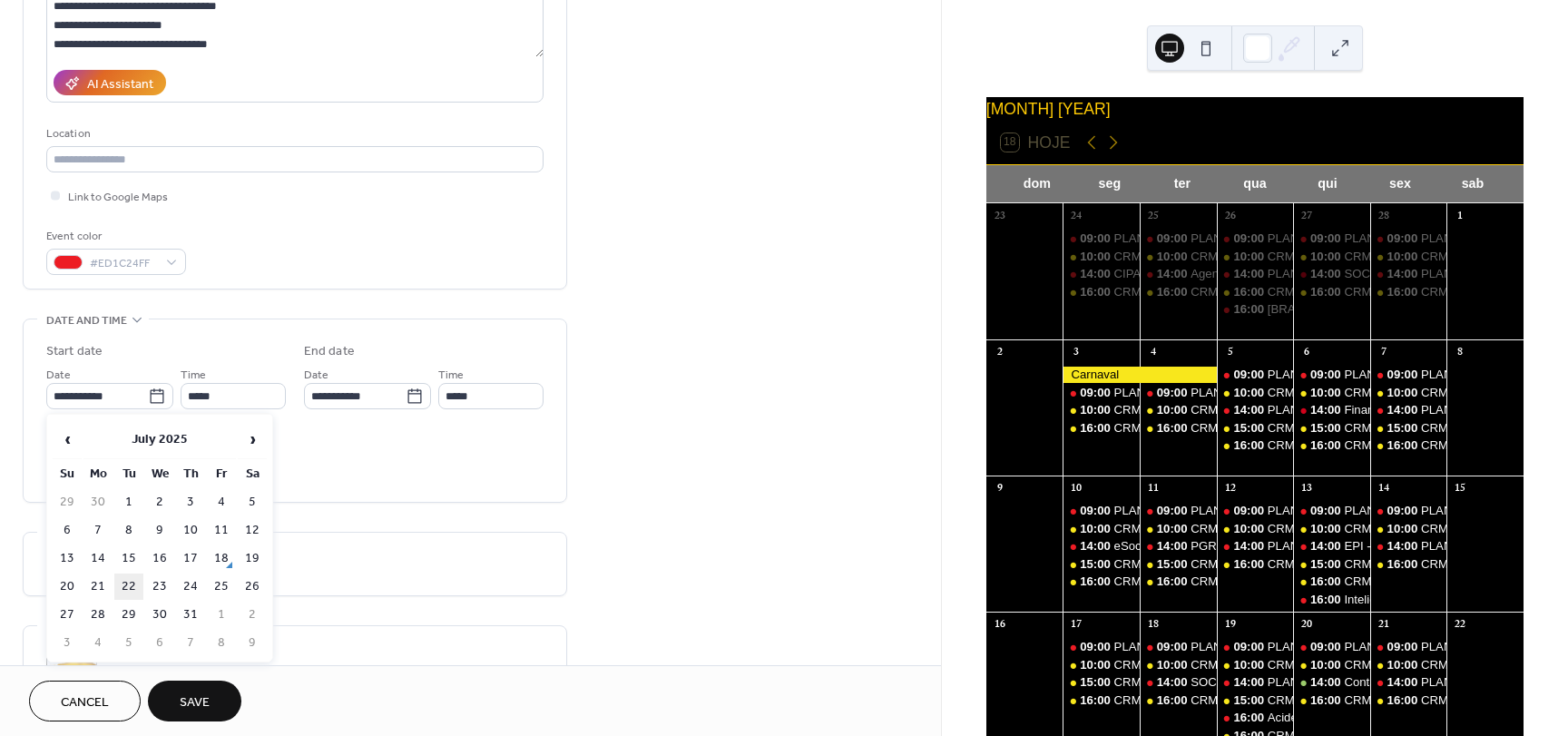 click on "22" at bounding box center (129, 586) 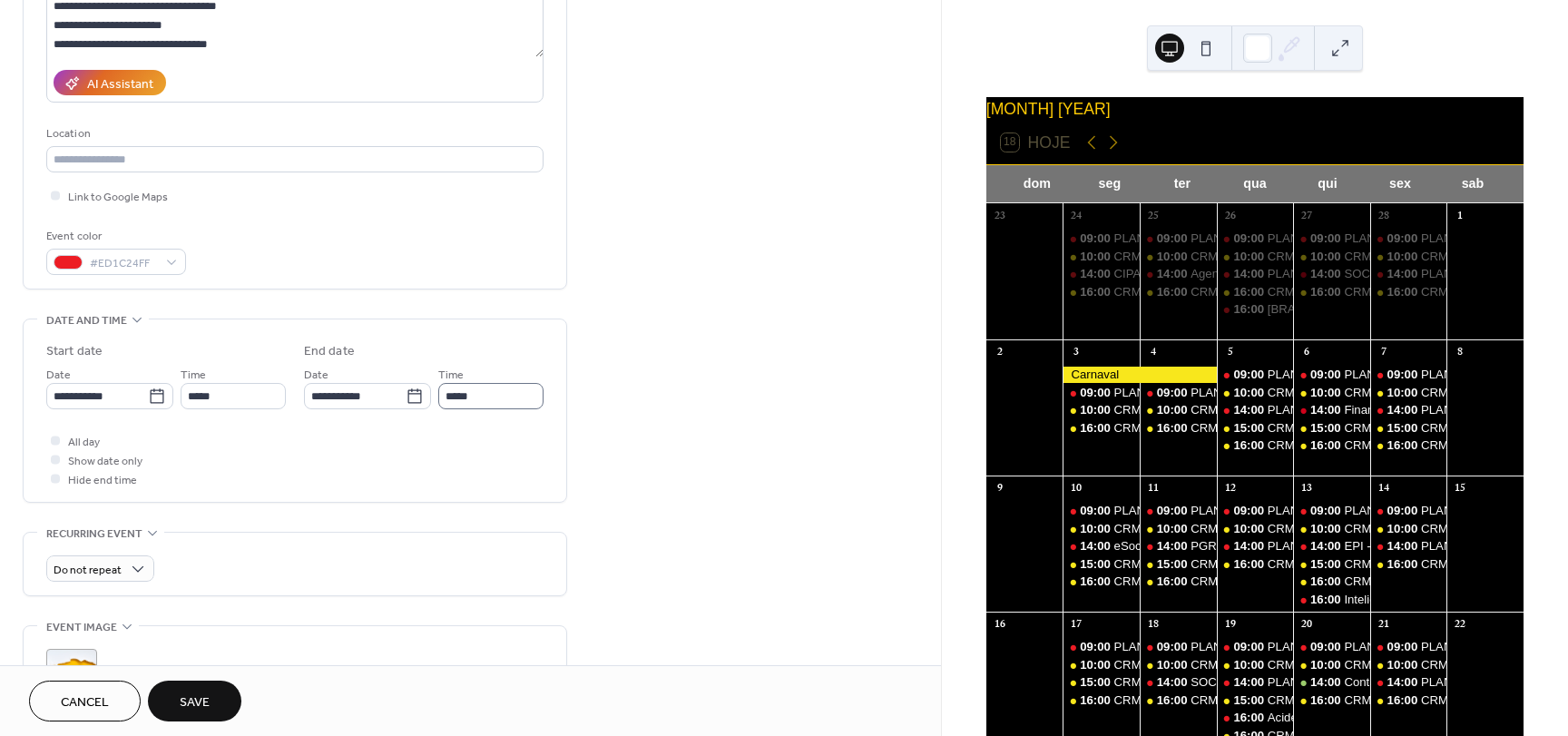 scroll, scrollTop: 1, scrollLeft: 0, axis: vertical 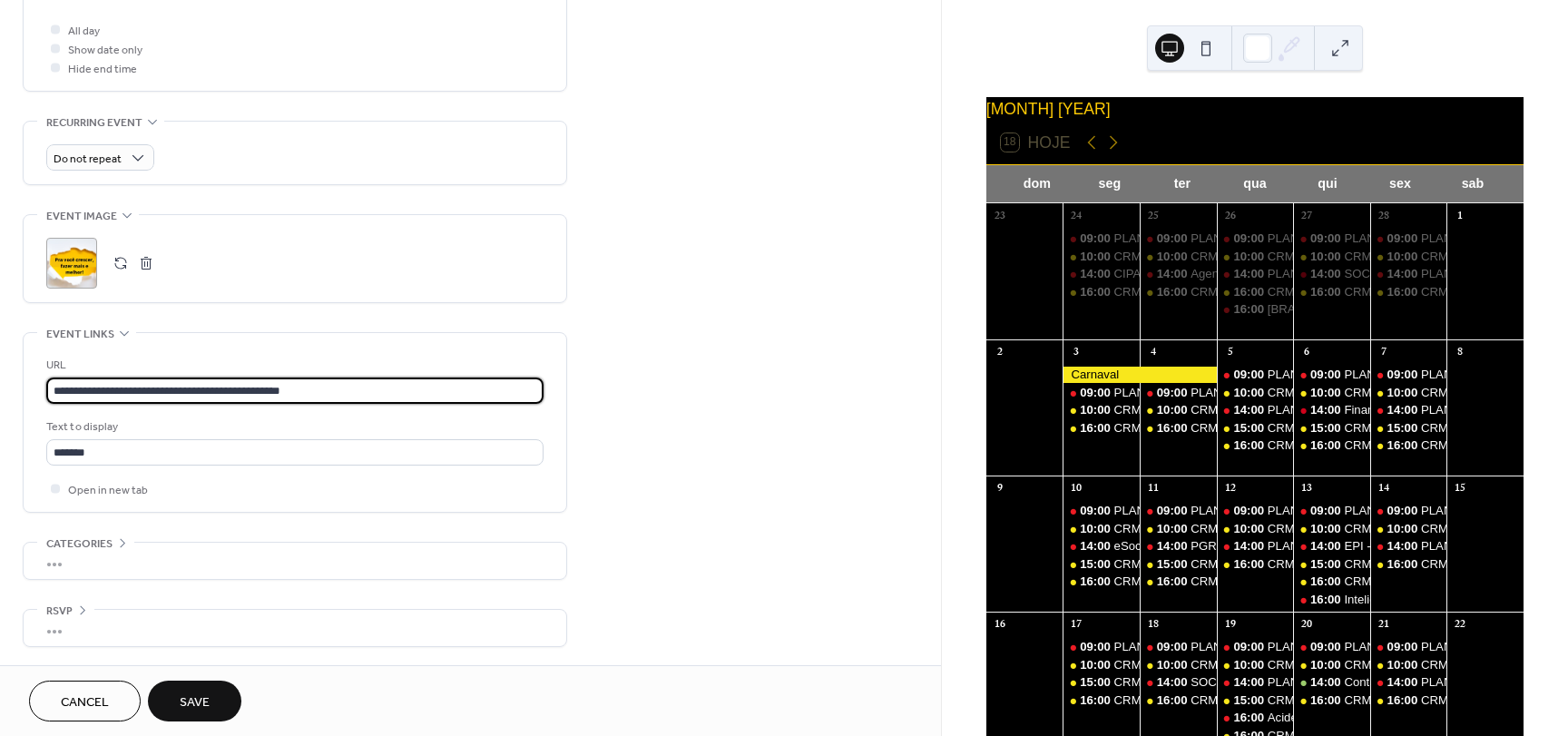 drag, startPoint x: 348, startPoint y: 394, endPoint x: 5, endPoint y: 372, distance: 343.70482 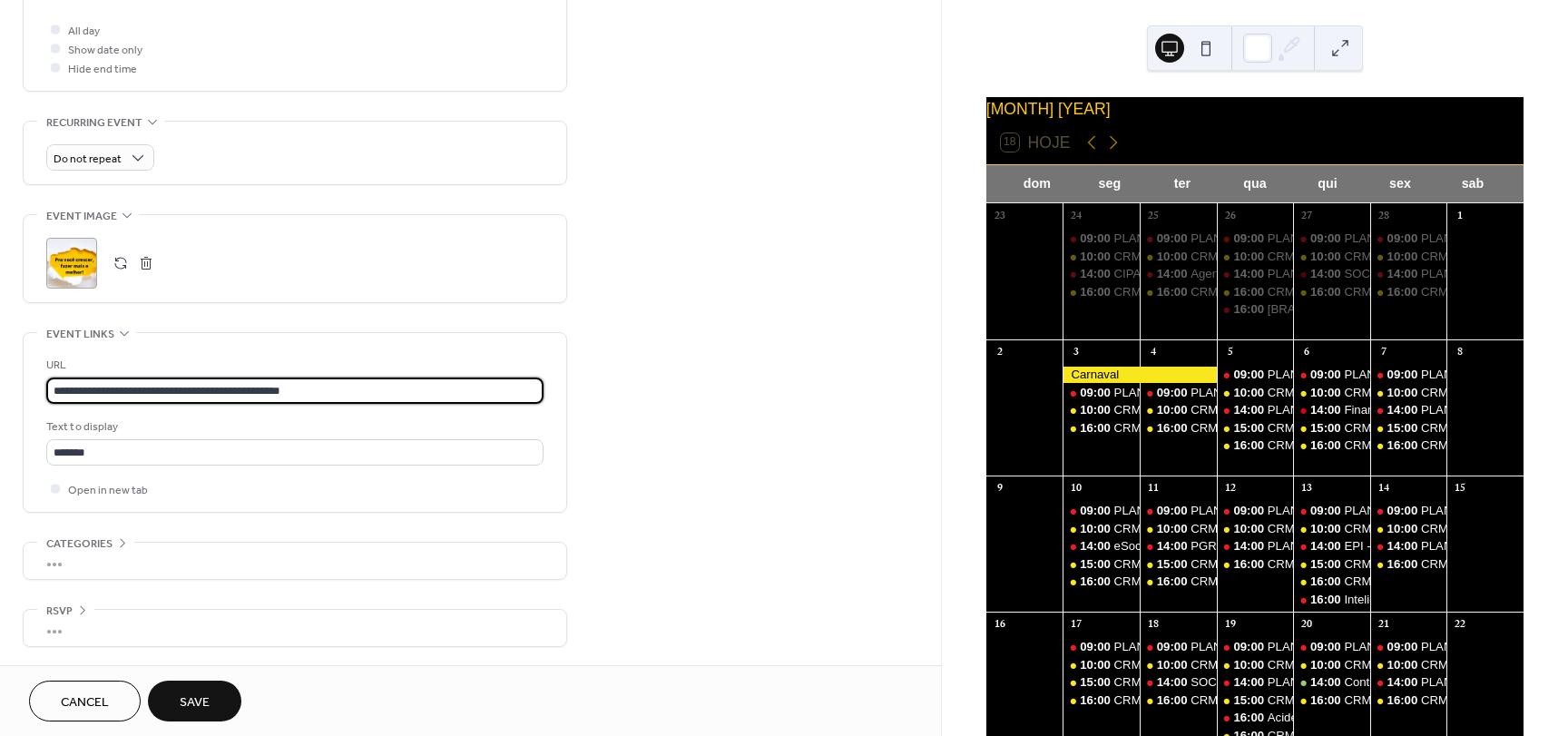 click on "**********" at bounding box center (470, 41) 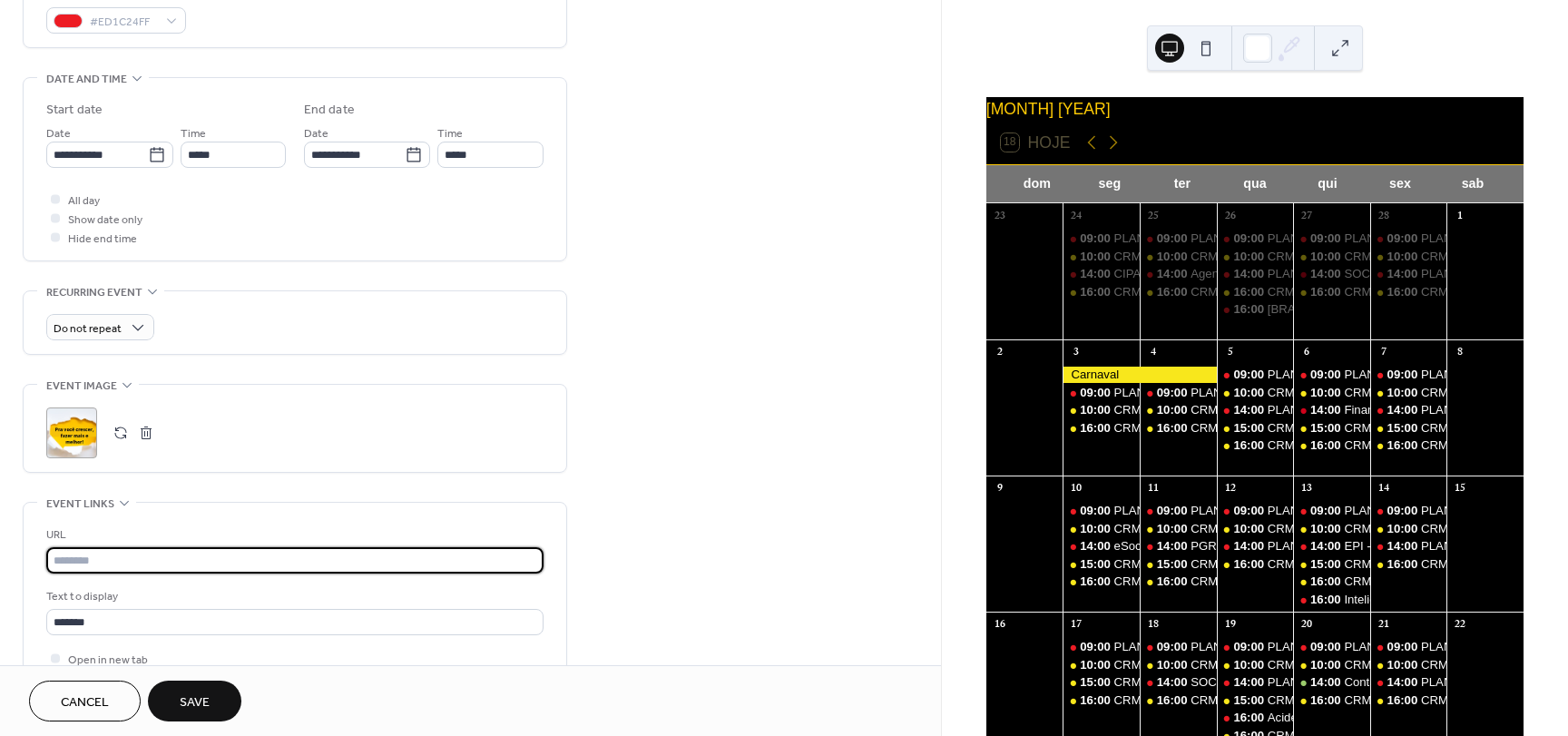 scroll, scrollTop: 0, scrollLeft: 0, axis: both 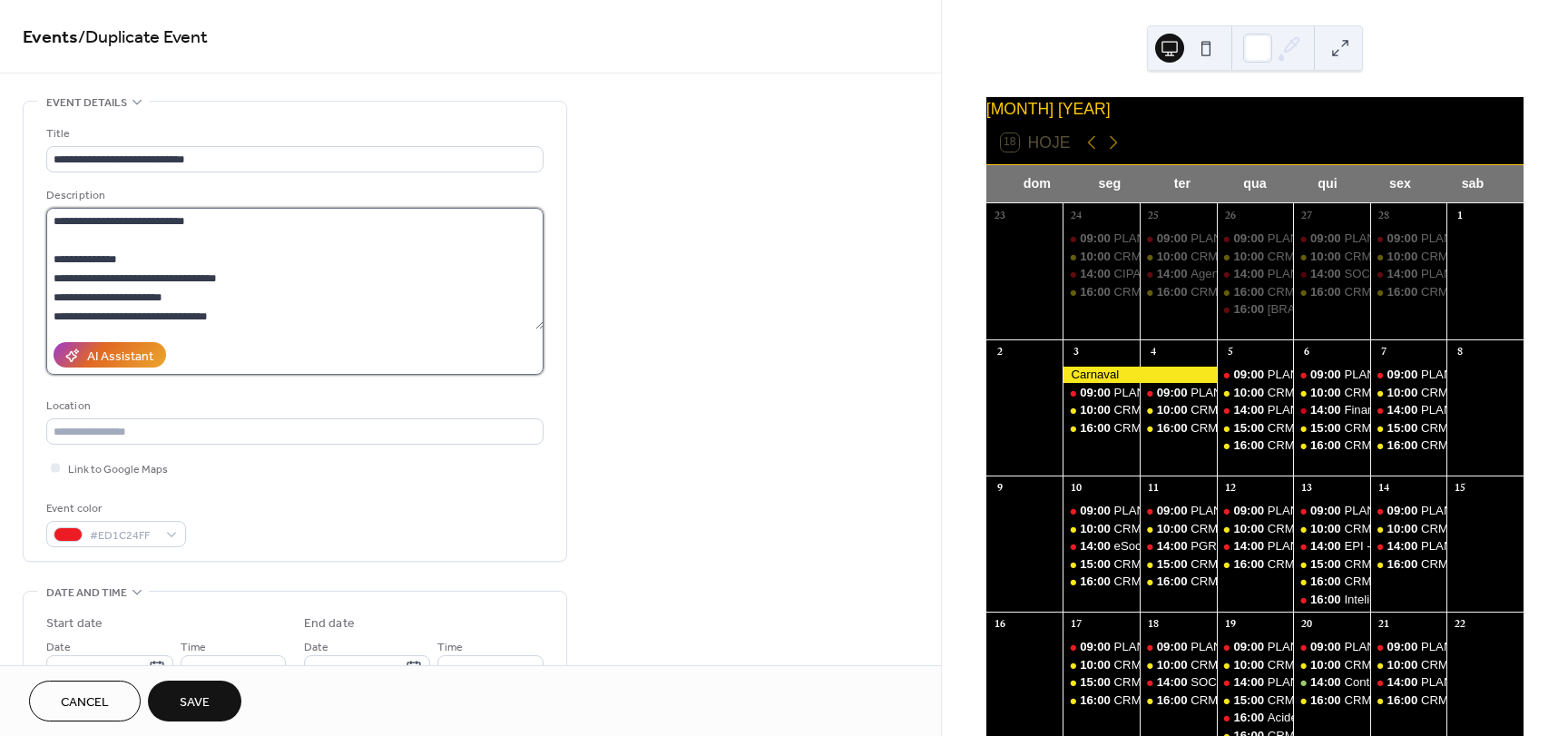 click on "**********" at bounding box center [295, 269] 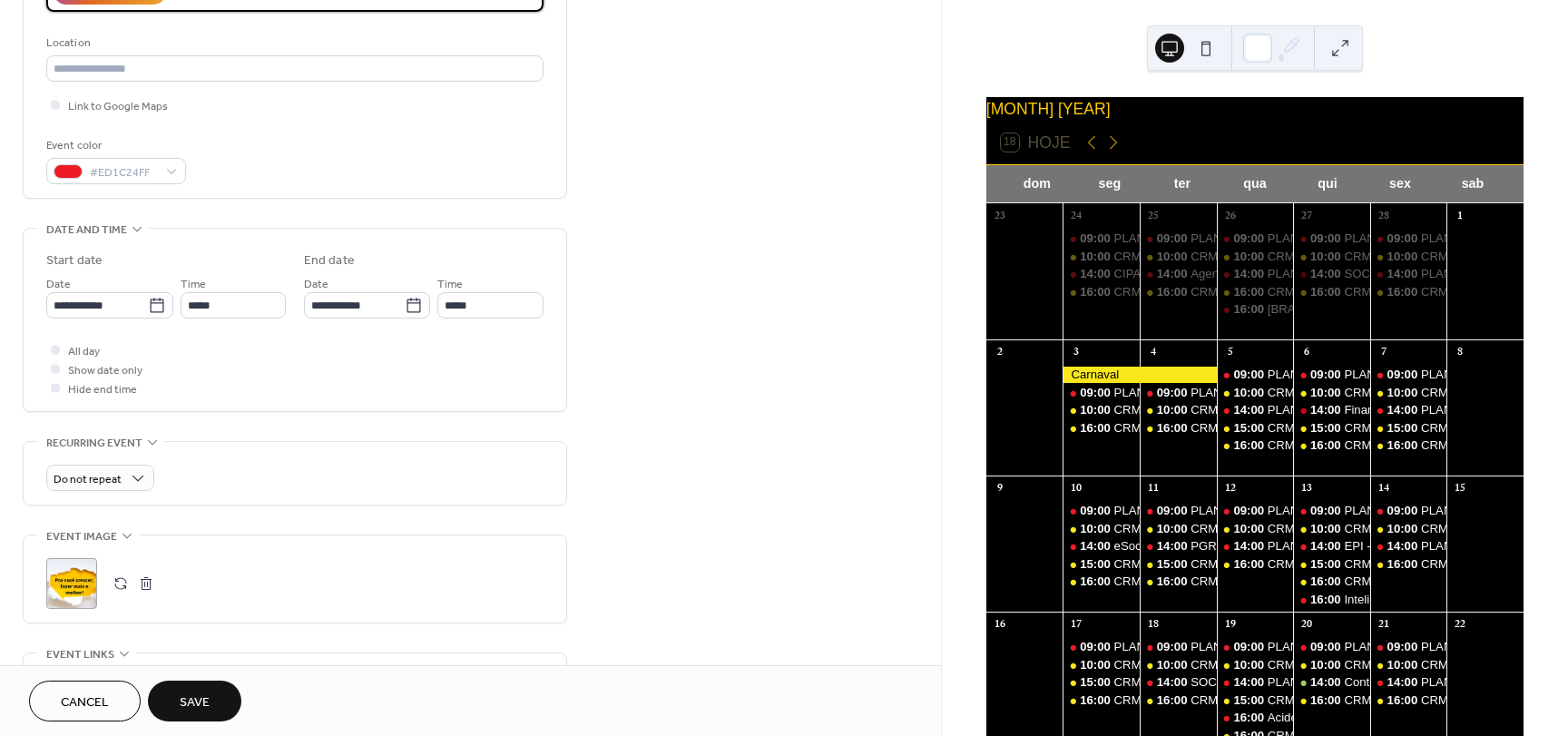scroll, scrollTop: 683, scrollLeft: 0, axis: vertical 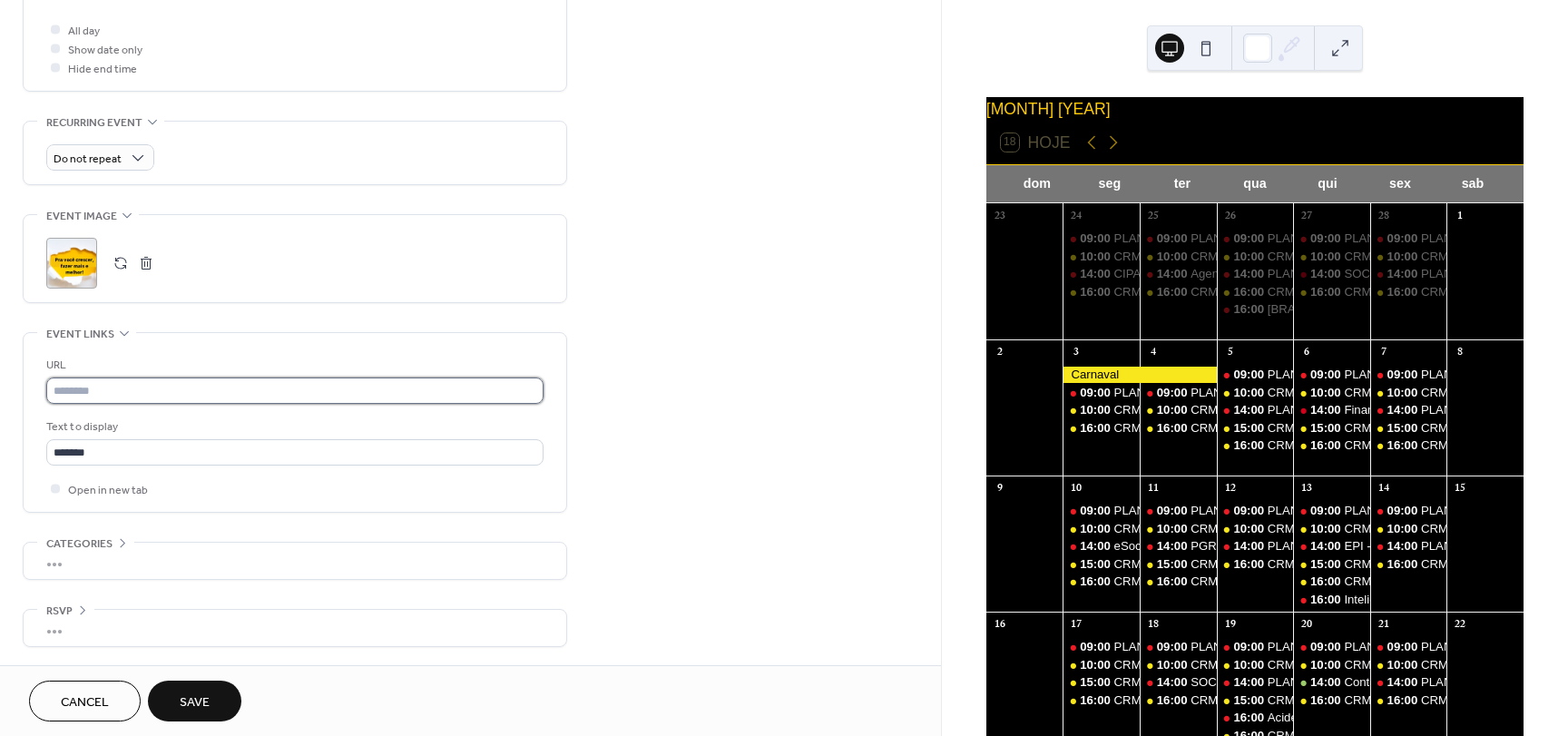 click at bounding box center (295, 390) 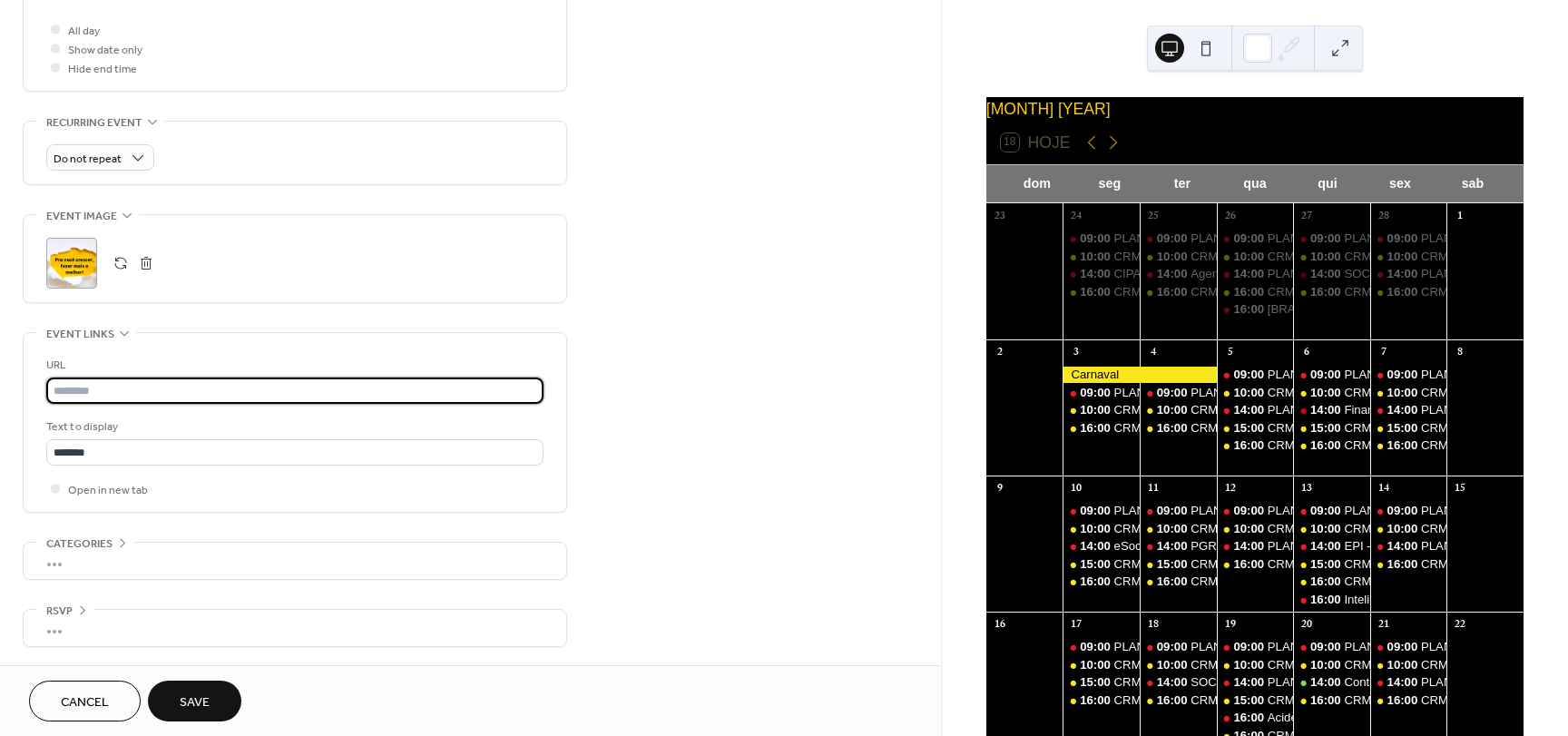 paste on "**********" 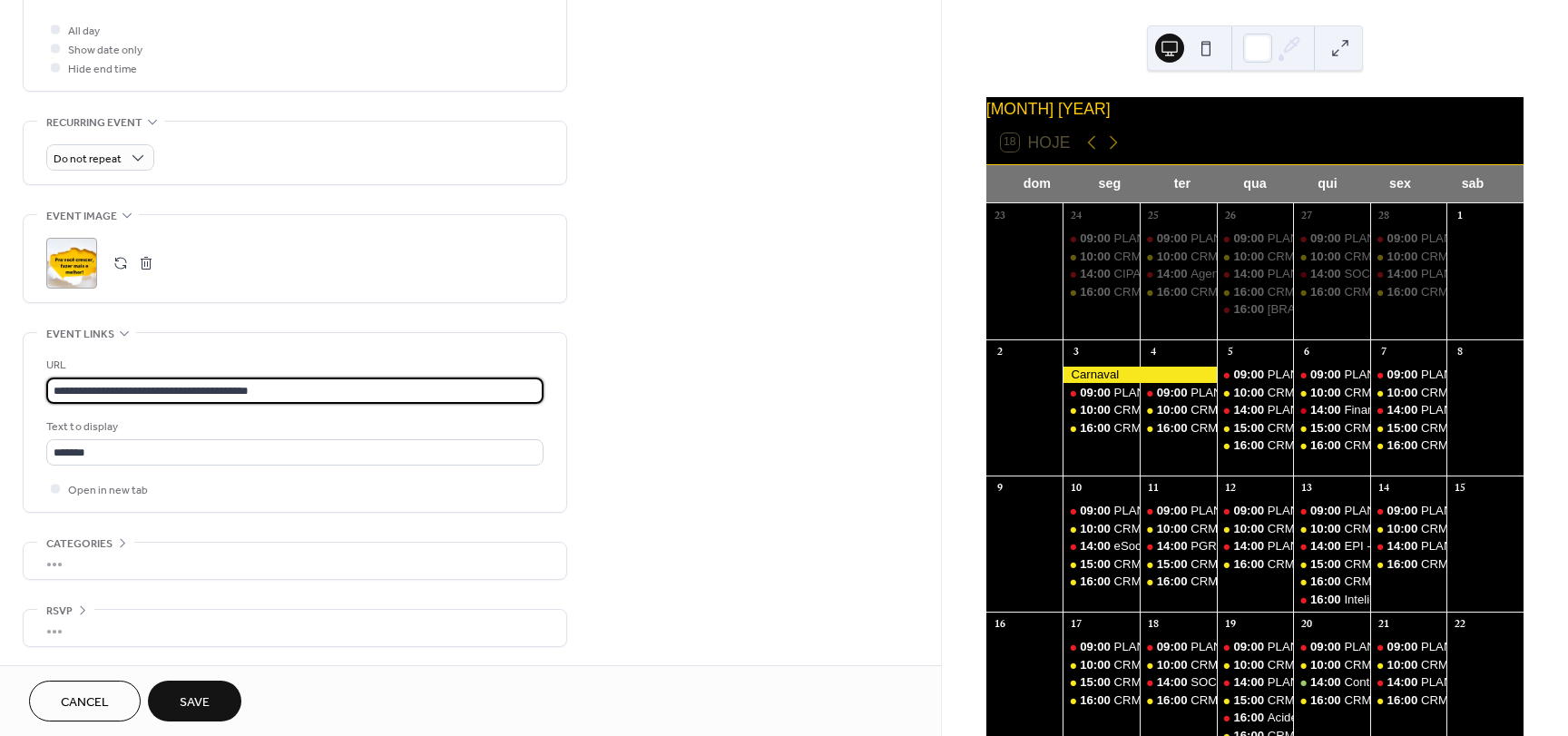 type on "**********" 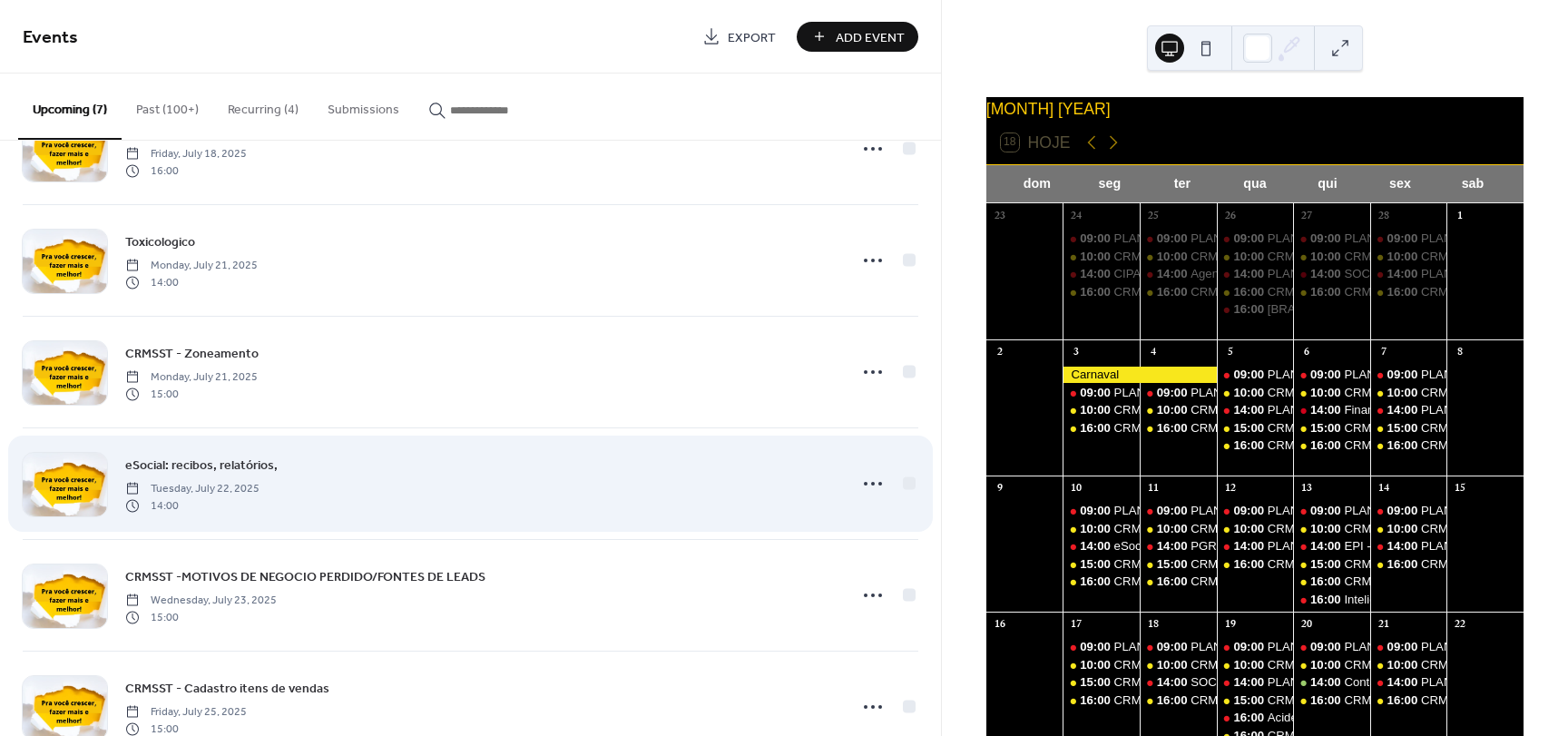 scroll, scrollTop: 0, scrollLeft: 0, axis: both 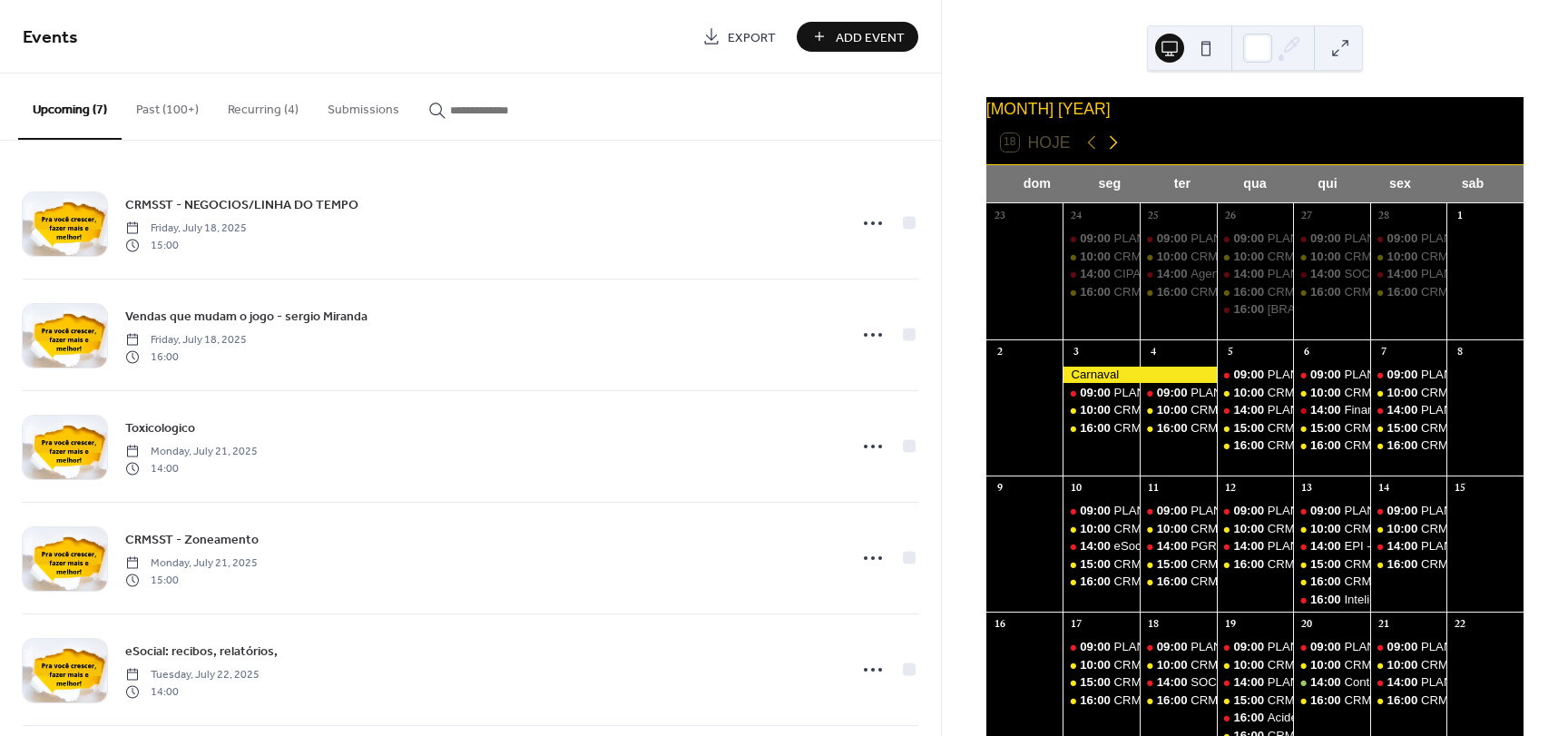 click 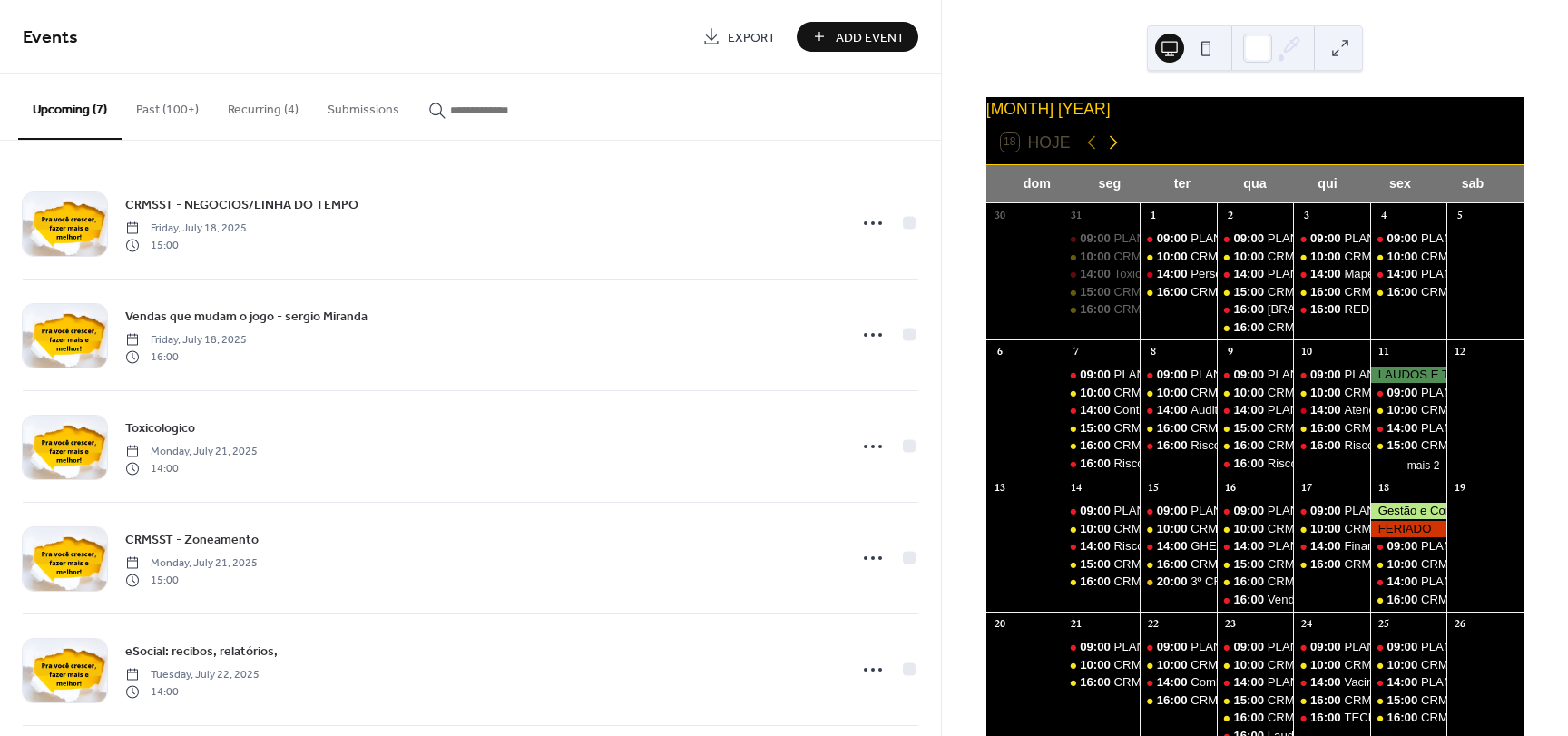 click 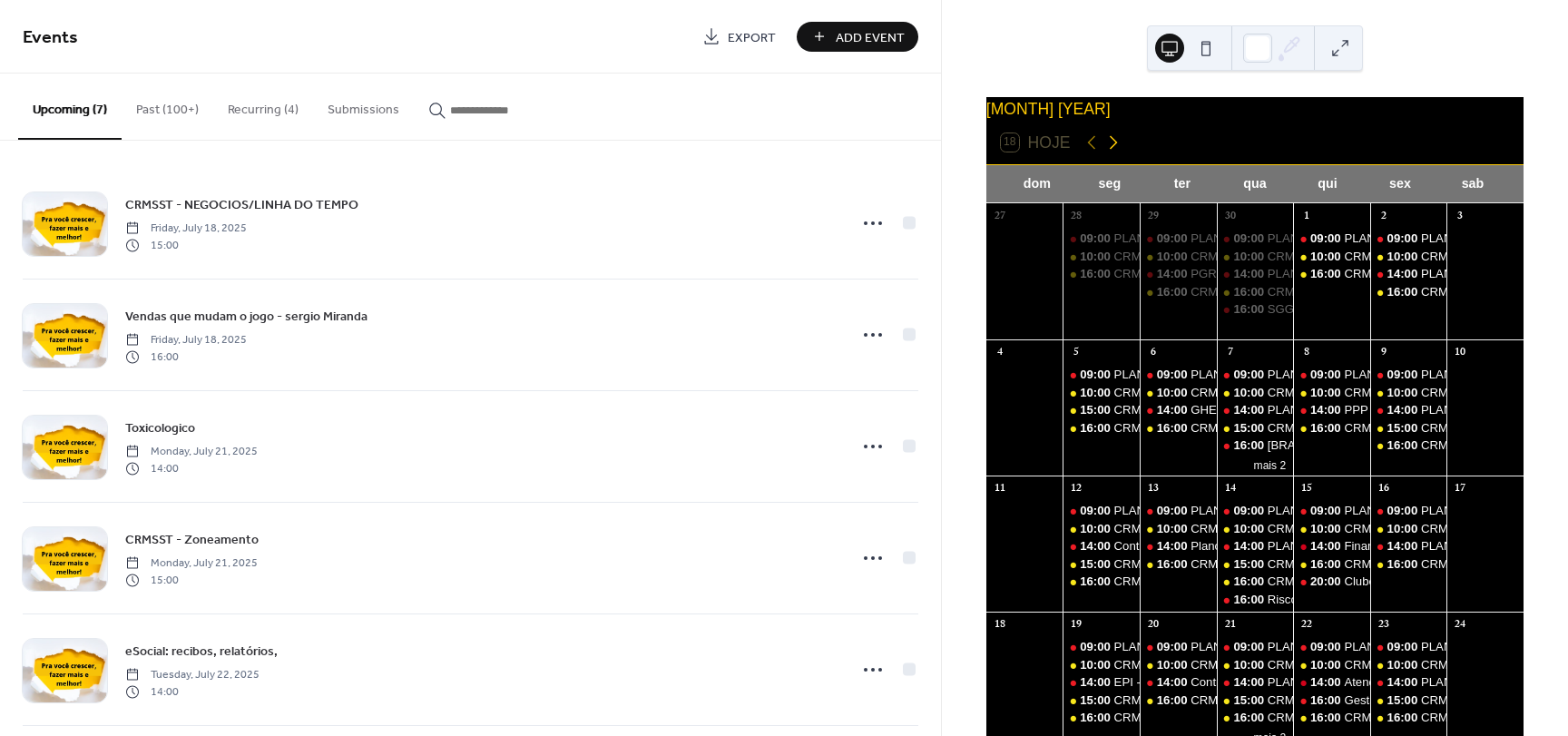 click 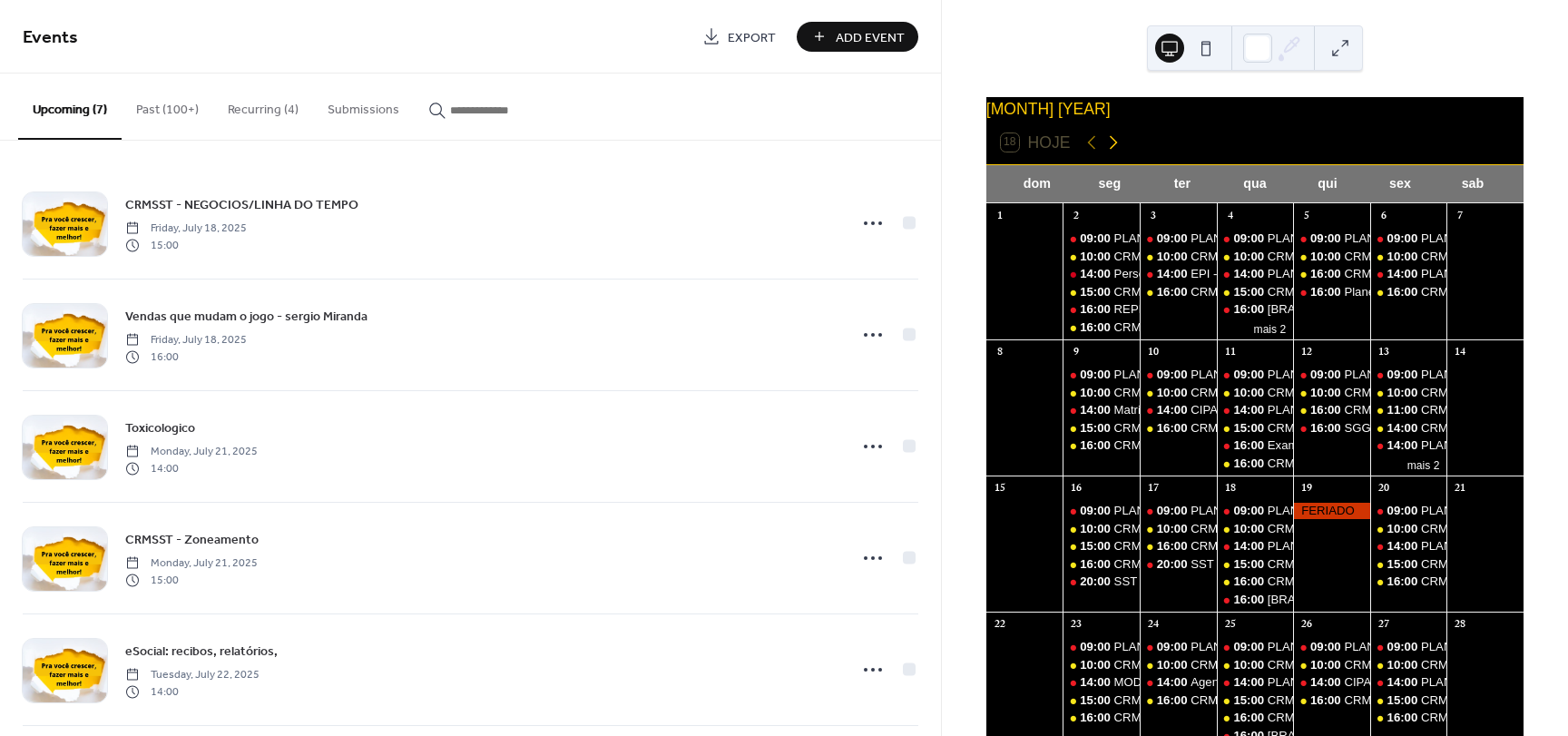 click 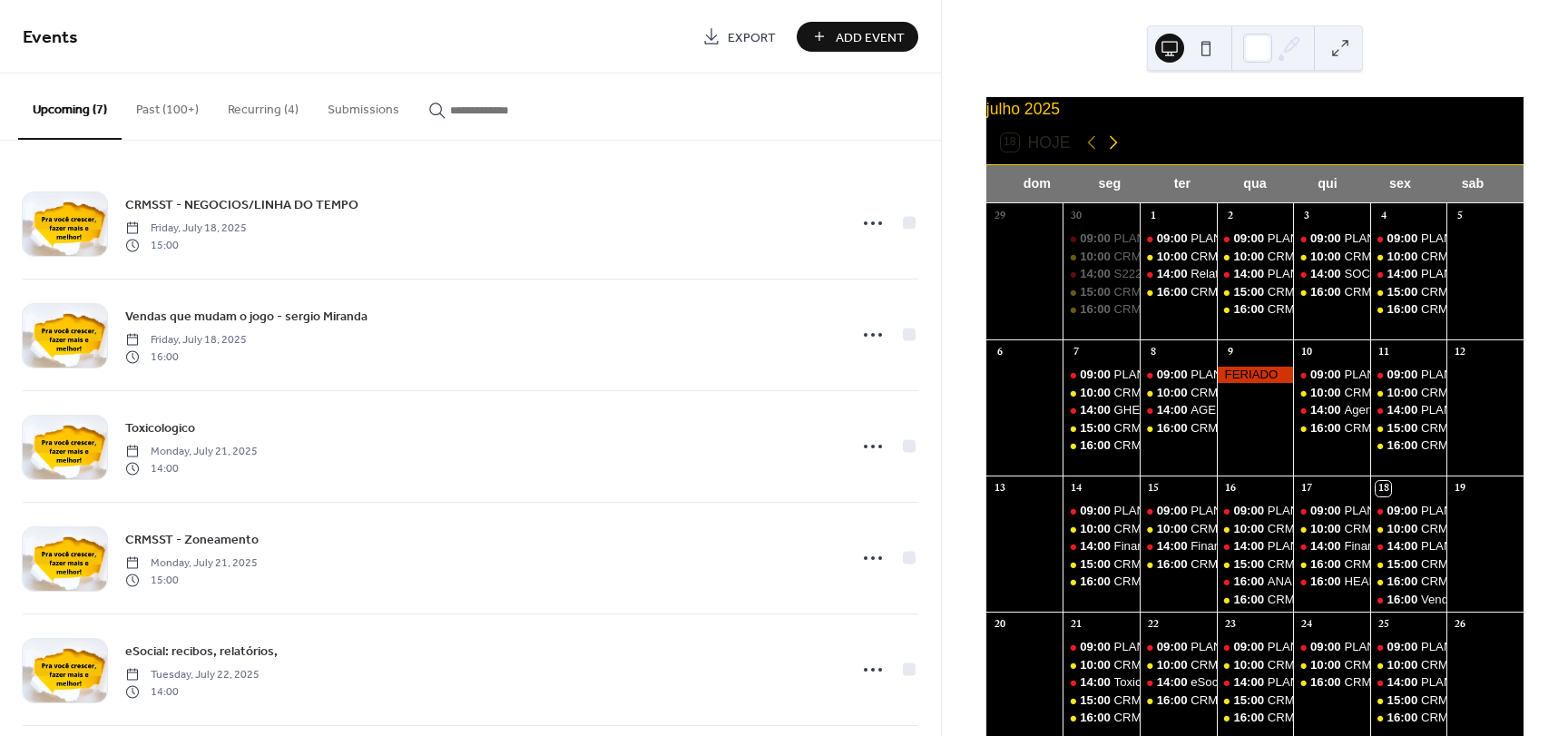 click 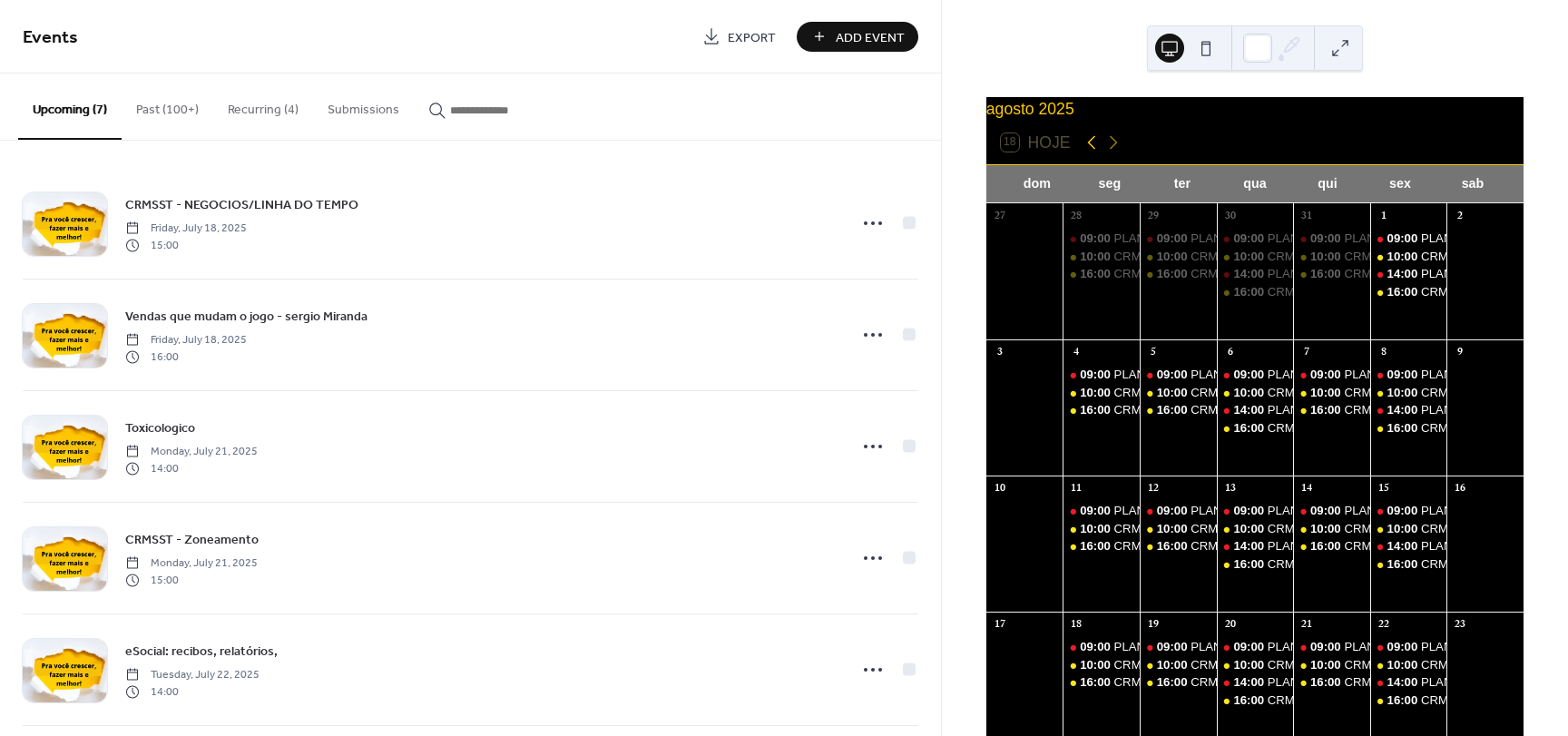 click 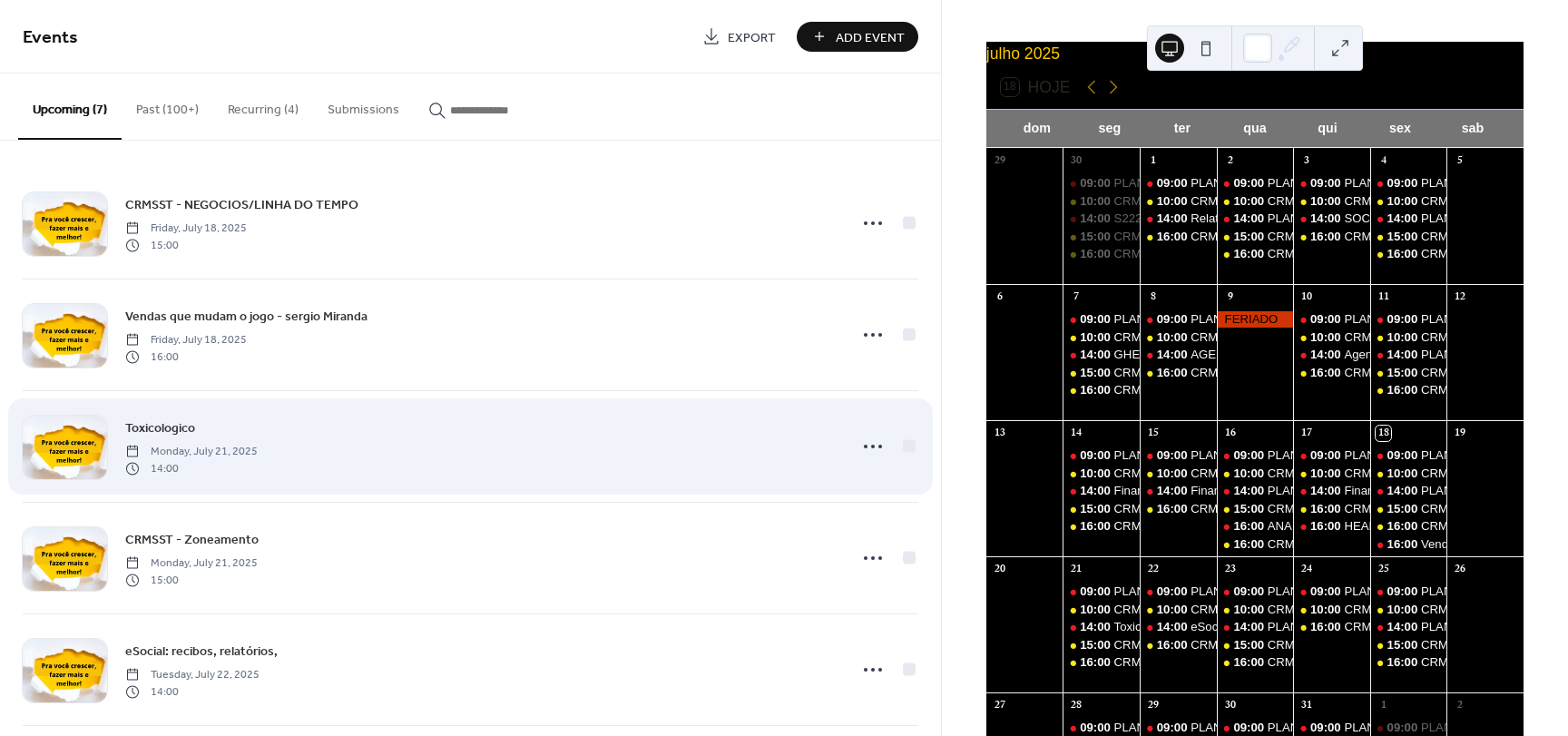 scroll, scrollTop: 339, scrollLeft: 0, axis: vertical 